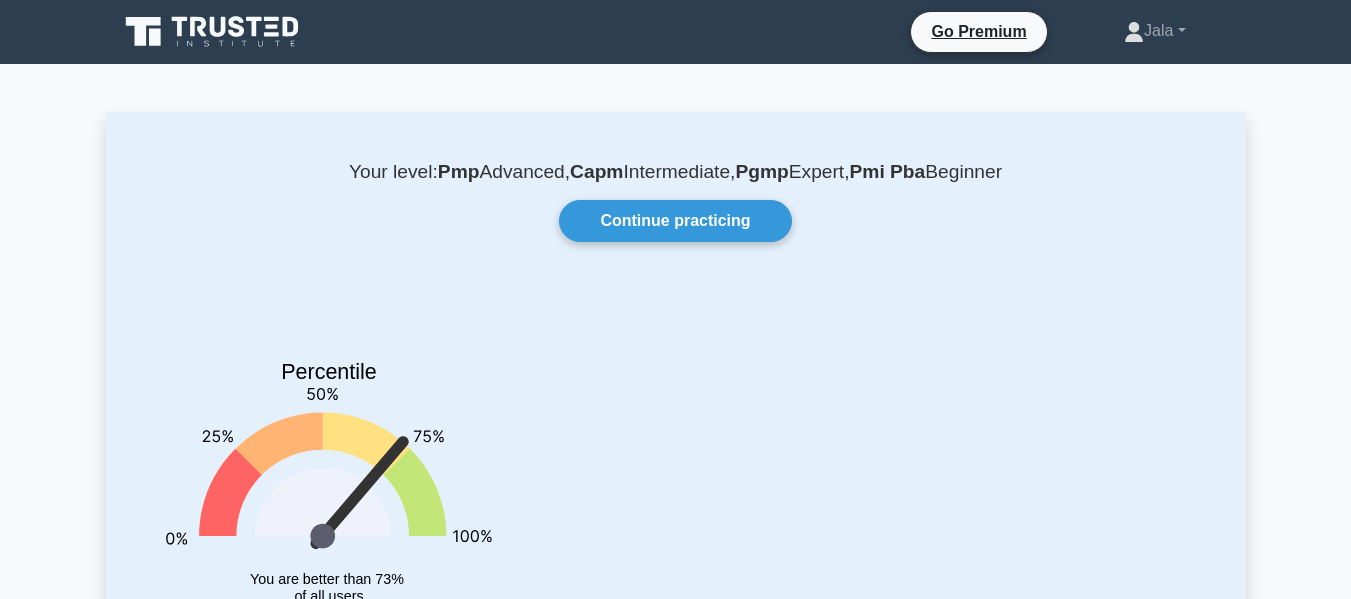 scroll, scrollTop: 0, scrollLeft: 0, axis: both 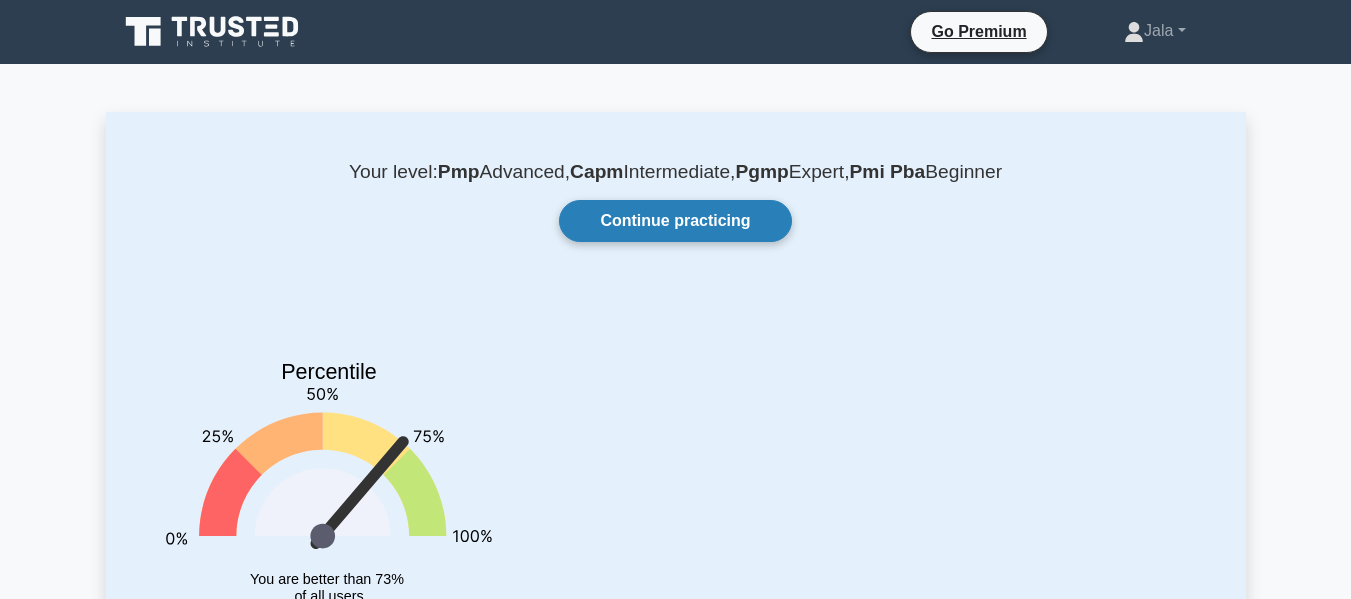 click on "Continue practicing" at bounding box center (675, 221) 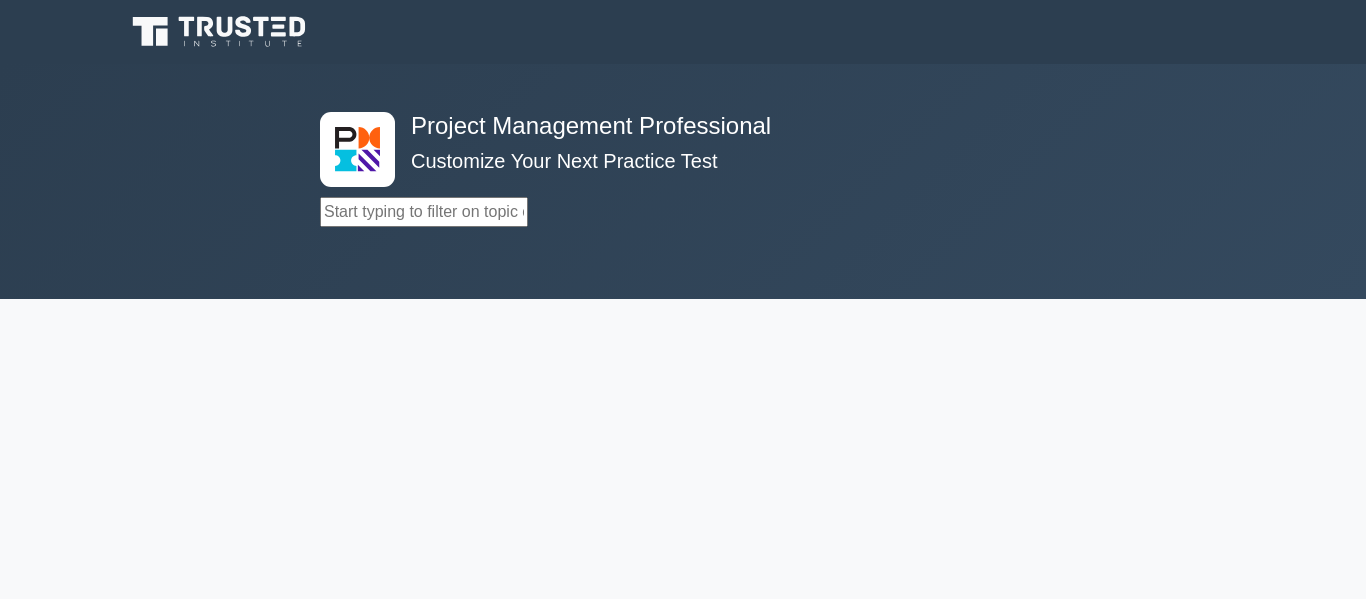 scroll, scrollTop: 0, scrollLeft: 0, axis: both 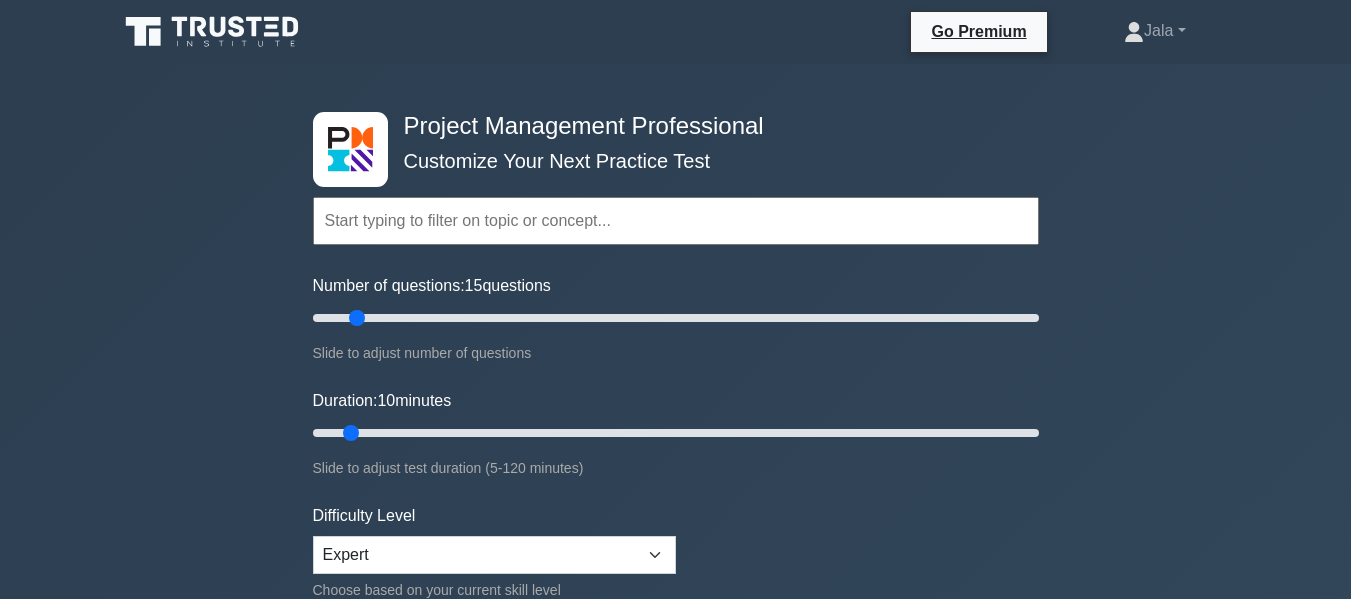drag, startPoint x: 339, startPoint y: 321, endPoint x: 353, endPoint y: 320, distance: 14.035668 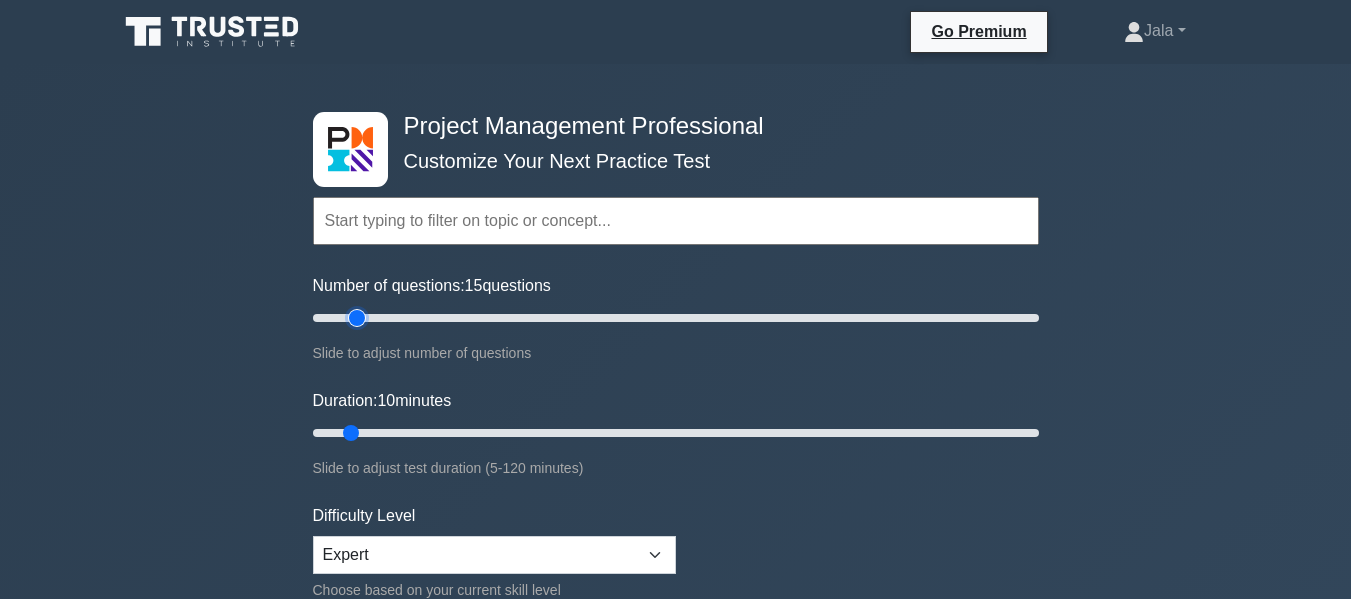 type on "15" 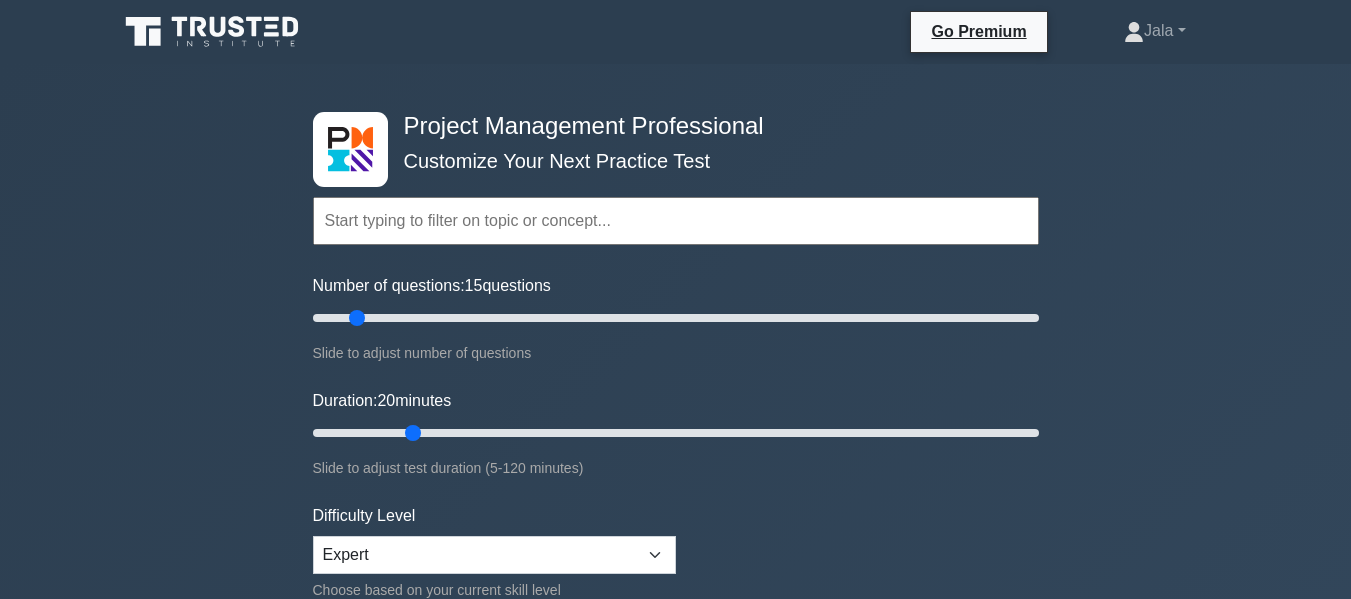 drag, startPoint x: 348, startPoint y: 430, endPoint x: 413, endPoint y: 428, distance: 65.03076 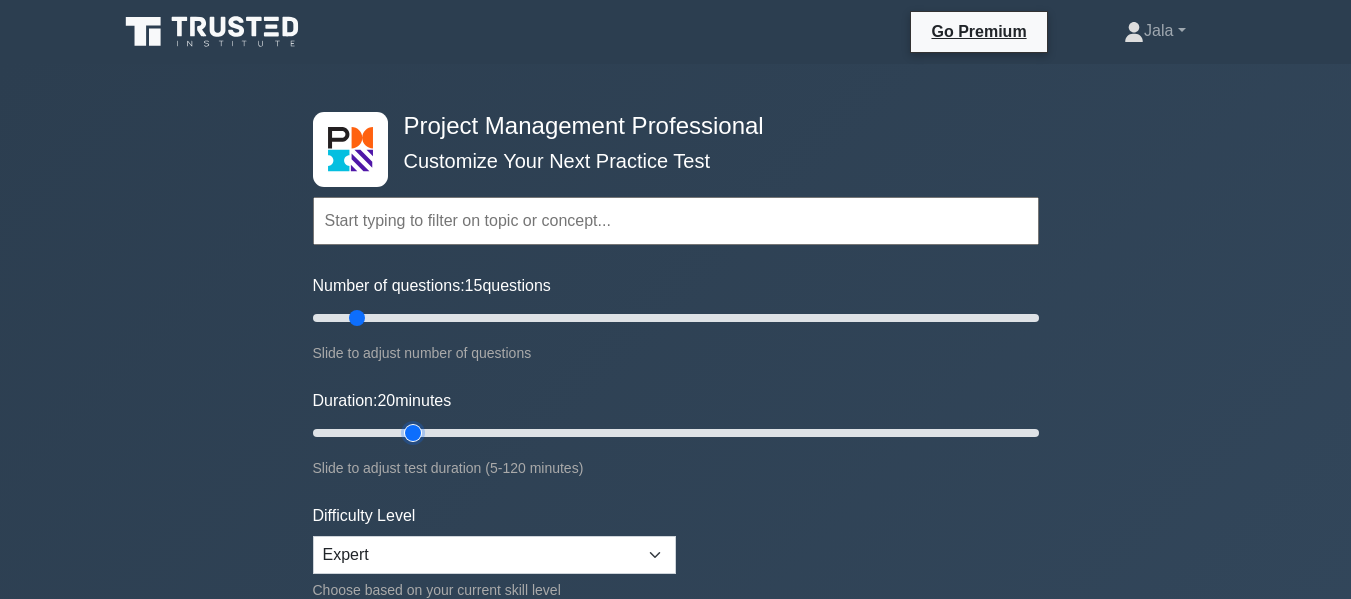 click on "Duration:  20  minutes" at bounding box center (676, 433) 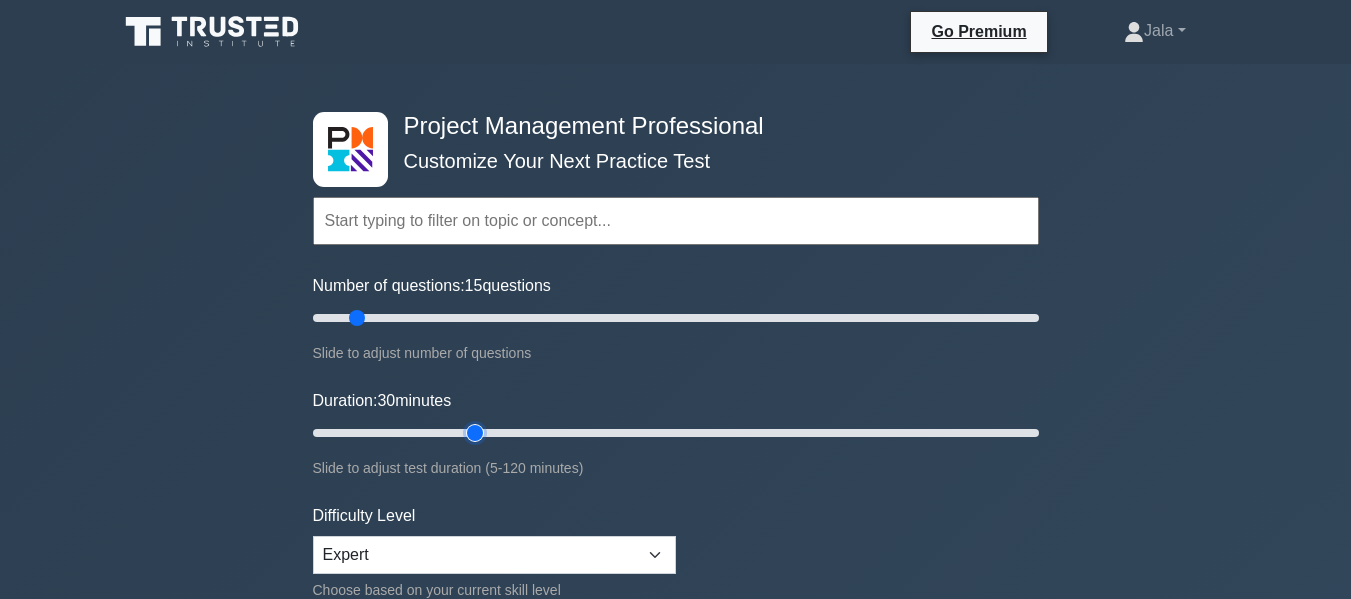 drag, startPoint x: 413, startPoint y: 428, endPoint x: 488, endPoint y: 434, distance: 75.23962 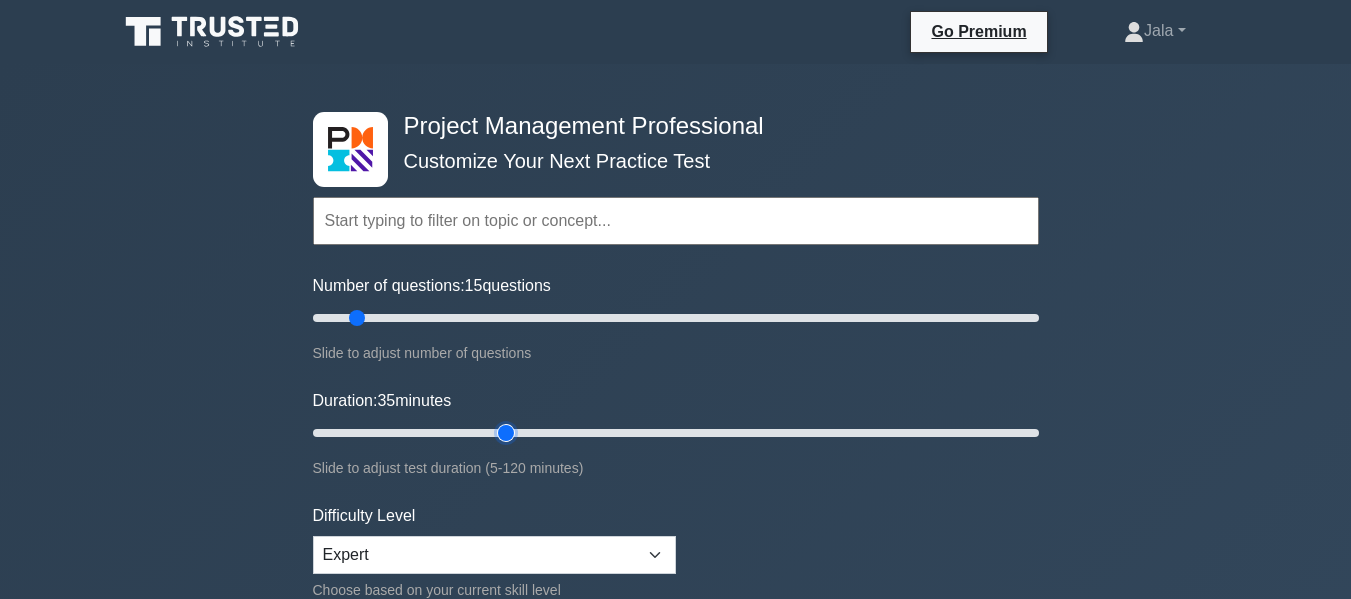 drag, startPoint x: 477, startPoint y: 426, endPoint x: 502, endPoint y: 419, distance: 25.96151 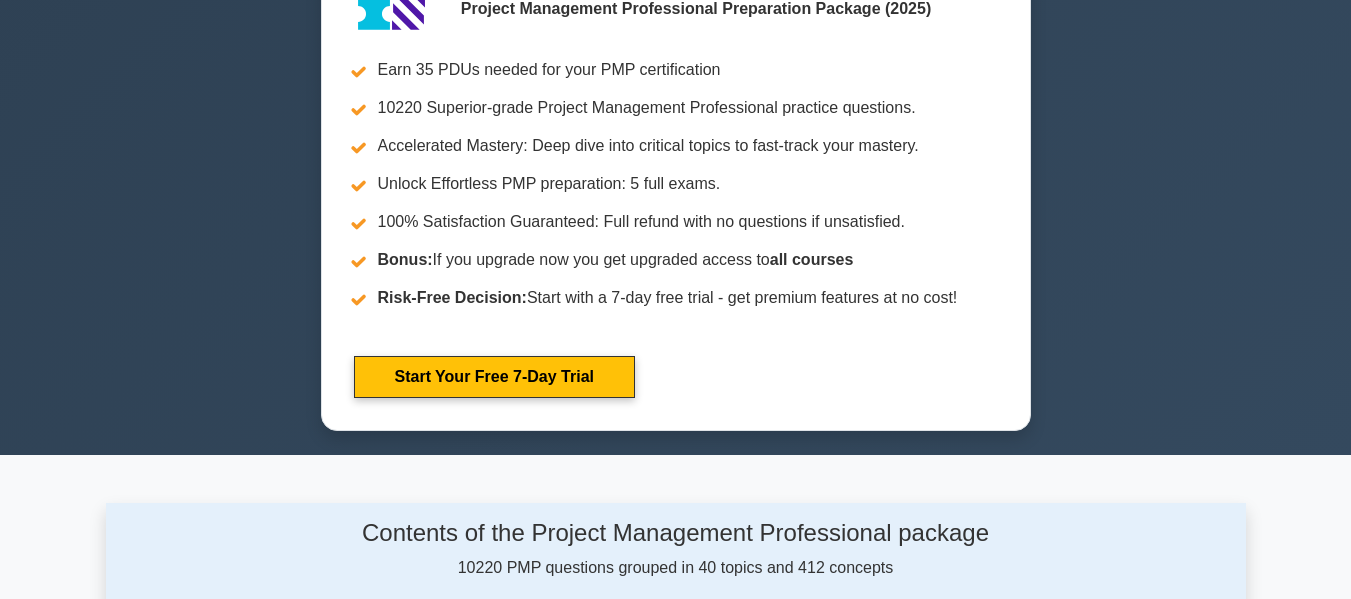 scroll, scrollTop: 486, scrollLeft: 0, axis: vertical 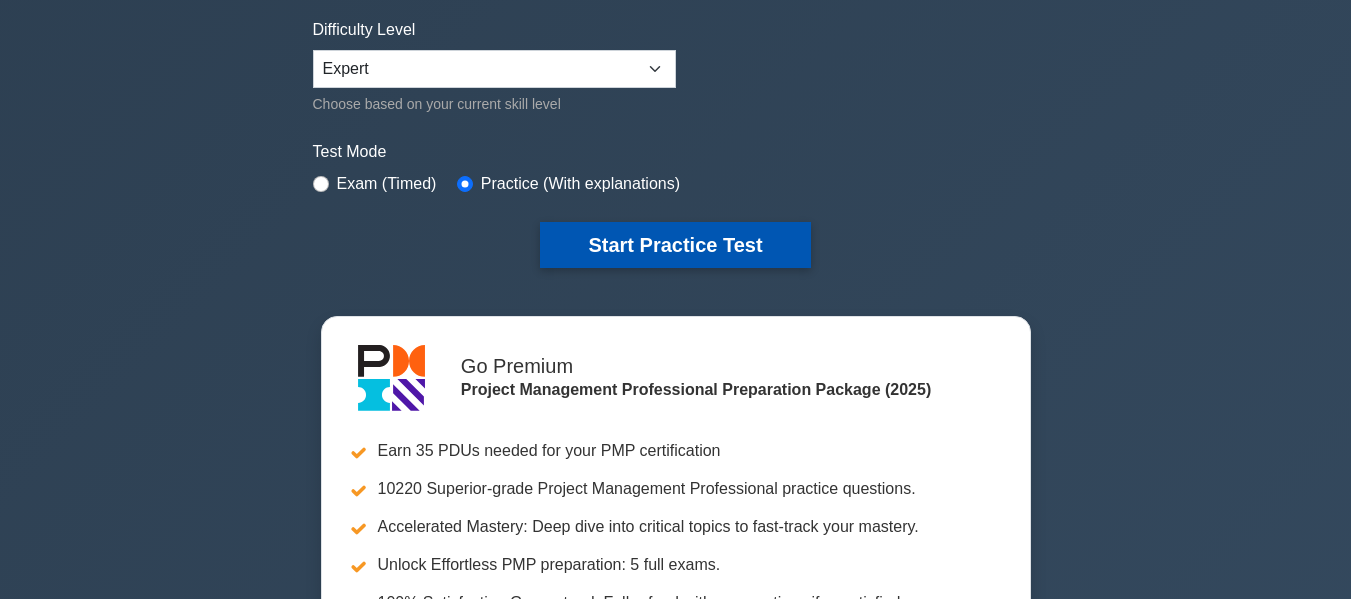 click on "Start Practice Test" at bounding box center [675, 245] 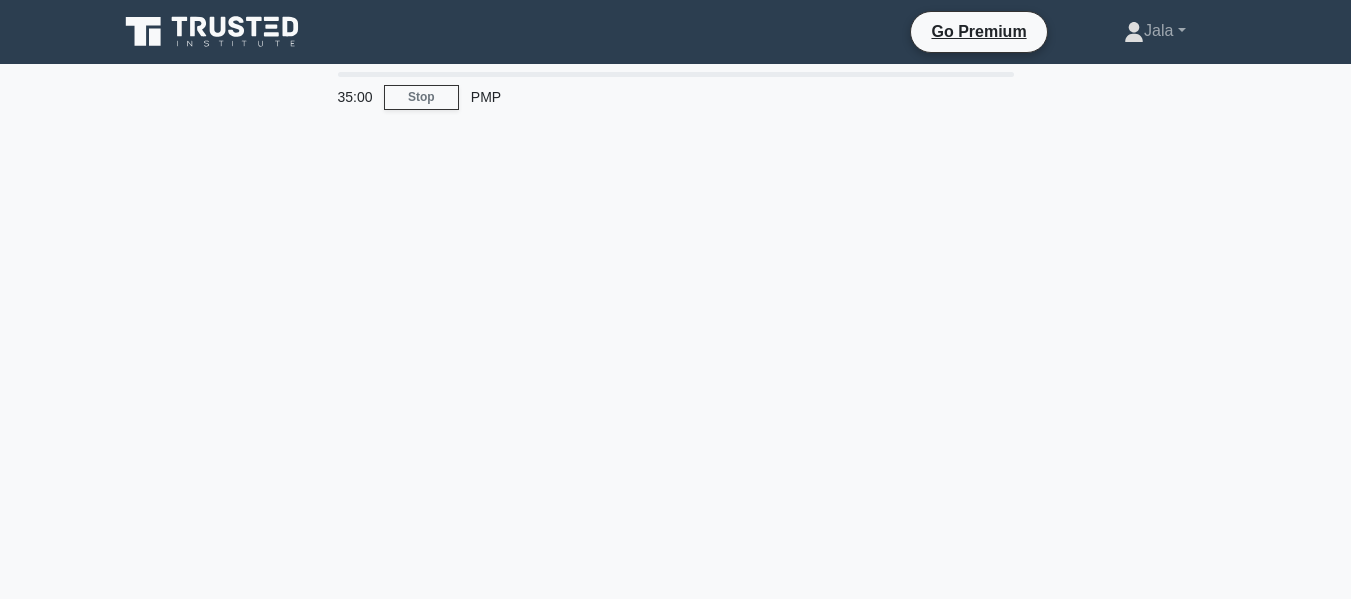 scroll, scrollTop: 0, scrollLeft: 0, axis: both 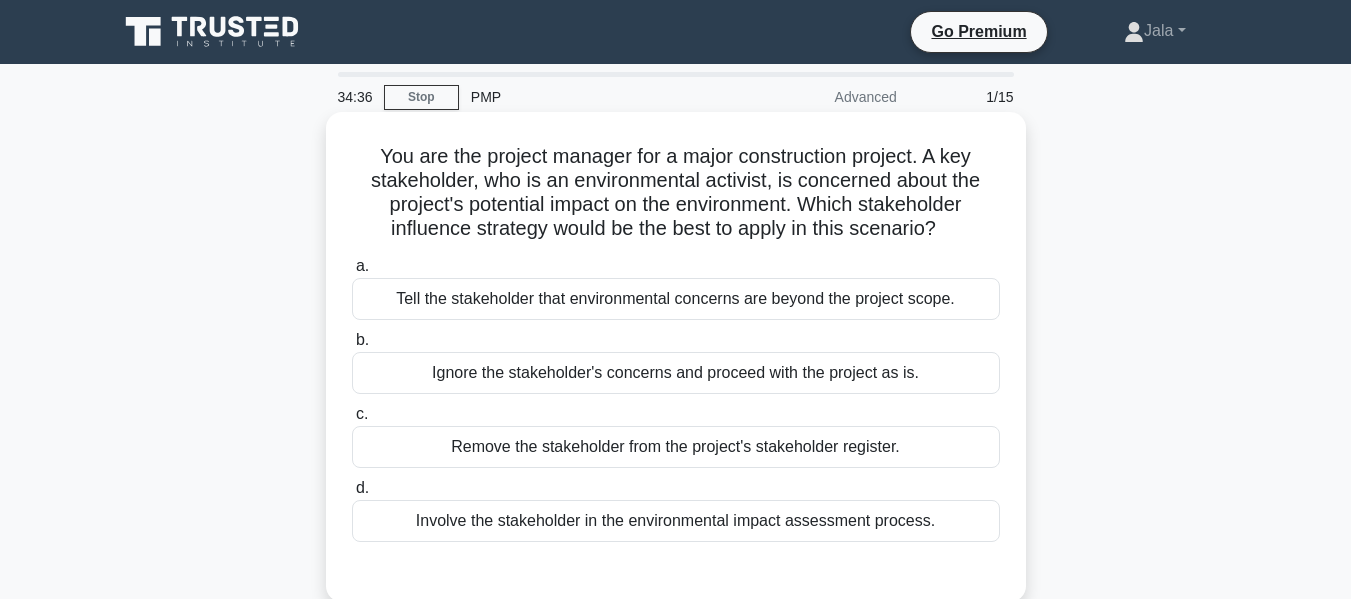 click on "Involve the stakeholder in the environmental impact assessment process." at bounding box center [676, 521] 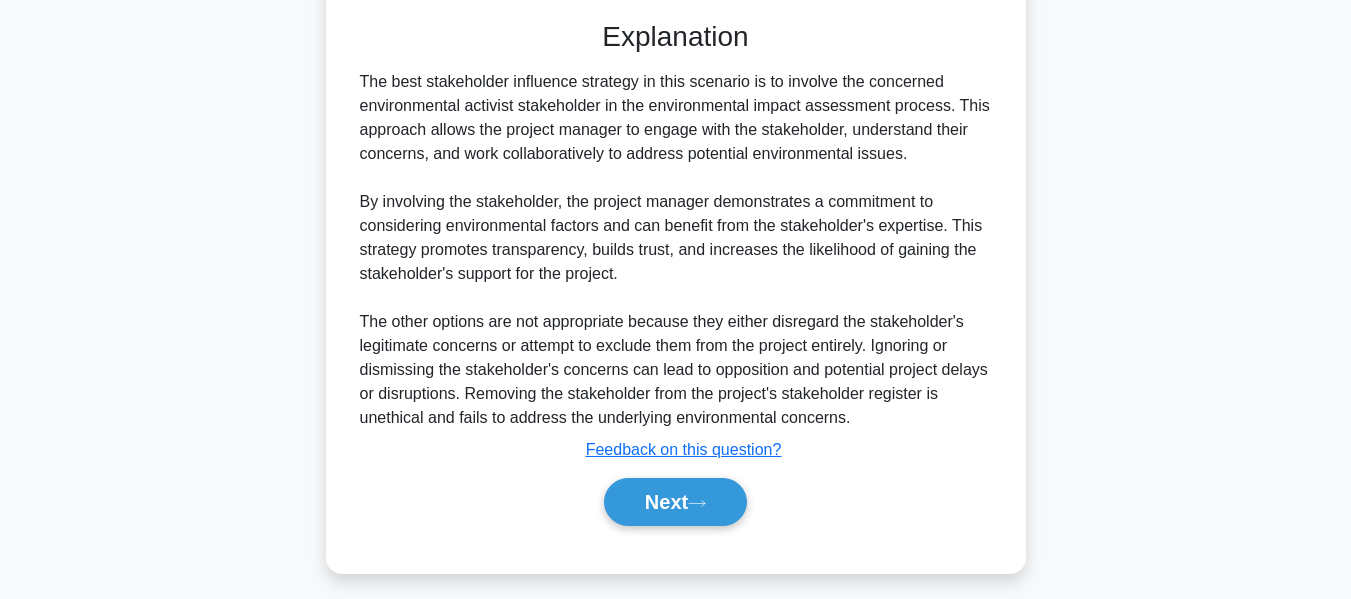 scroll, scrollTop: 563, scrollLeft: 0, axis: vertical 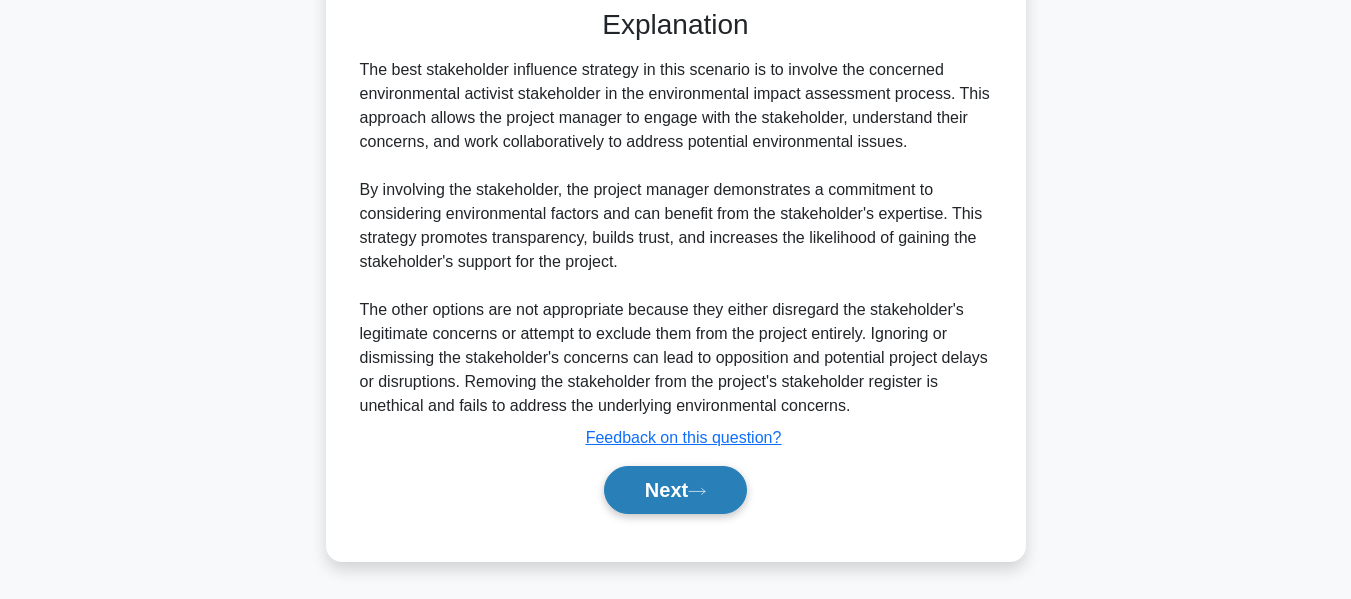 click on "Next" at bounding box center [675, 490] 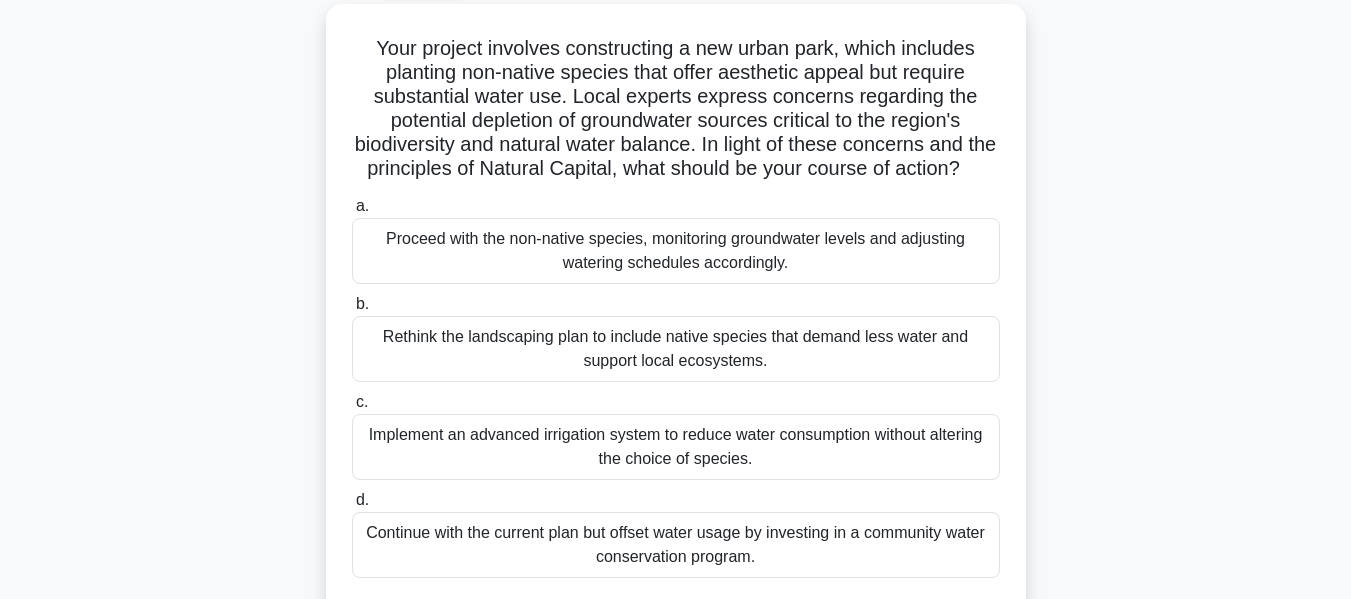 scroll, scrollTop: 115, scrollLeft: 0, axis: vertical 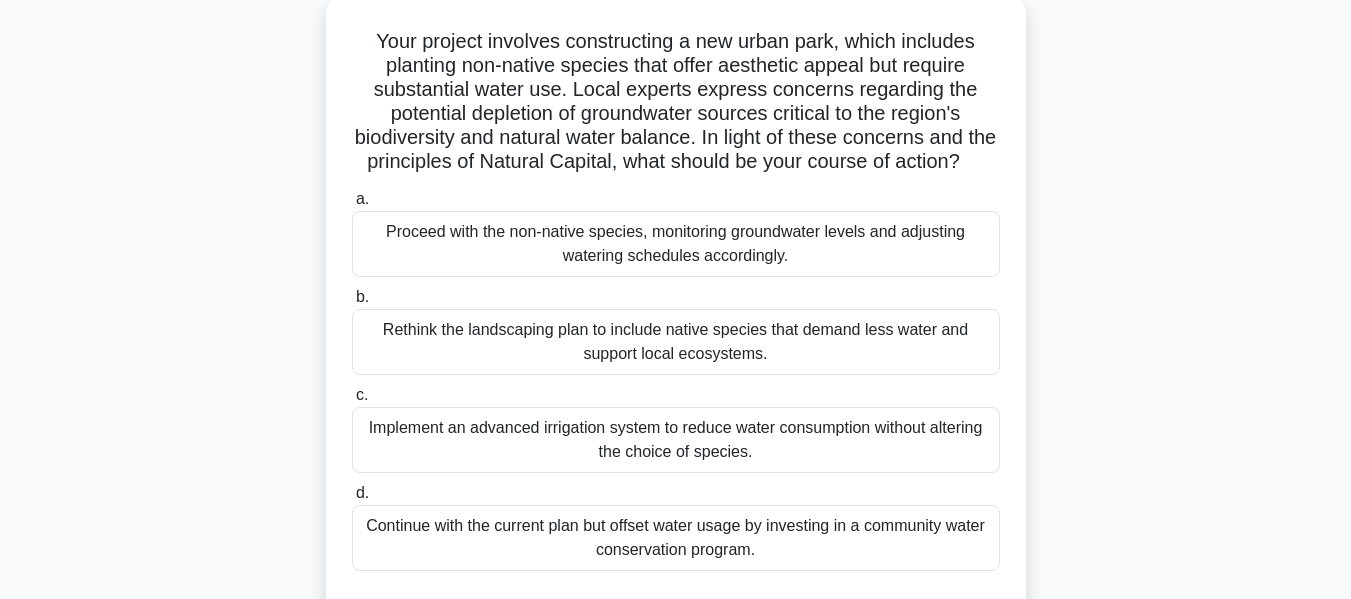 click on "Implement an advanced irrigation system to reduce water consumption without altering the choice of species." at bounding box center [676, 440] 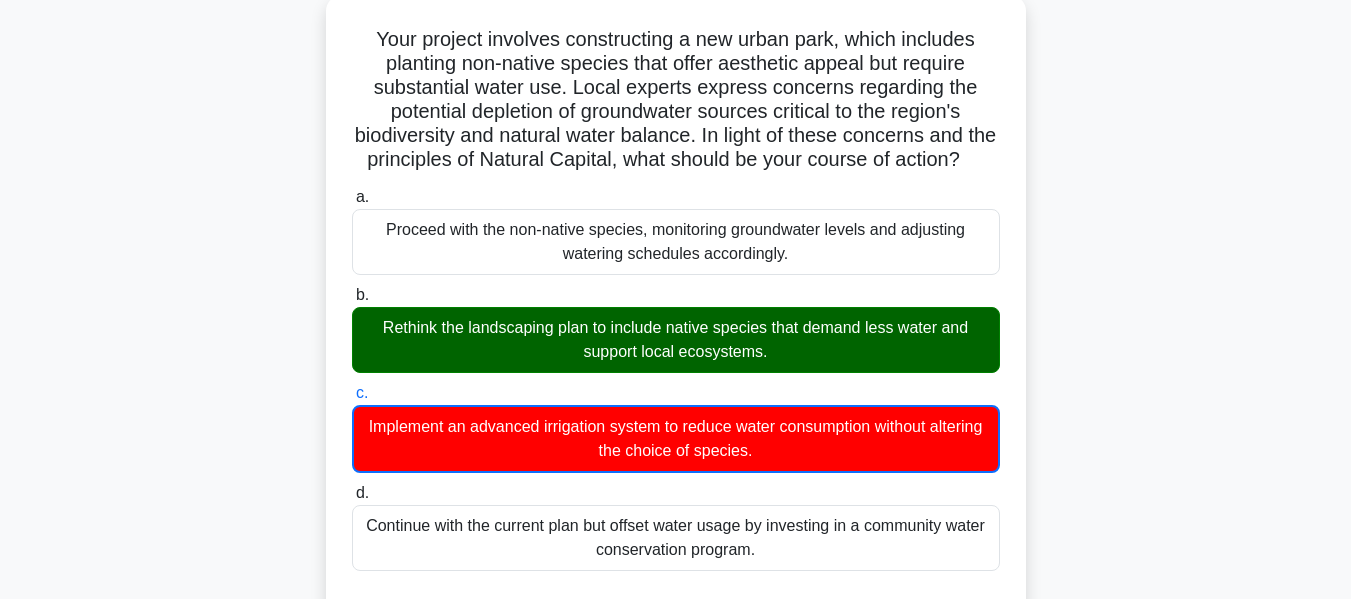 scroll, scrollTop: 125, scrollLeft: 0, axis: vertical 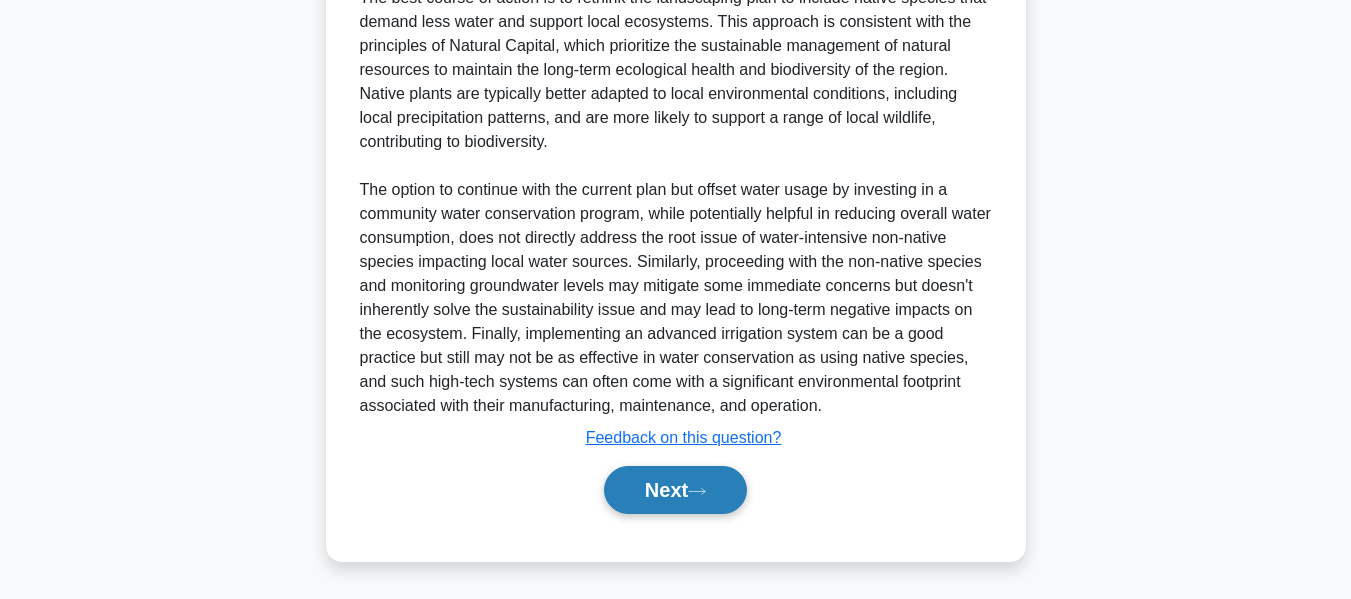 click on "Next" at bounding box center (675, 490) 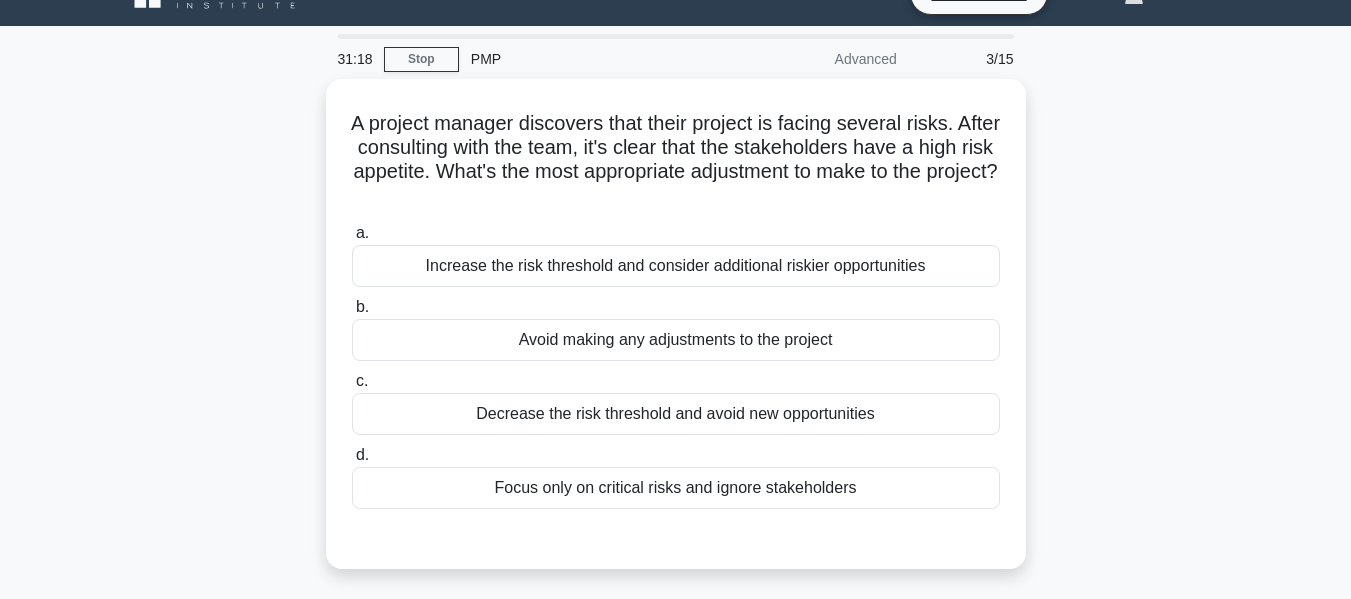 scroll, scrollTop: 0, scrollLeft: 0, axis: both 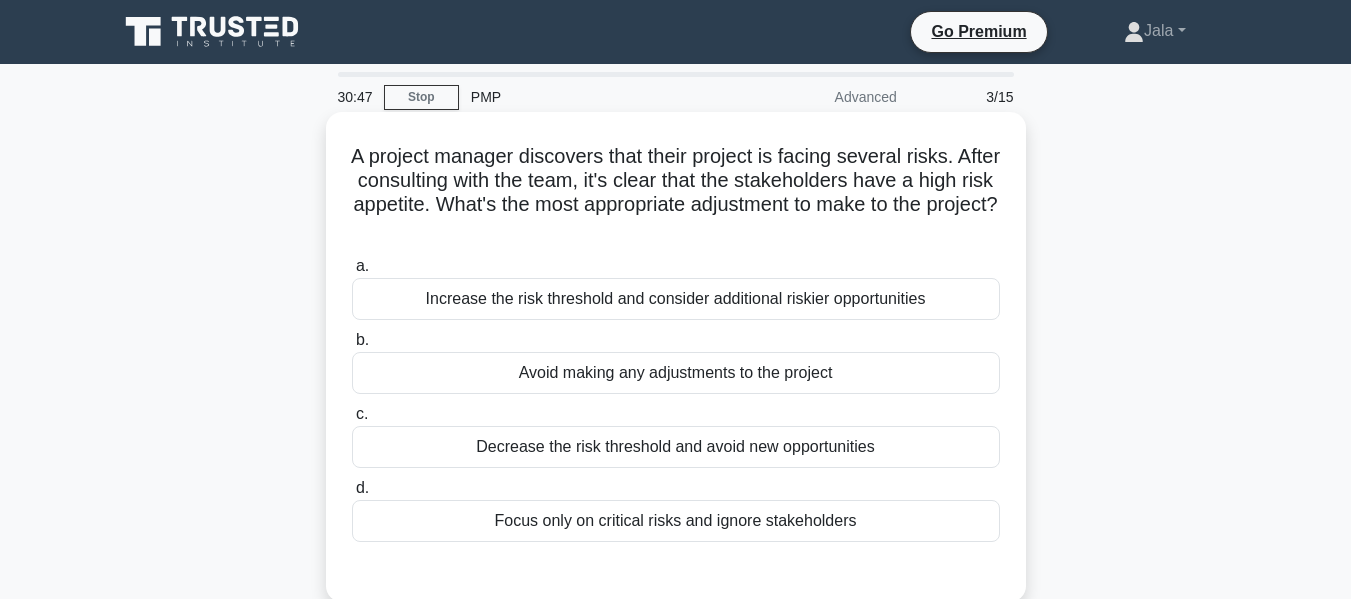 click on "Increase the risk threshold and consider additional riskier opportunities" at bounding box center (676, 299) 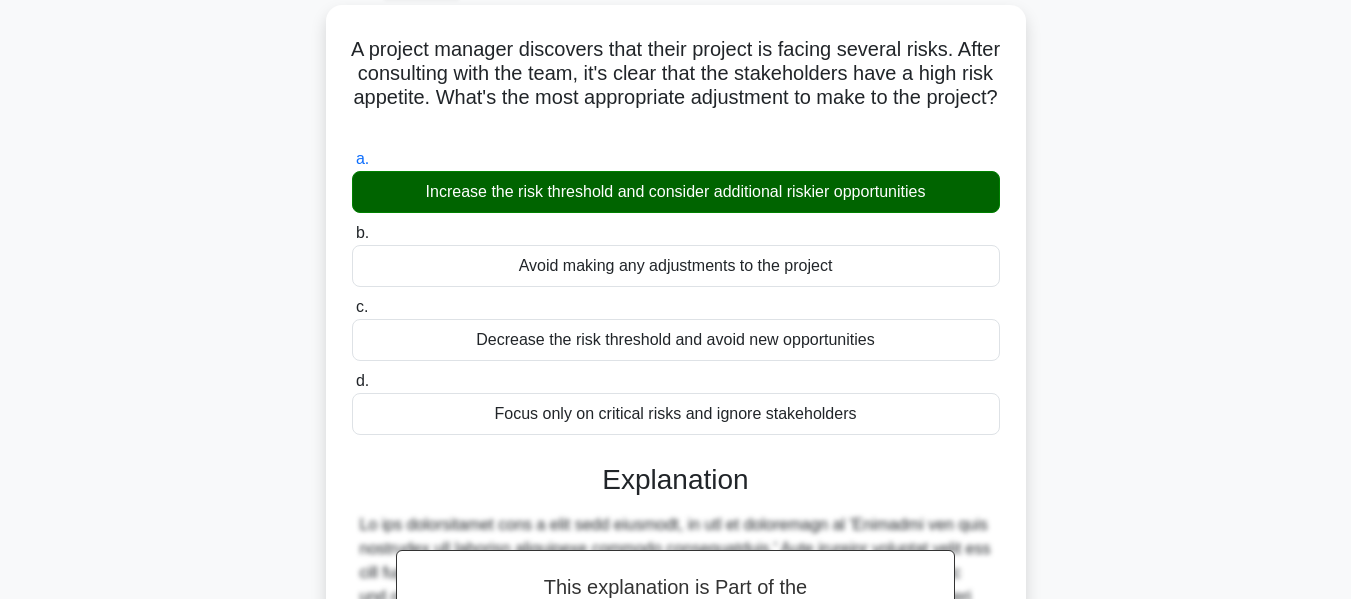 scroll, scrollTop: 491, scrollLeft: 0, axis: vertical 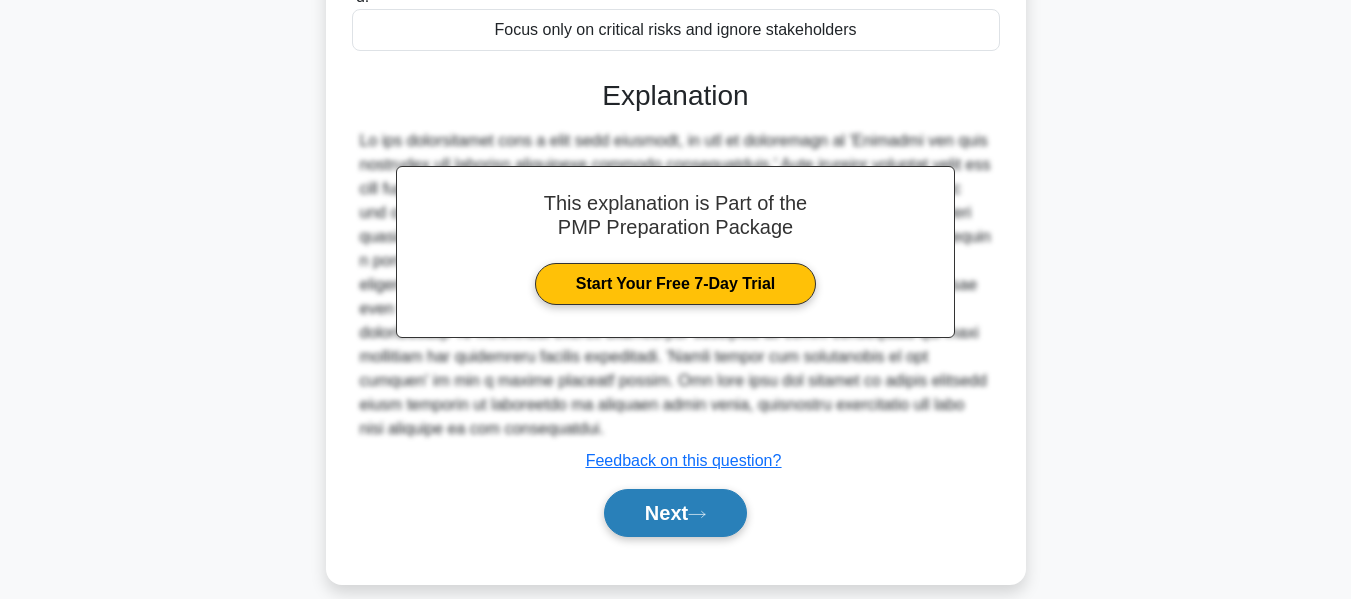 click on "Next" at bounding box center [675, 513] 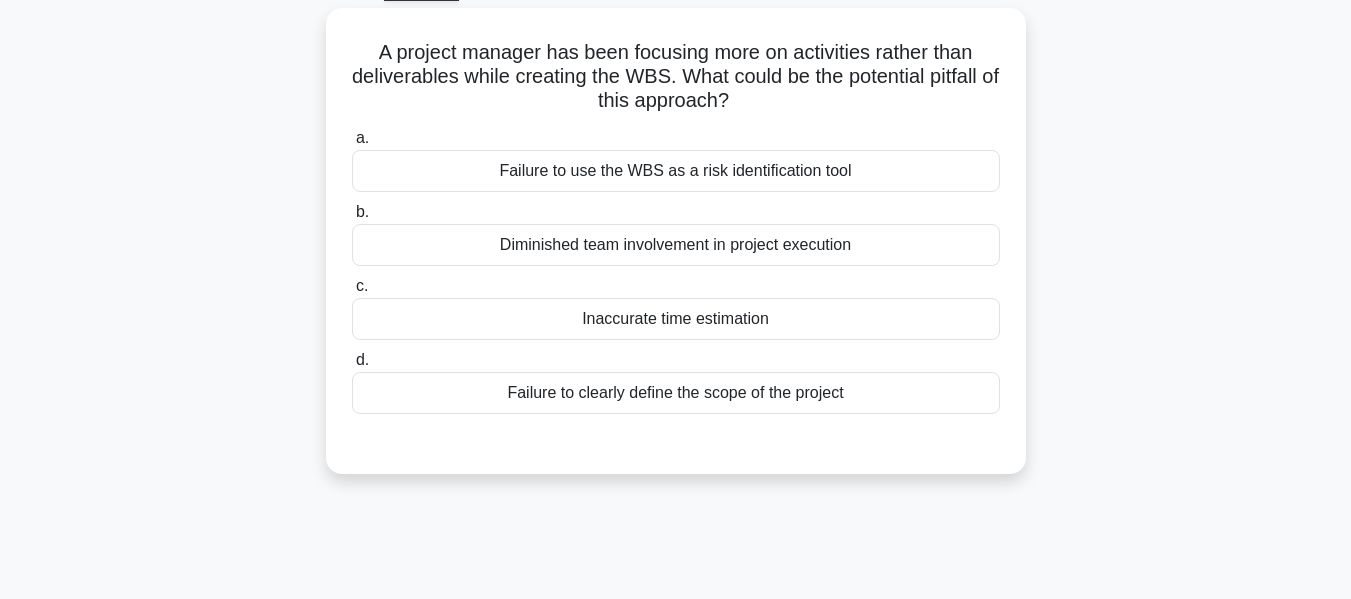 scroll, scrollTop: 100, scrollLeft: 0, axis: vertical 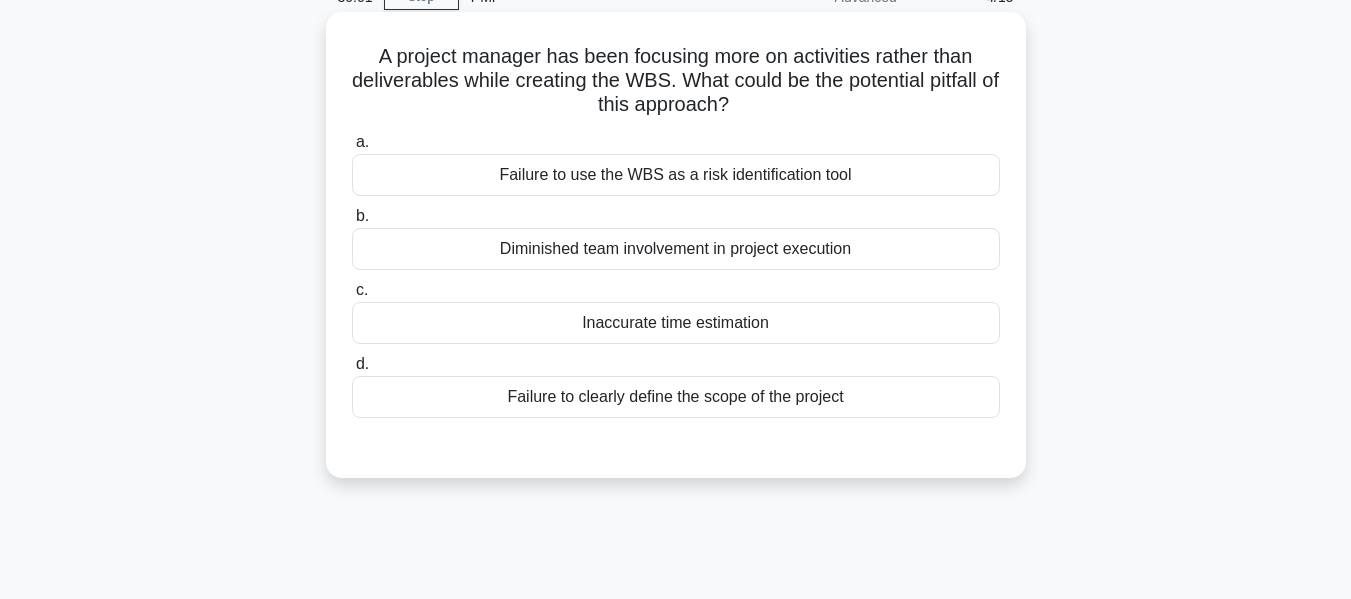 click on "Failure to clearly define the scope of the project" at bounding box center [676, 397] 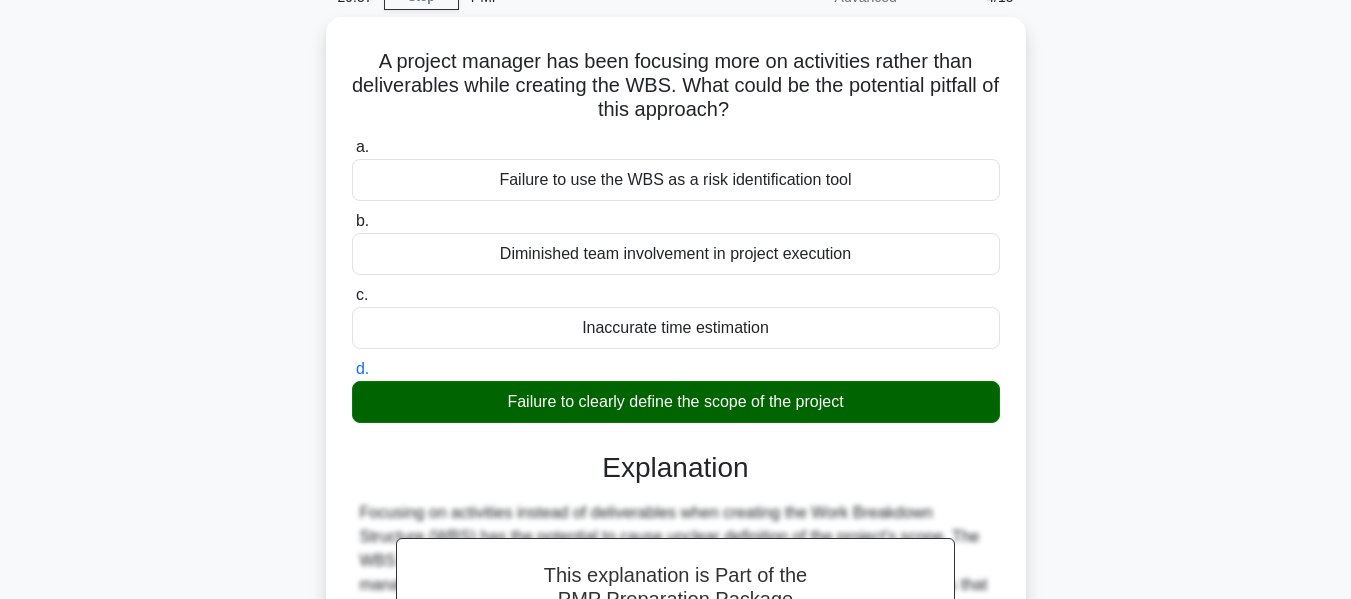 drag, startPoint x: 1349, startPoint y: 130, endPoint x: 1356, endPoint y: 331, distance: 201.12186 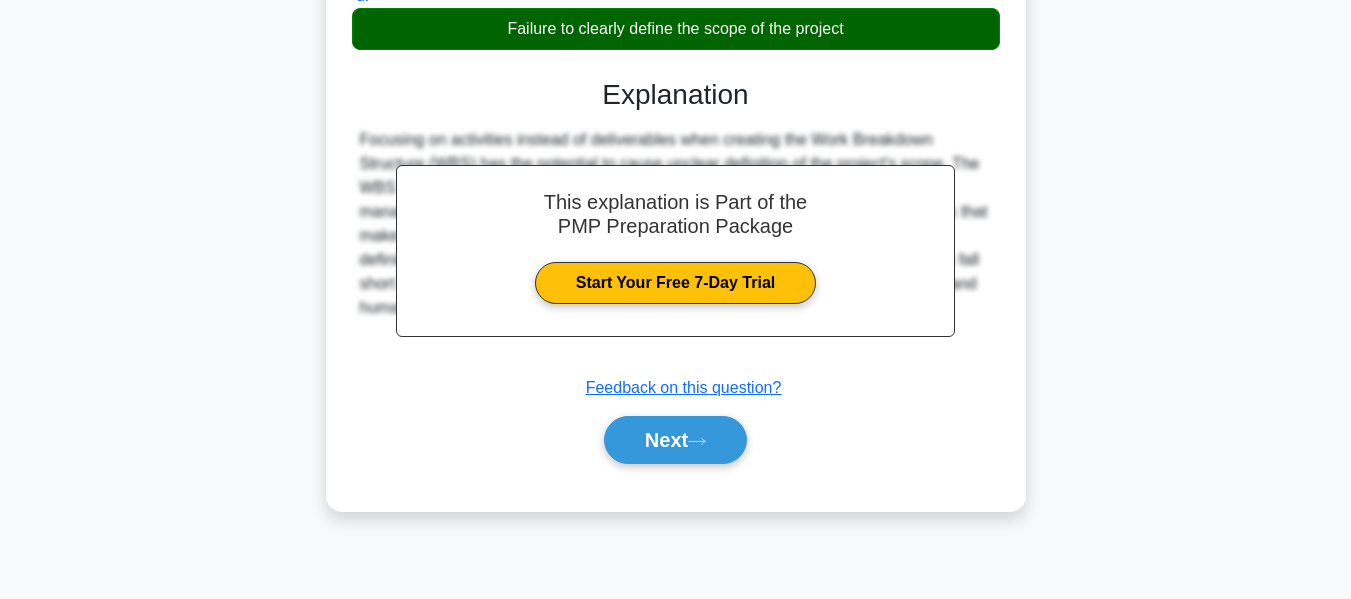 scroll, scrollTop: 481, scrollLeft: 0, axis: vertical 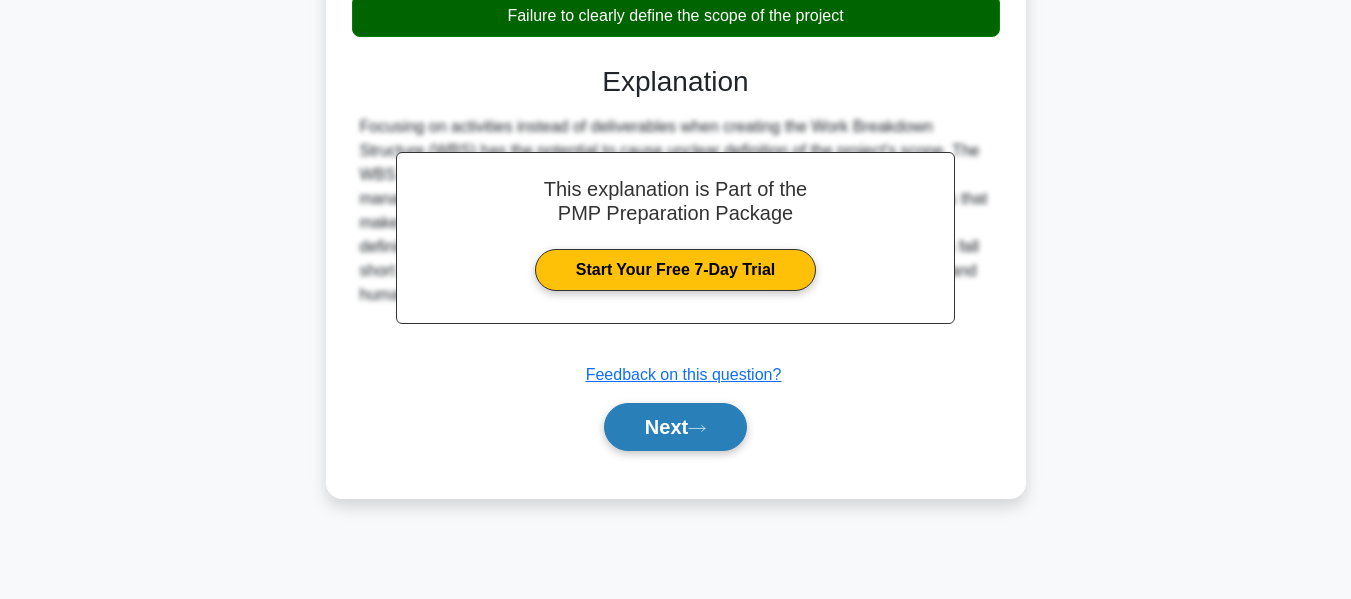 click on "Next" at bounding box center [675, 427] 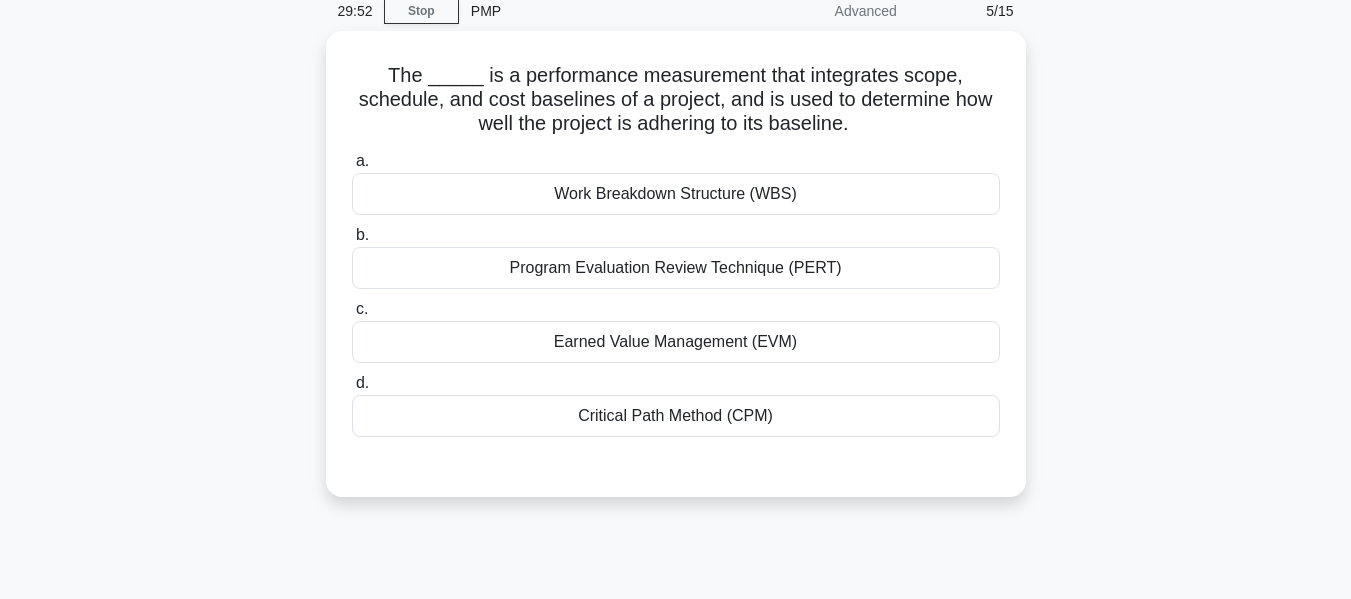 scroll, scrollTop: 75, scrollLeft: 0, axis: vertical 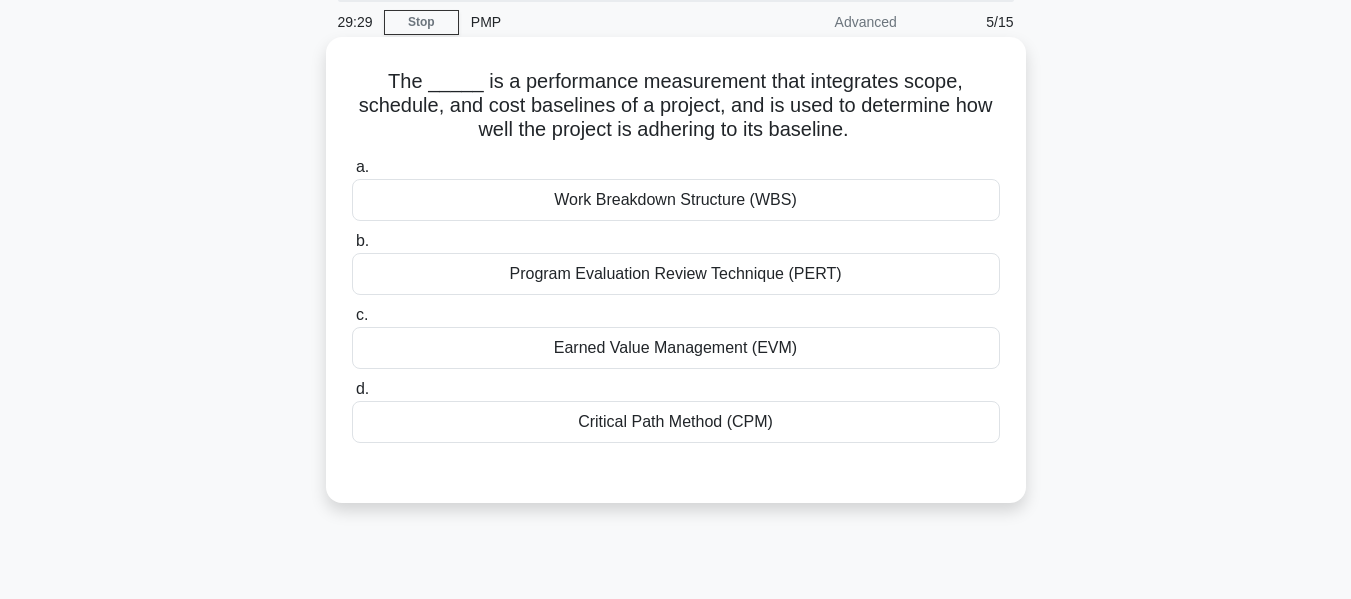 click on "Earned Value Management (EVM)" at bounding box center (676, 348) 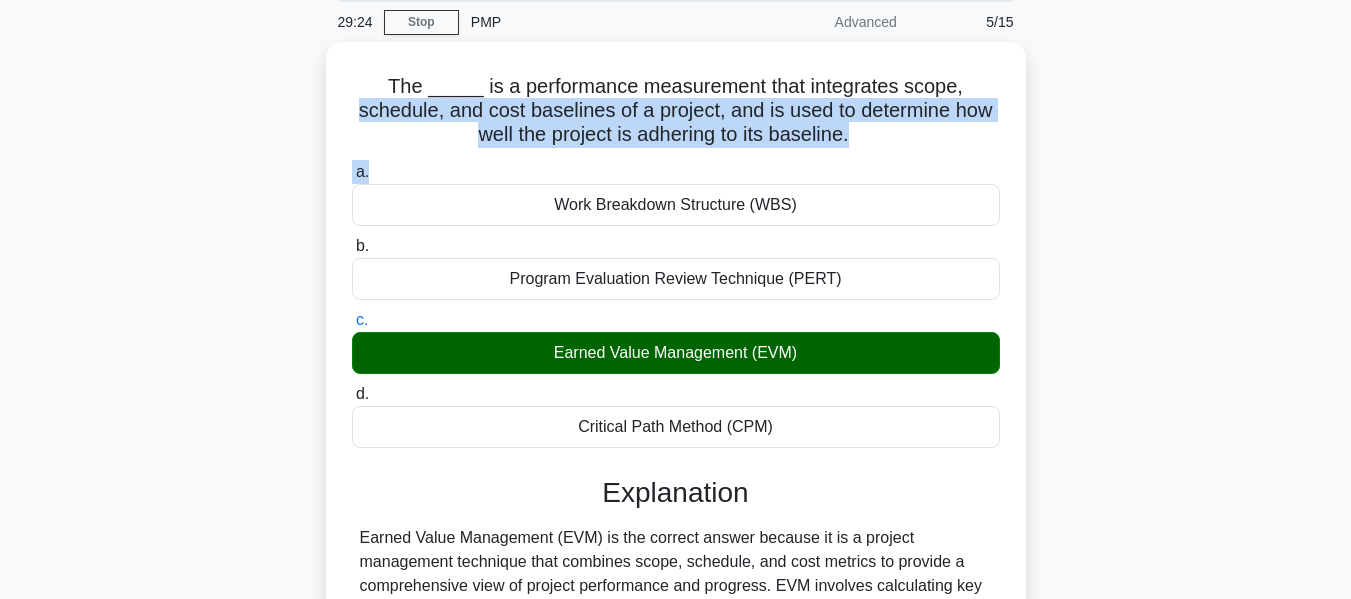 drag, startPoint x: 1331, startPoint y: 81, endPoint x: 1355, endPoint y: 168, distance: 90.24966 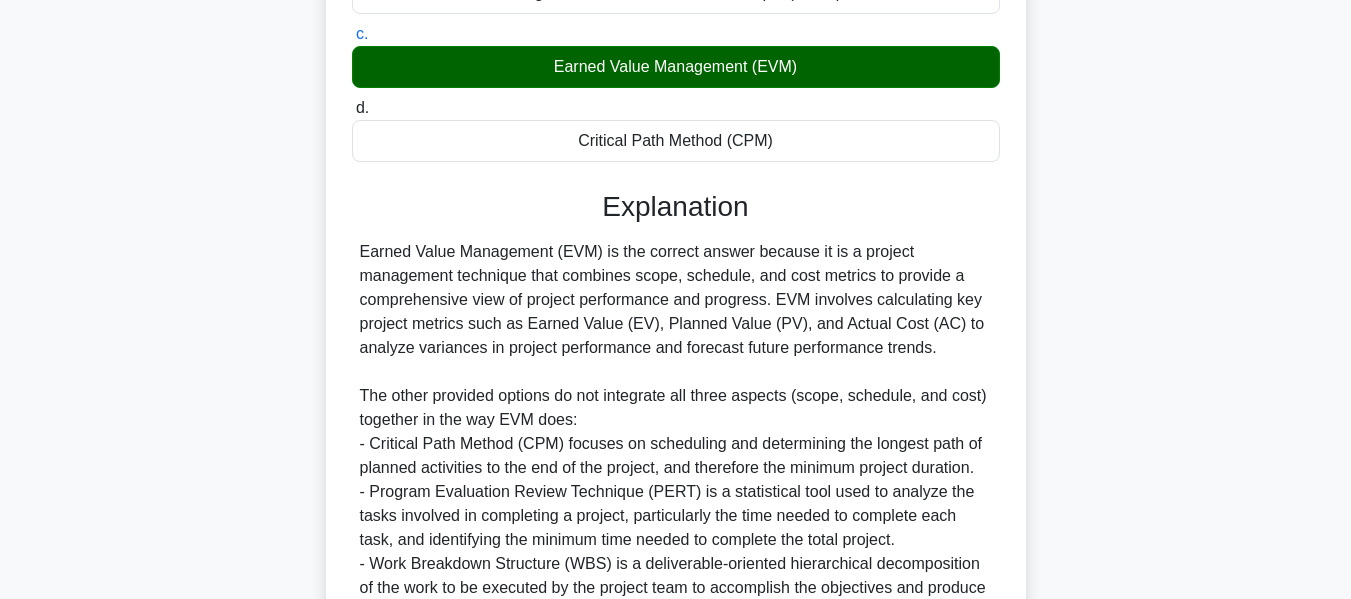 scroll, scrollTop: 363, scrollLeft: 0, axis: vertical 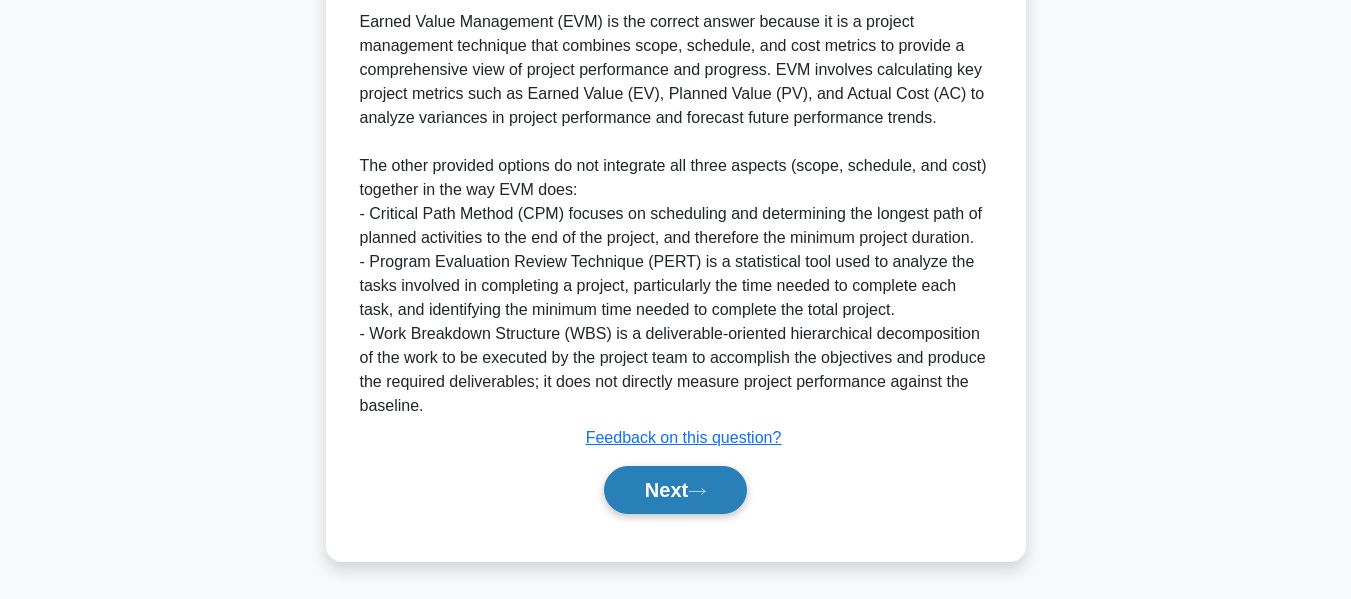 click on "Next" at bounding box center (675, 490) 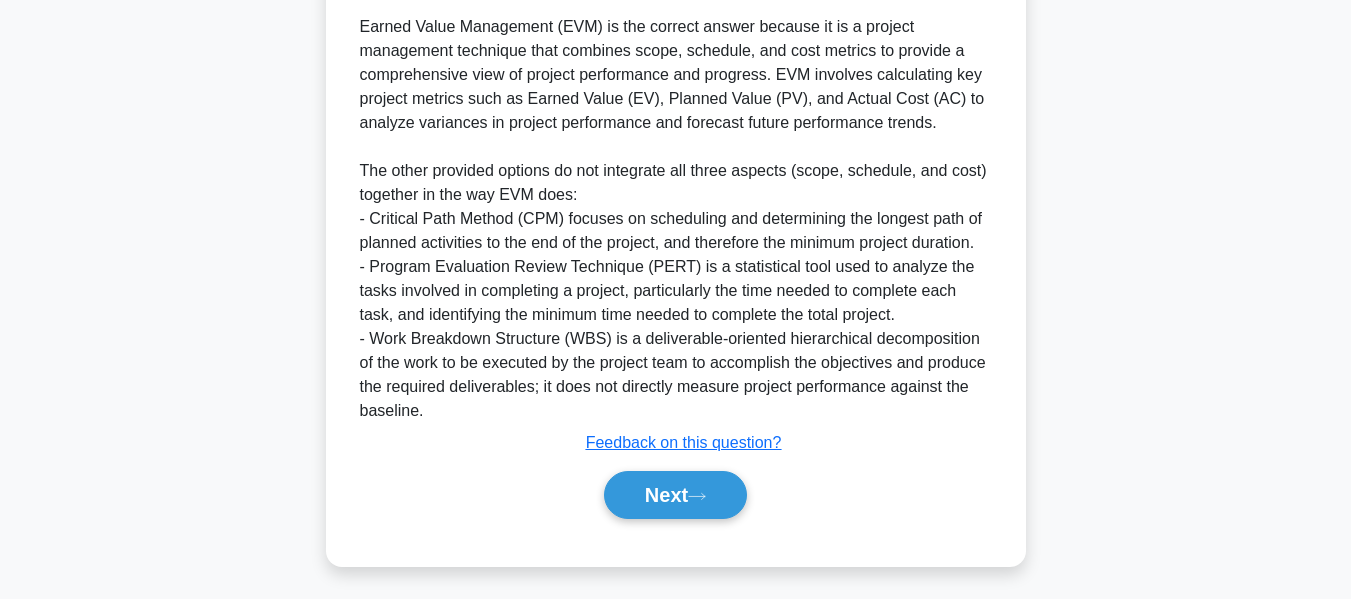 scroll, scrollTop: 481, scrollLeft: 0, axis: vertical 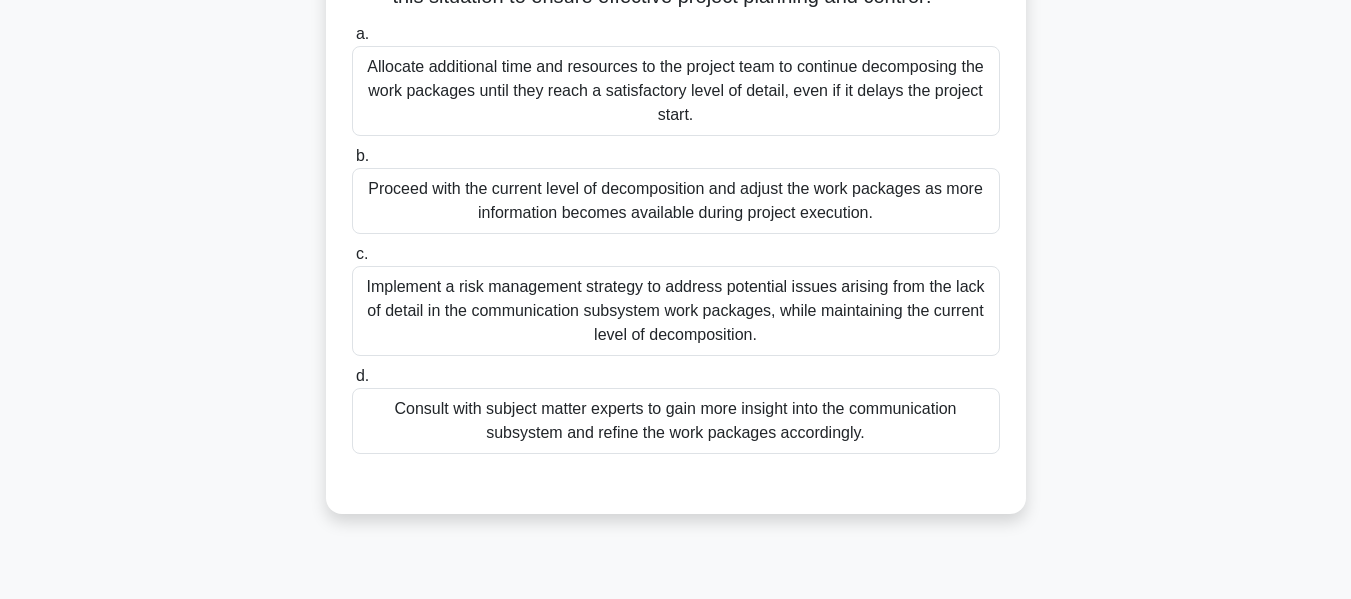 click on "Consult with subject matter experts to gain more insight into the communication subsystem and refine the work packages accordingly." at bounding box center [676, 421] 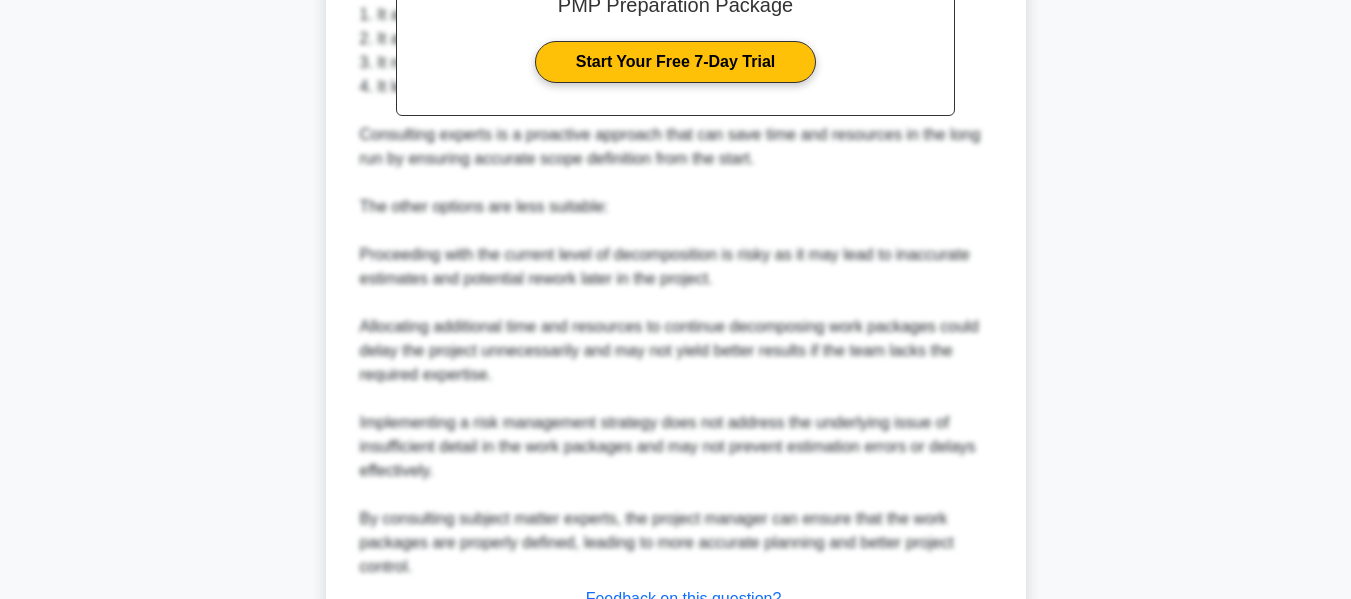 scroll, scrollTop: 1139, scrollLeft: 0, axis: vertical 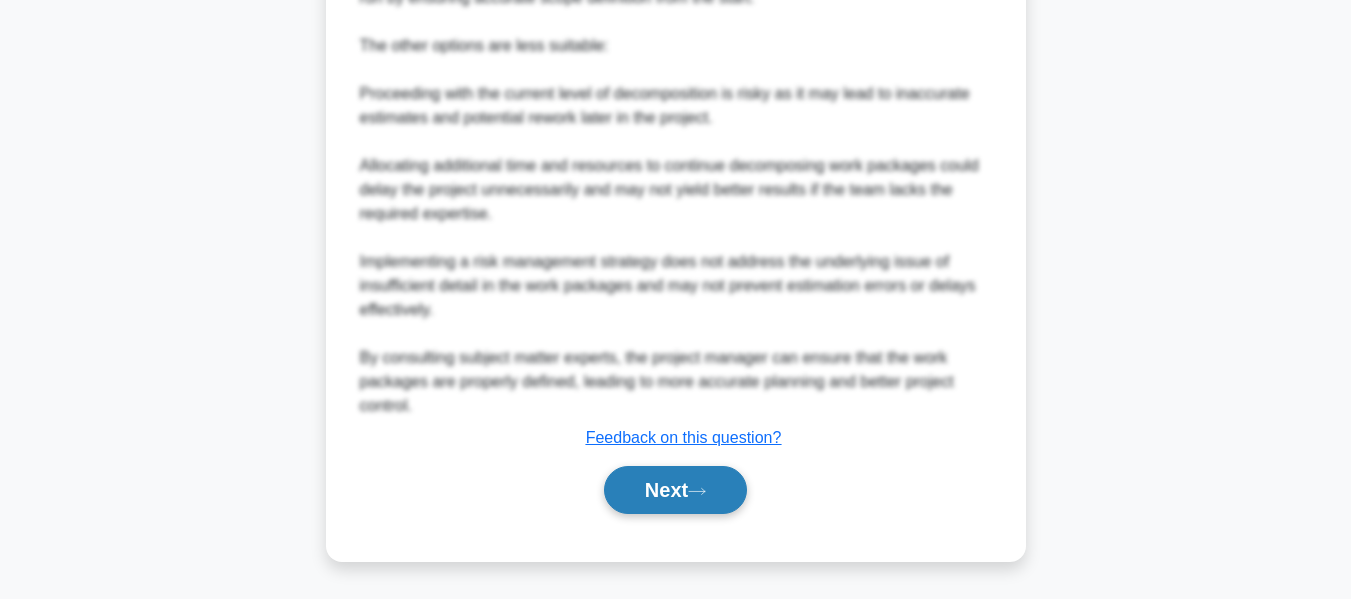 click on "Next" at bounding box center [675, 490] 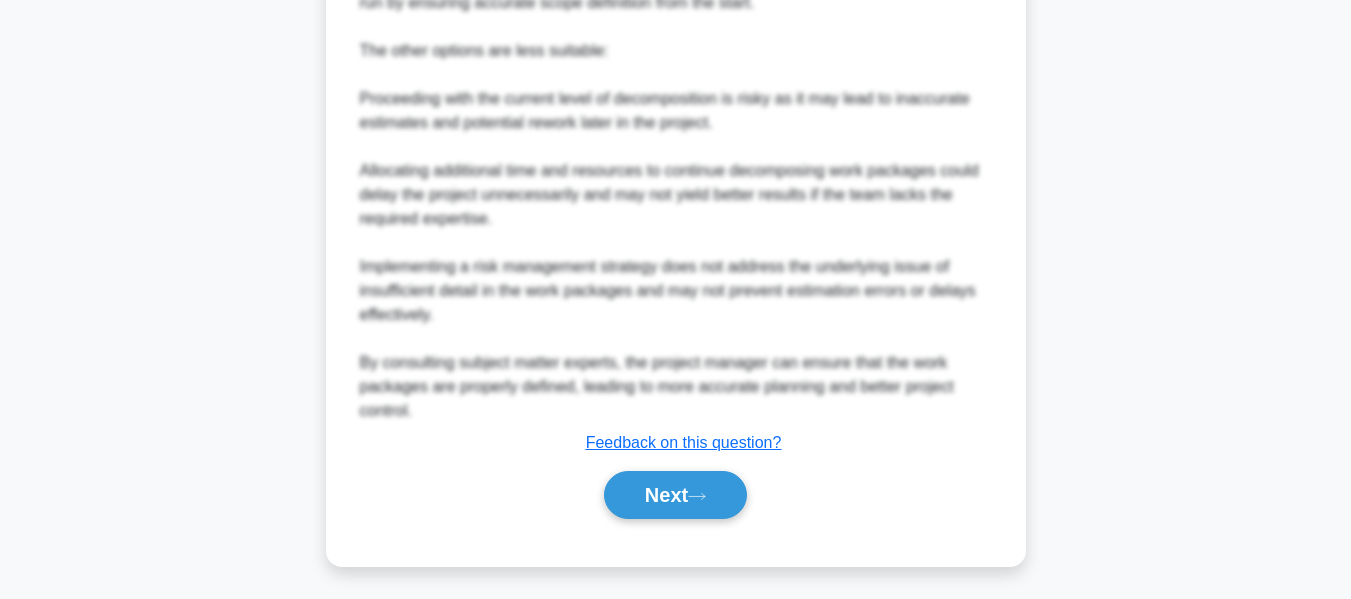 scroll, scrollTop: 481, scrollLeft: 0, axis: vertical 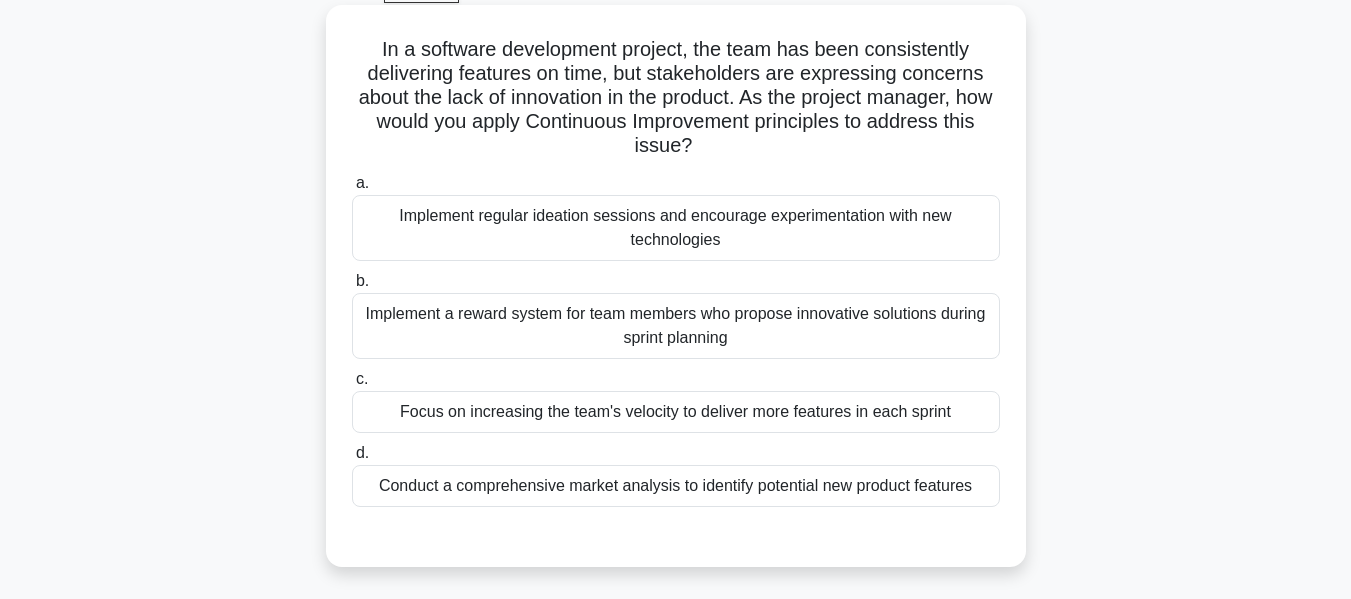click on "Implement regular ideation sessions and encourage experimentation with new technologies" at bounding box center (676, 228) 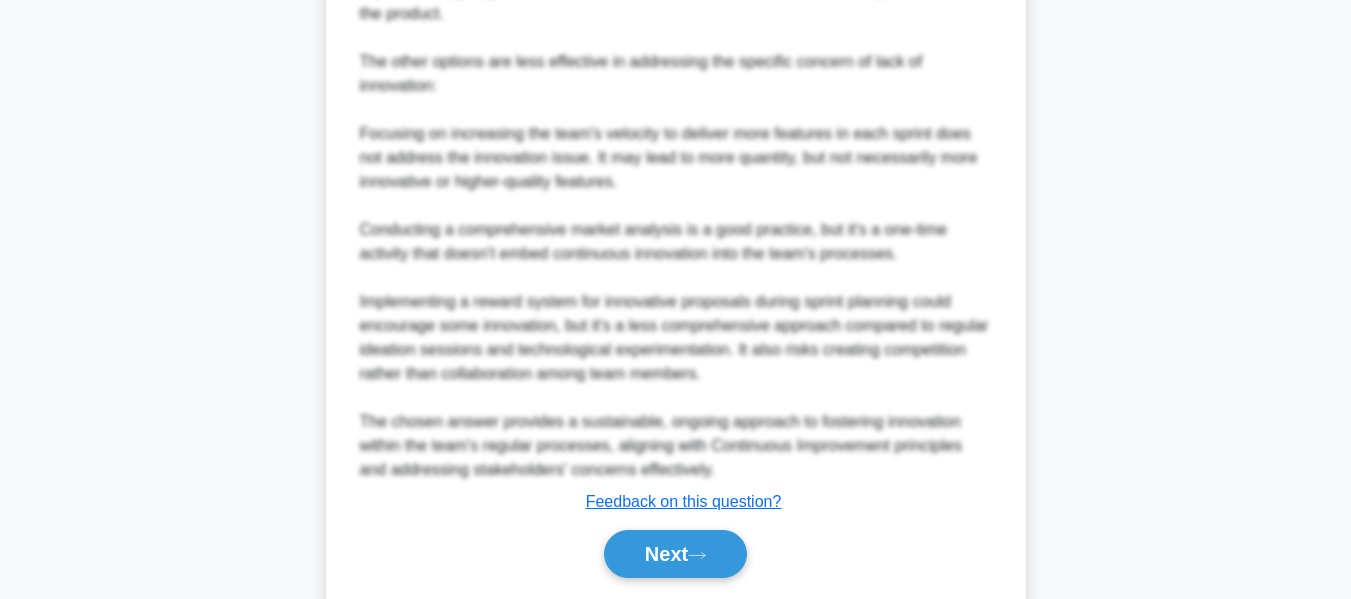 scroll, scrollTop: 941, scrollLeft: 0, axis: vertical 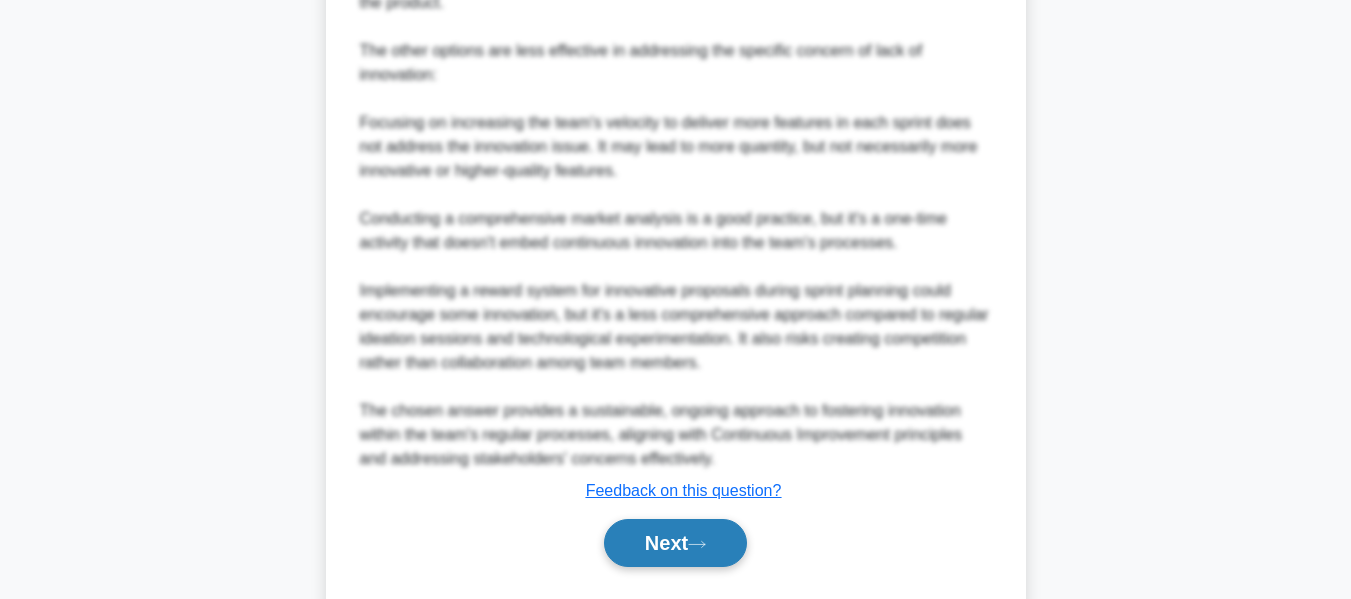 click on "Next" at bounding box center [675, 543] 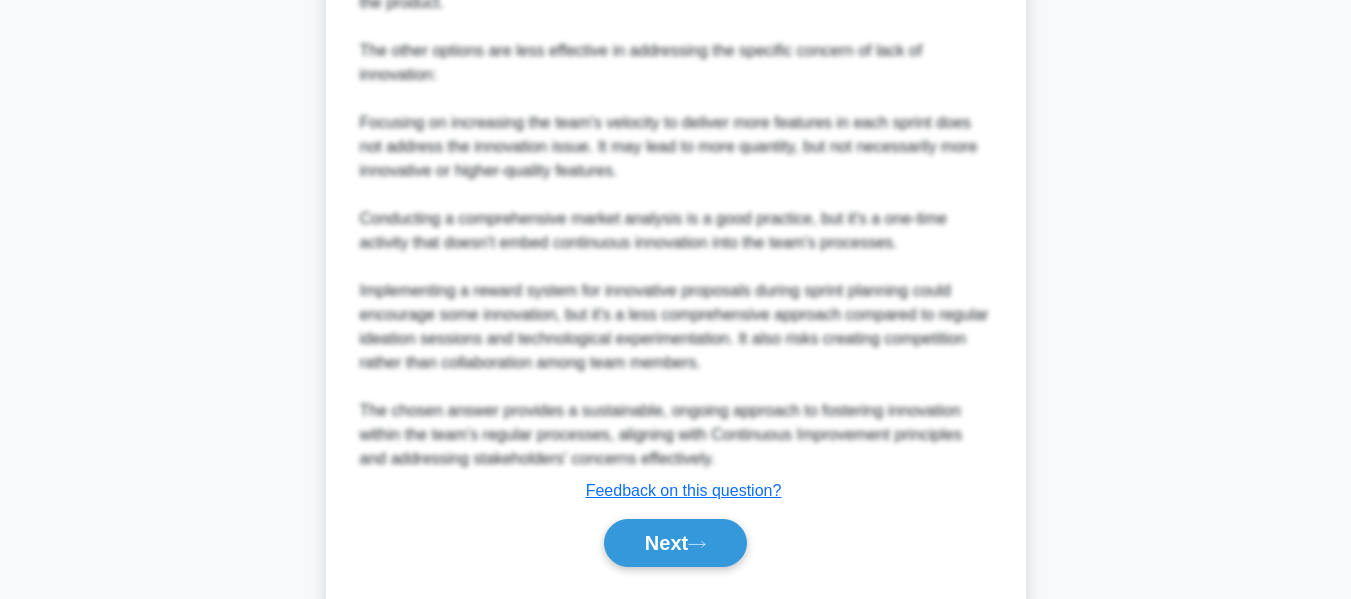 scroll, scrollTop: 481, scrollLeft: 0, axis: vertical 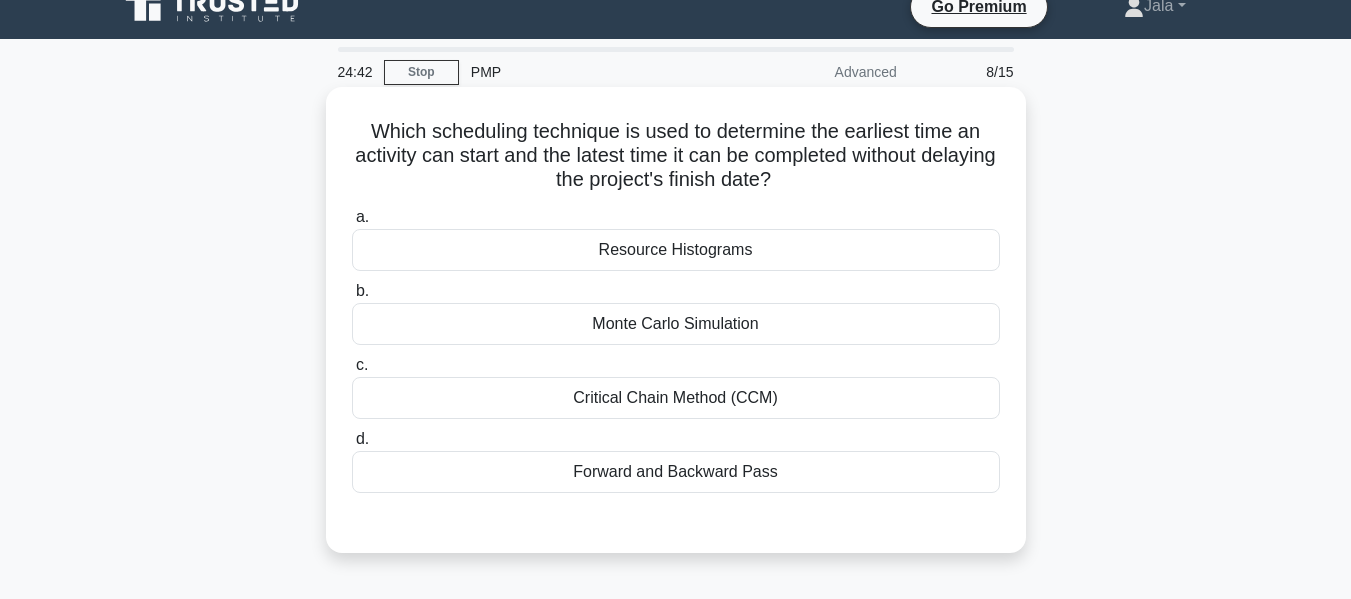 click on "Critical Chain Method (CCM)" at bounding box center (676, 398) 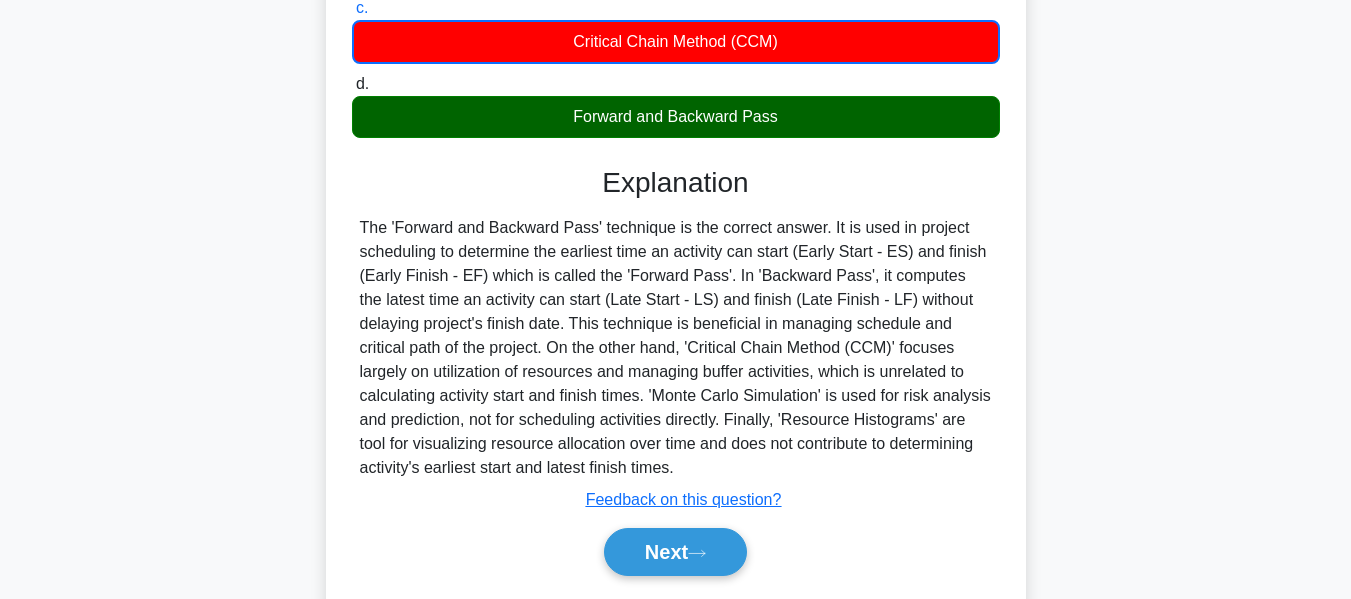 scroll, scrollTop: 389, scrollLeft: 0, axis: vertical 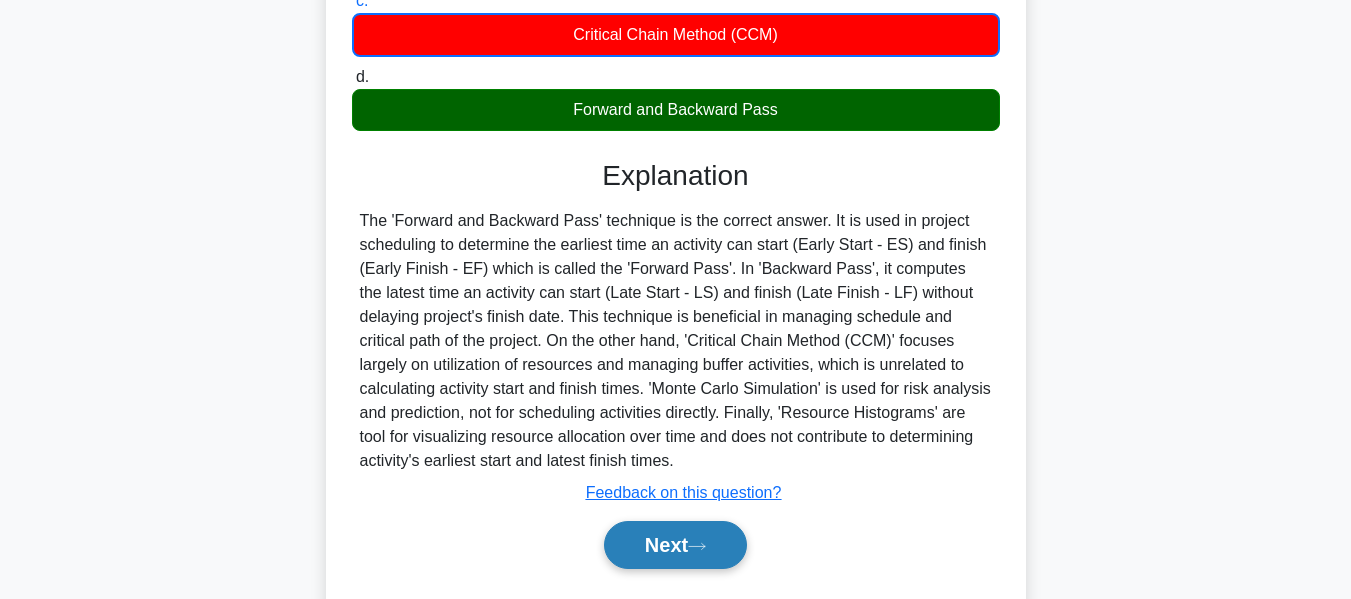 click on "Next" at bounding box center (675, 545) 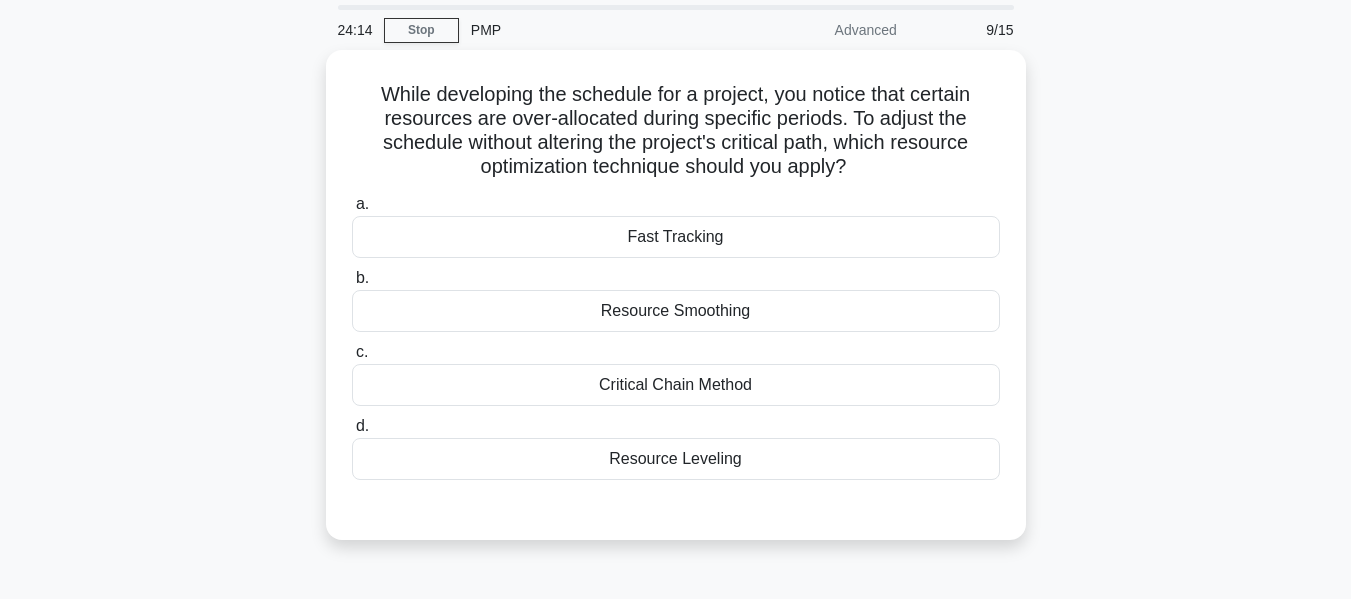 scroll, scrollTop: 63, scrollLeft: 0, axis: vertical 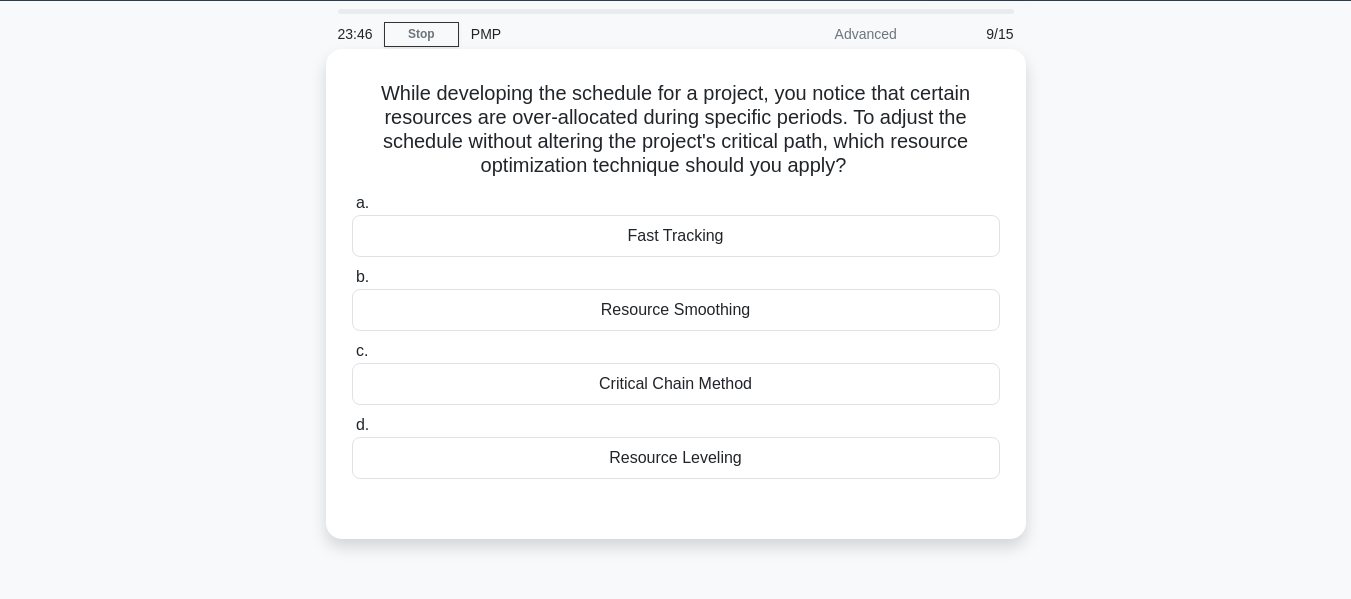 click on "Resource Smoothing" at bounding box center (676, 310) 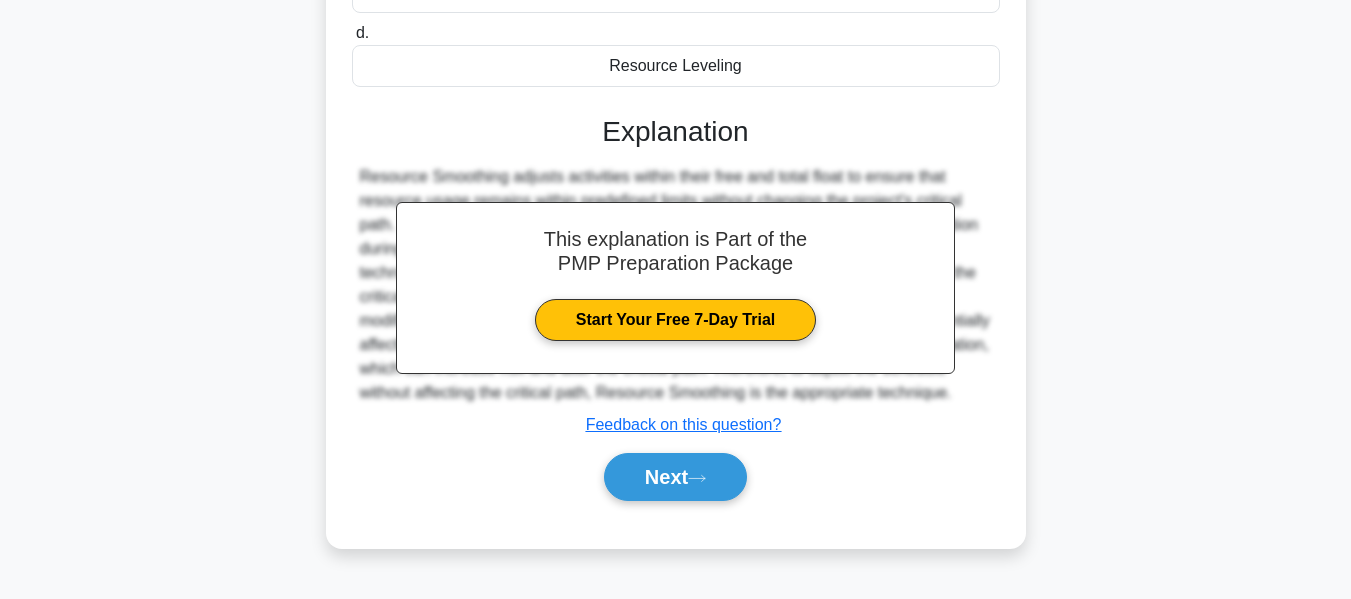 scroll, scrollTop: 481, scrollLeft: 0, axis: vertical 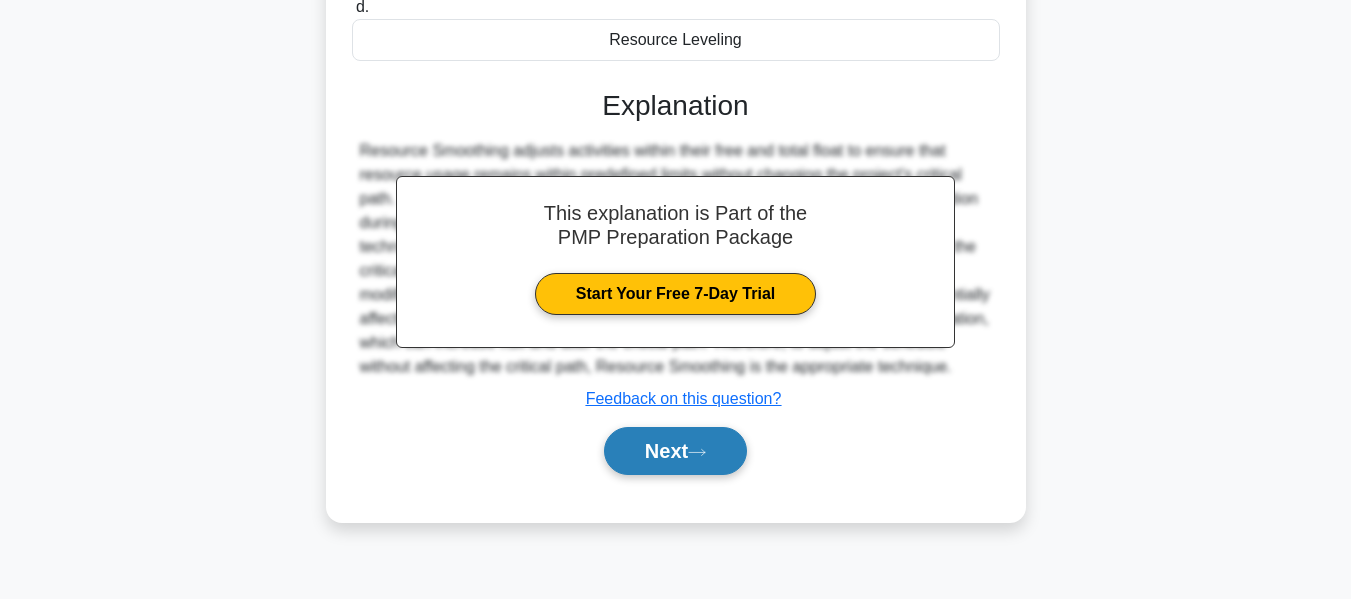 click on "Next" at bounding box center (675, 451) 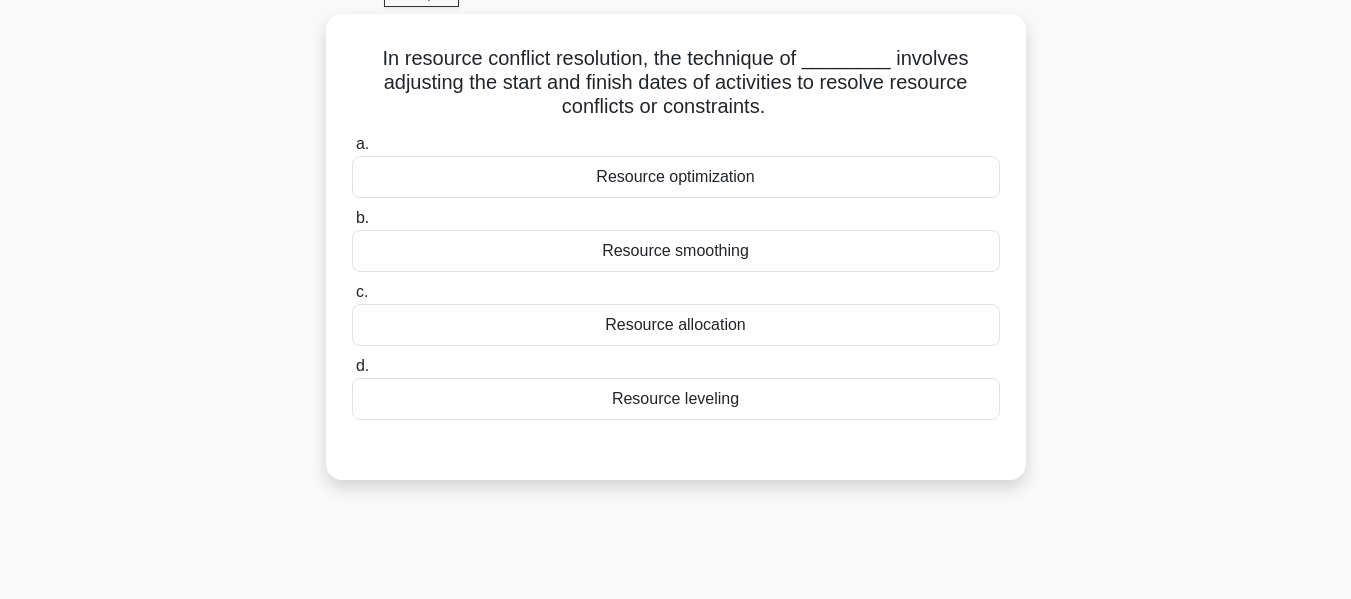 scroll, scrollTop: 98, scrollLeft: 0, axis: vertical 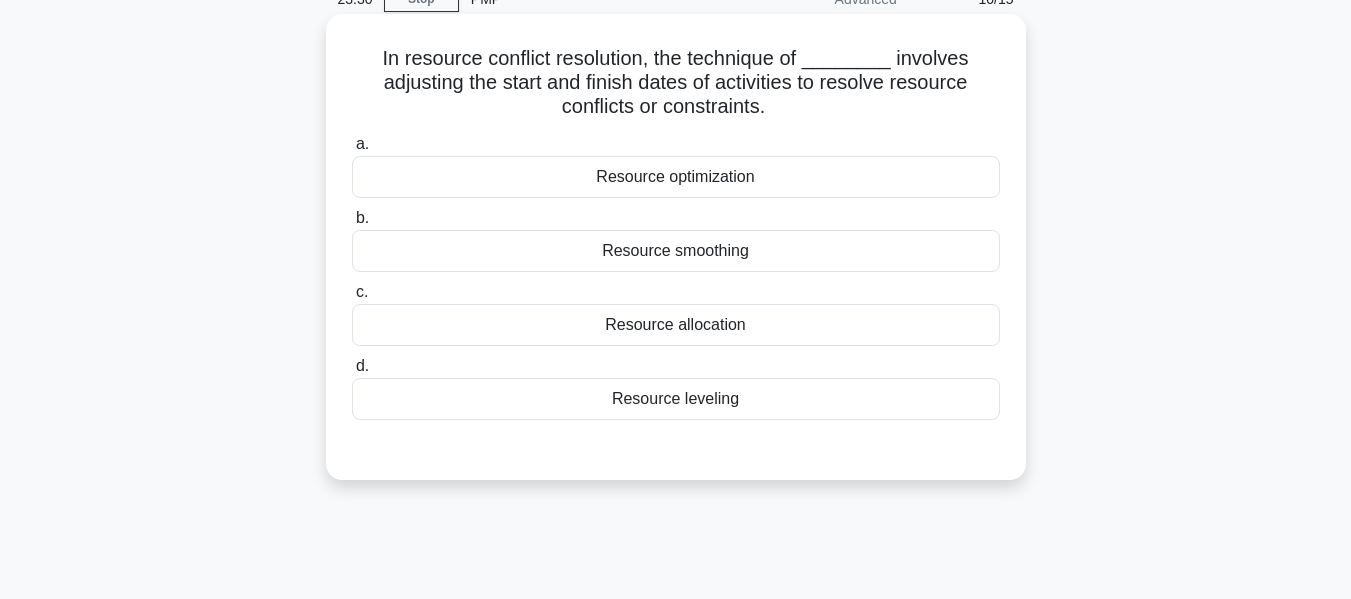 click on "Resource leveling" at bounding box center [676, 399] 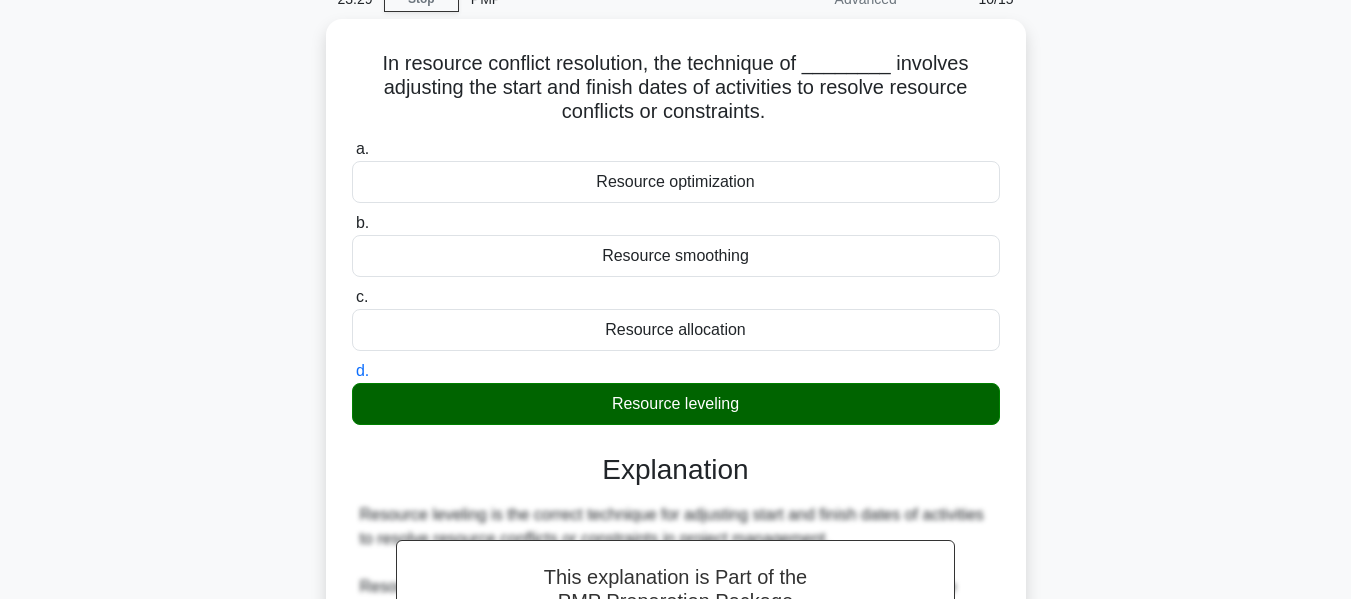 scroll, scrollTop: 587, scrollLeft: 0, axis: vertical 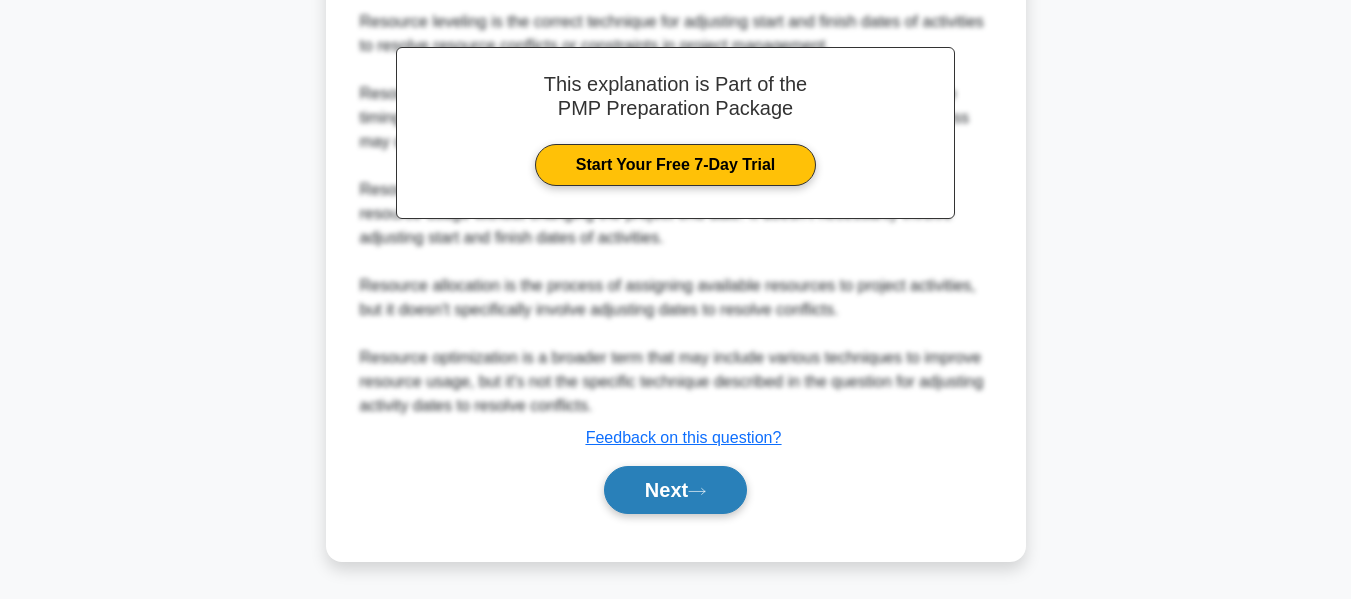 click on "Next" at bounding box center [675, 490] 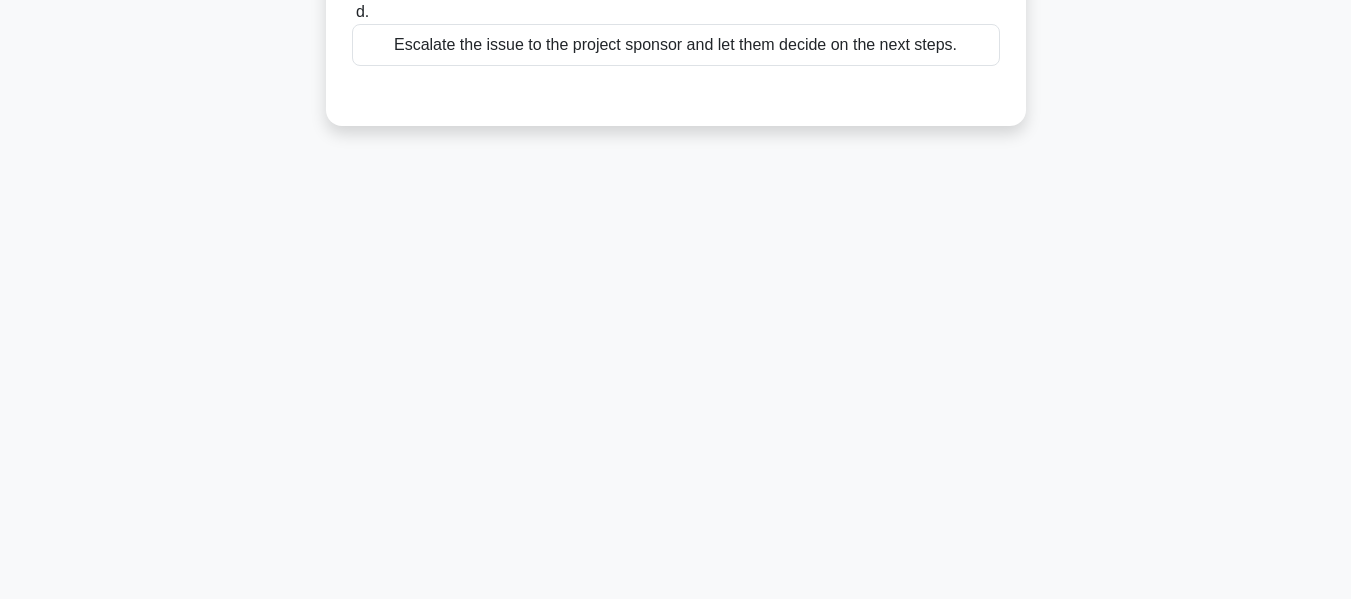 scroll, scrollTop: 481, scrollLeft: 0, axis: vertical 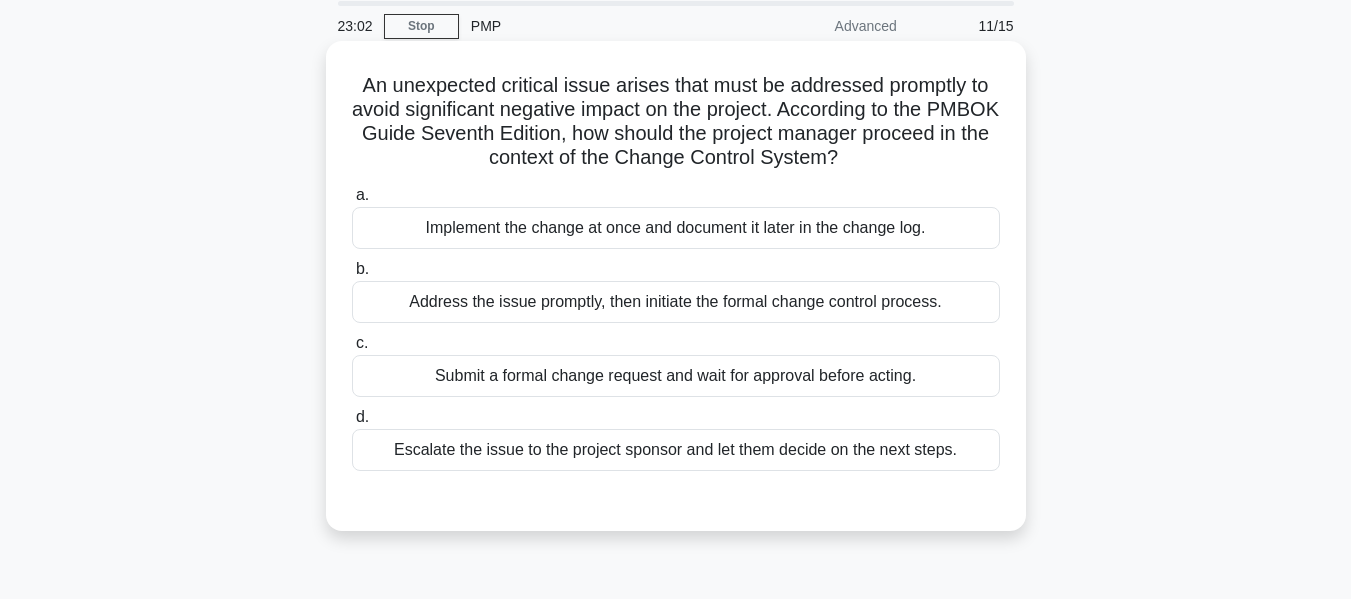 click on "Submit a formal change request and wait for approval before acting." at bounding box center (676, 376) 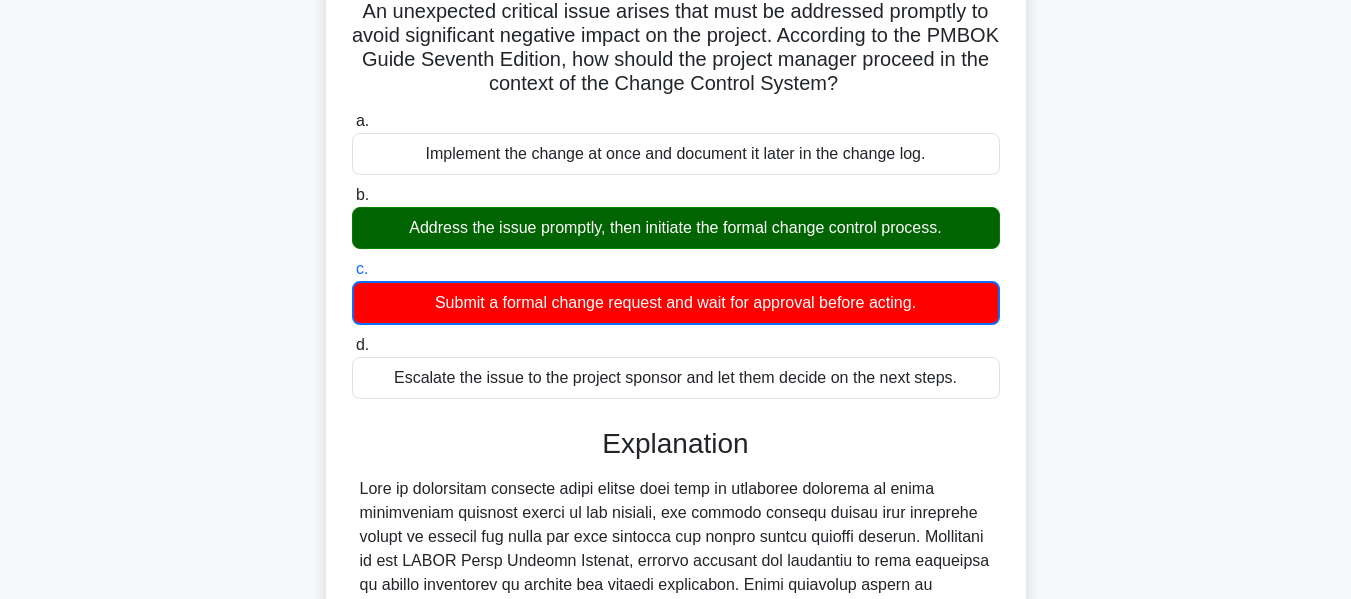 scroll, scrollTop: 152, scrollLeft: 0, axis: vertical 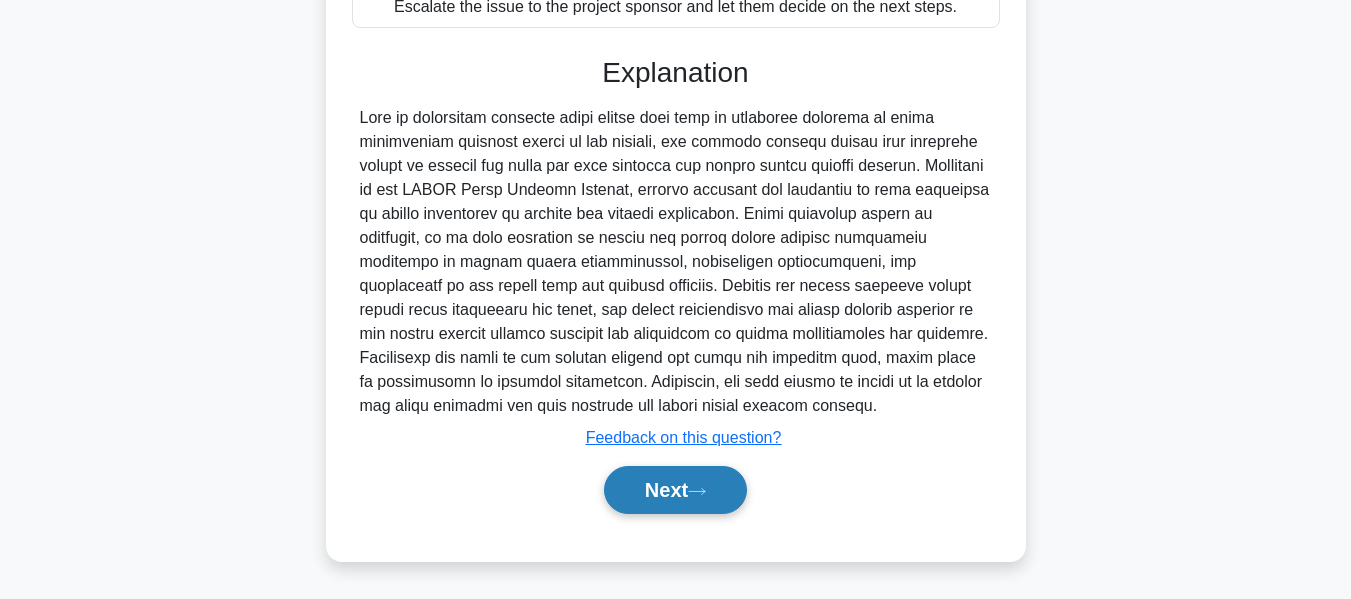 click on "Next" at bounding box center [675, 490] 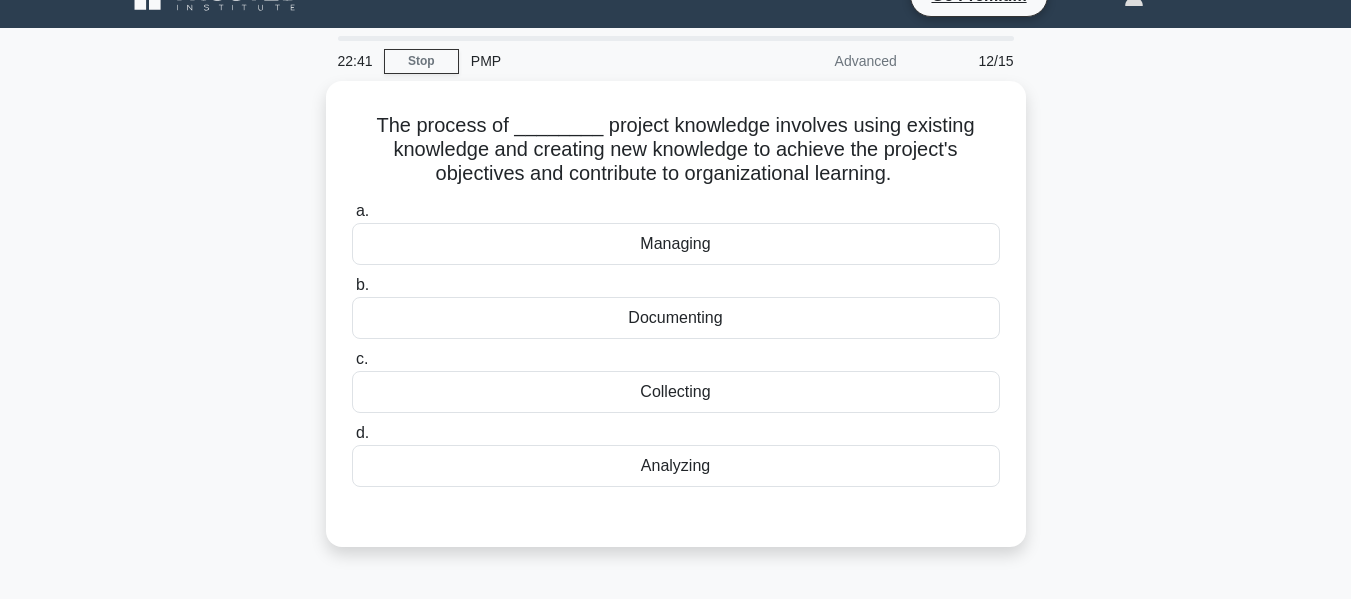 scroll, scrollTop: 29, scrollLeft: 0, axis: vertical 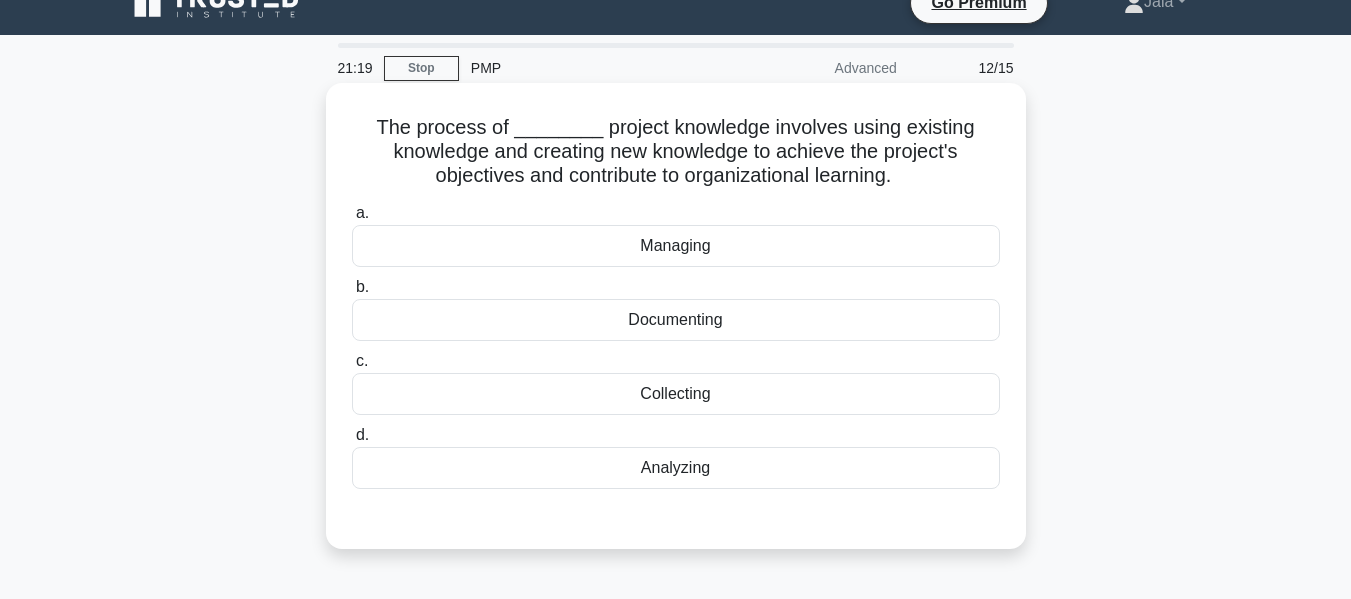 click on "Managing" at bounding box center (676, 246) 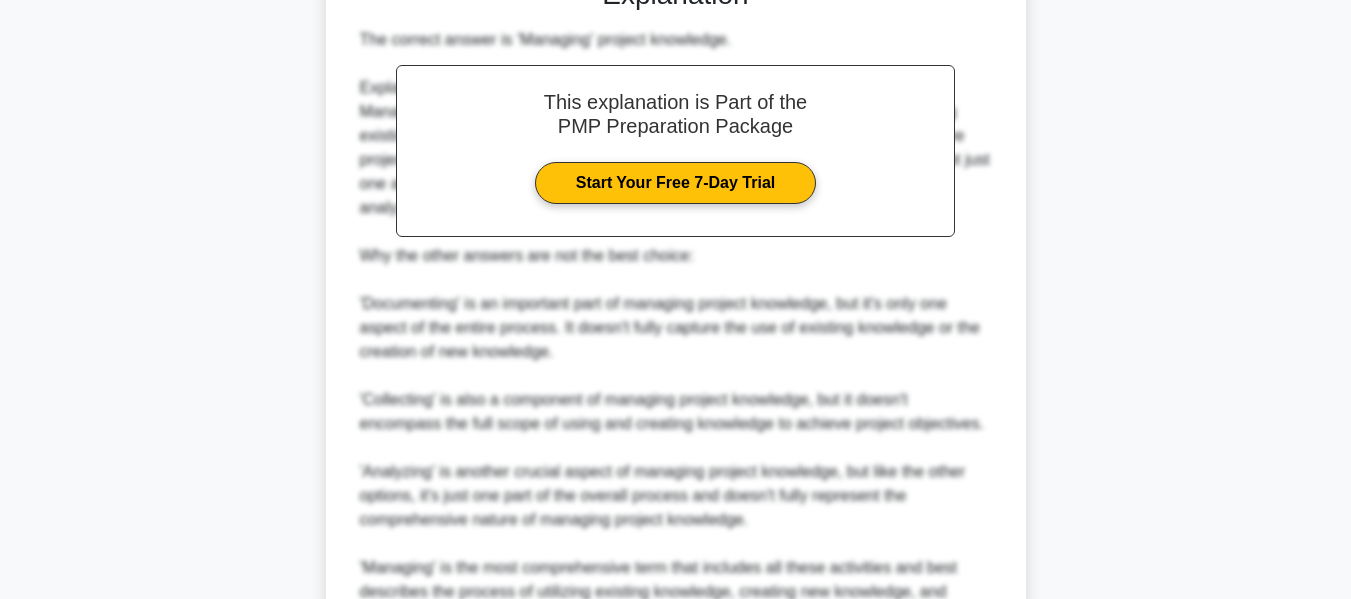 scroll, scrollTop: 779, scrollLeft: 0, axis: vertical 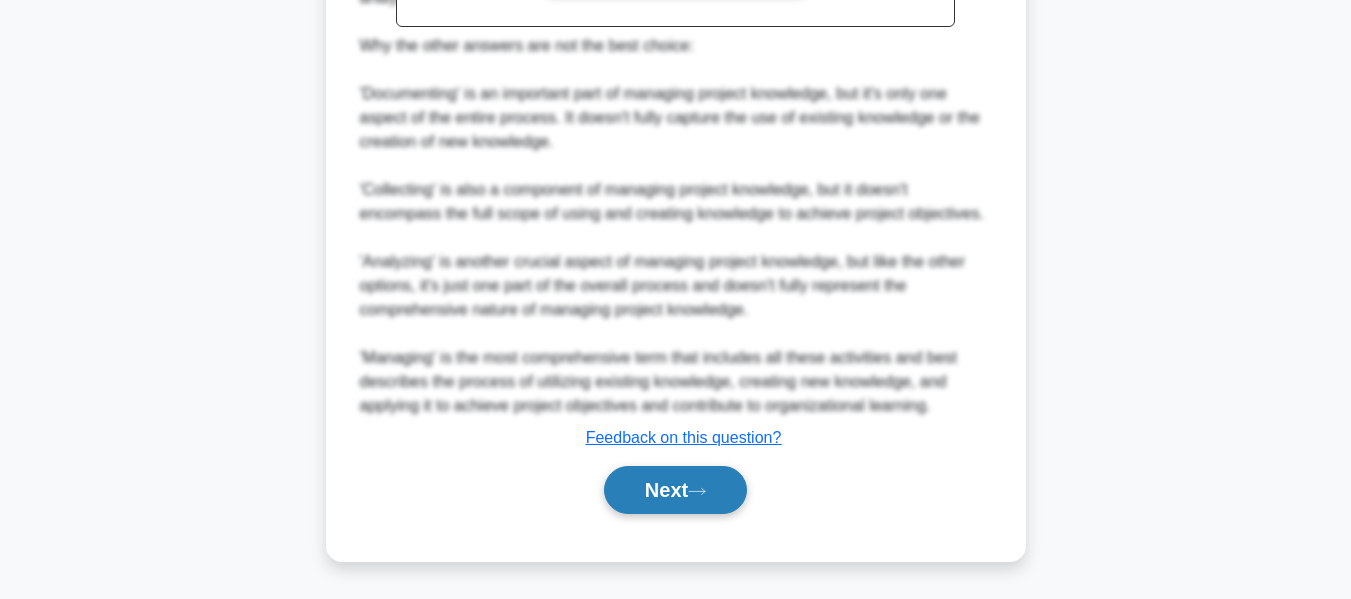 click on "Next" at bounding box center (675, 490) 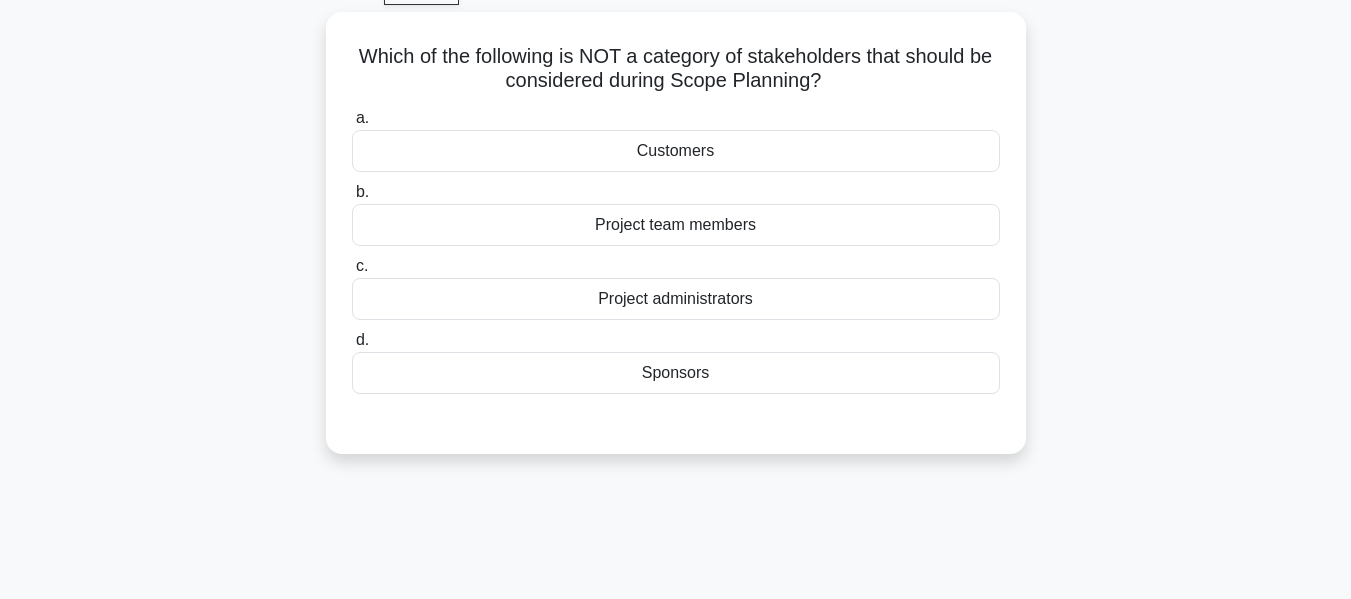 scroll, scrollTop: 0, scrollLeft: 0, axis: both 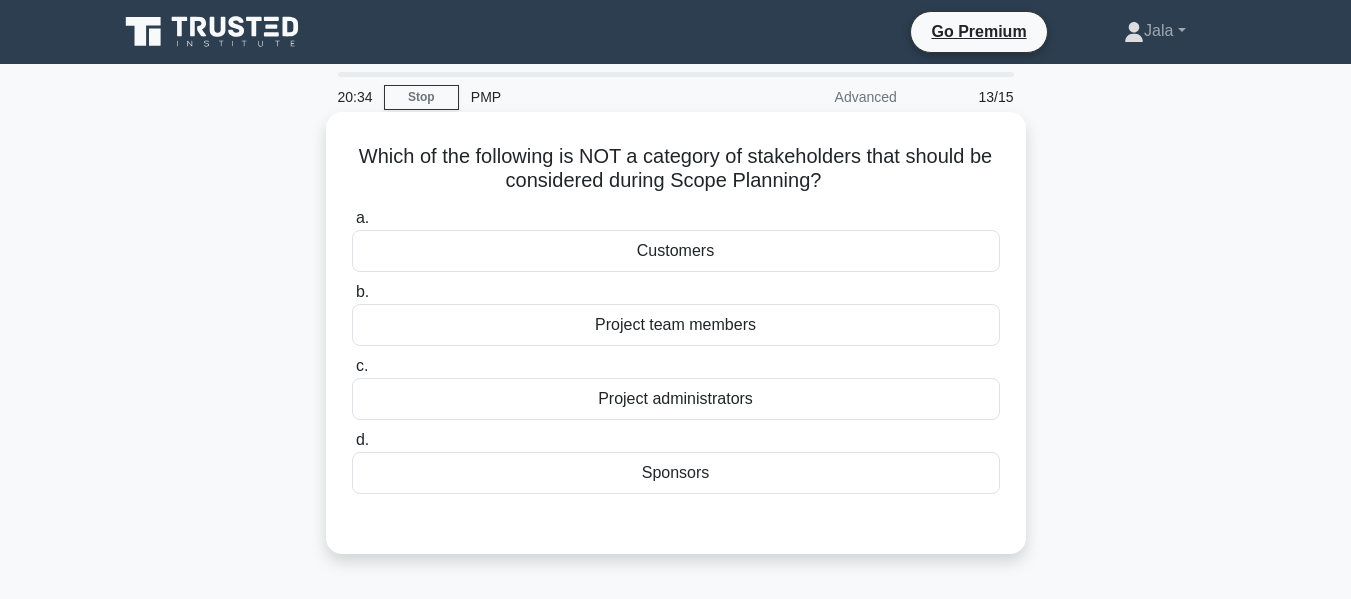 click on "Customers" at bounding box center (676, 251) 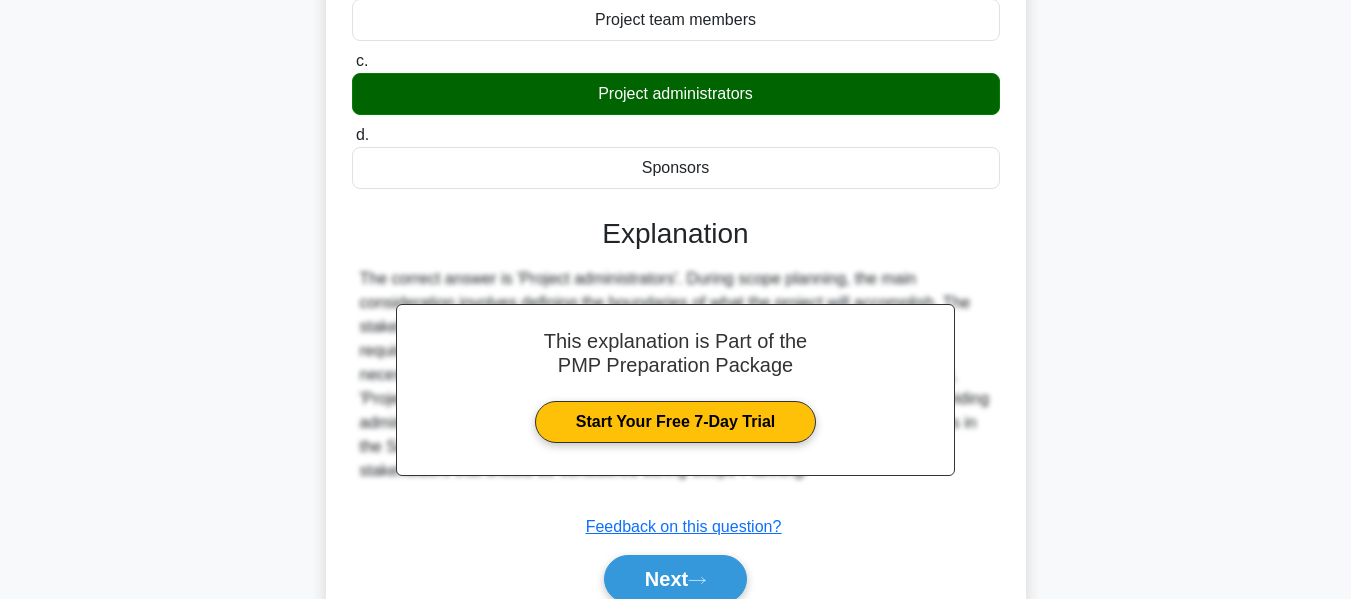 scroll, scrollTop: 481, scrollLeft: 0, axis: vertical 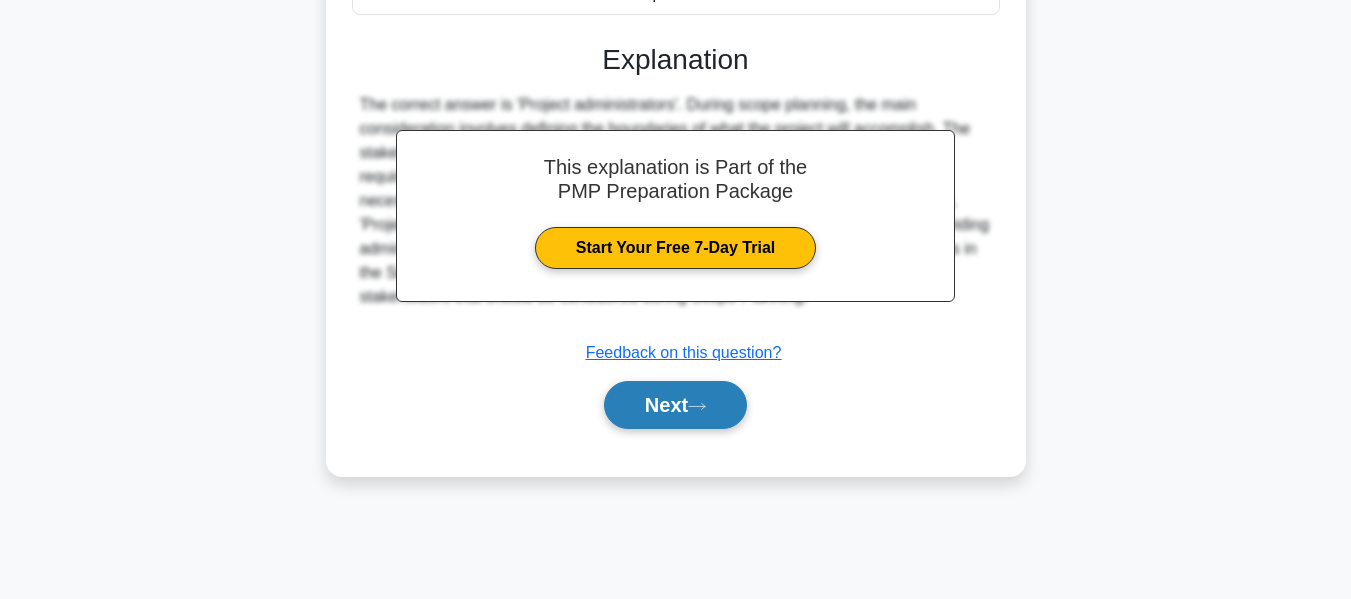 click on "Next" at bounding box center [675, 405] 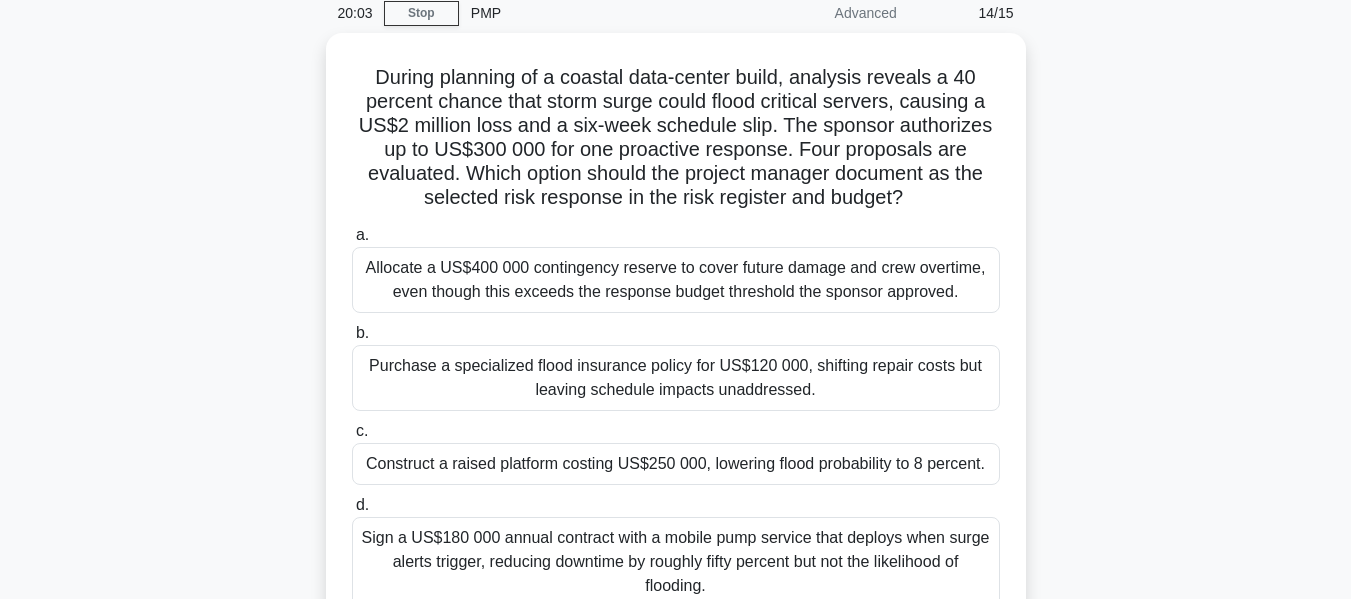 scroll, scrollTop: 86, scrollLeft: 0, axis: vertical 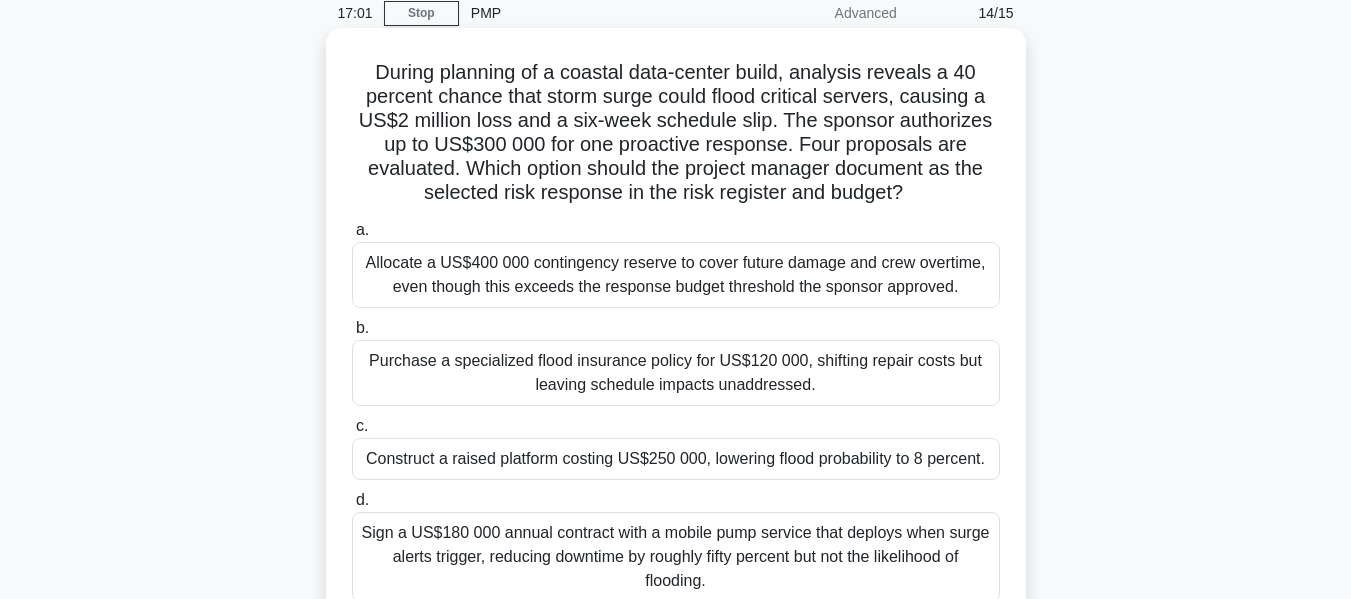 click on "Construct a raised platform costing US$250 000, lowering flood probability to 8 percent." at bounding box center [676, 459] 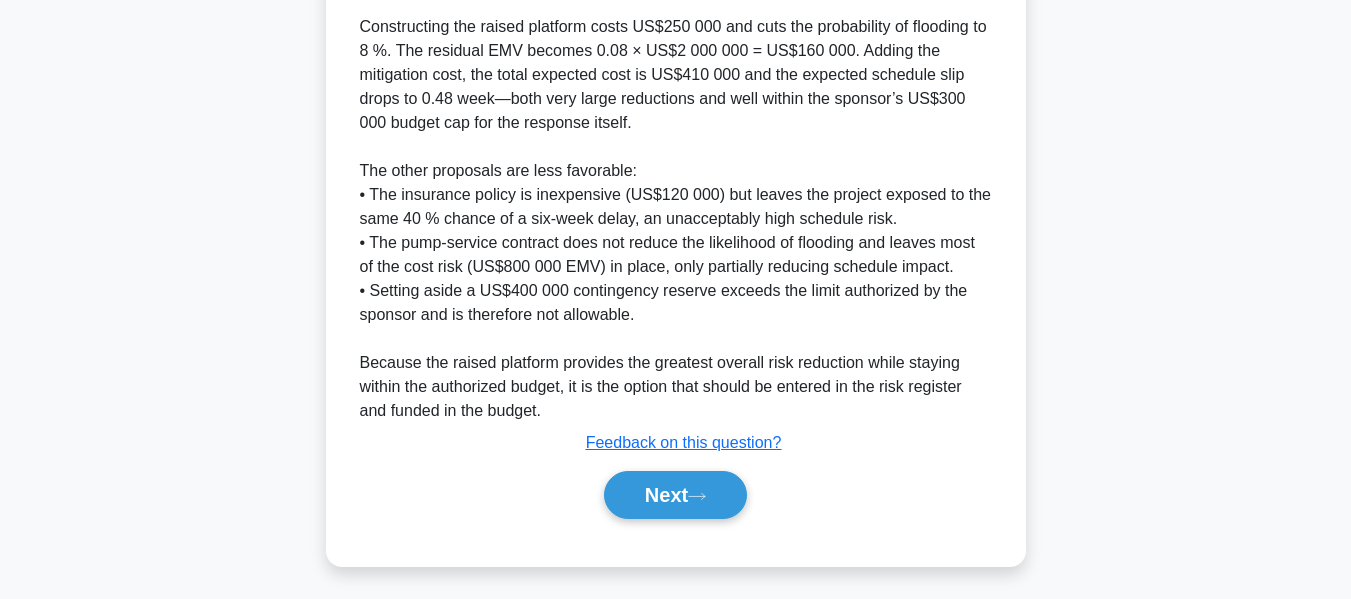 scroll, scrollTop: 875, scrollLeft: 0, axis: vertical 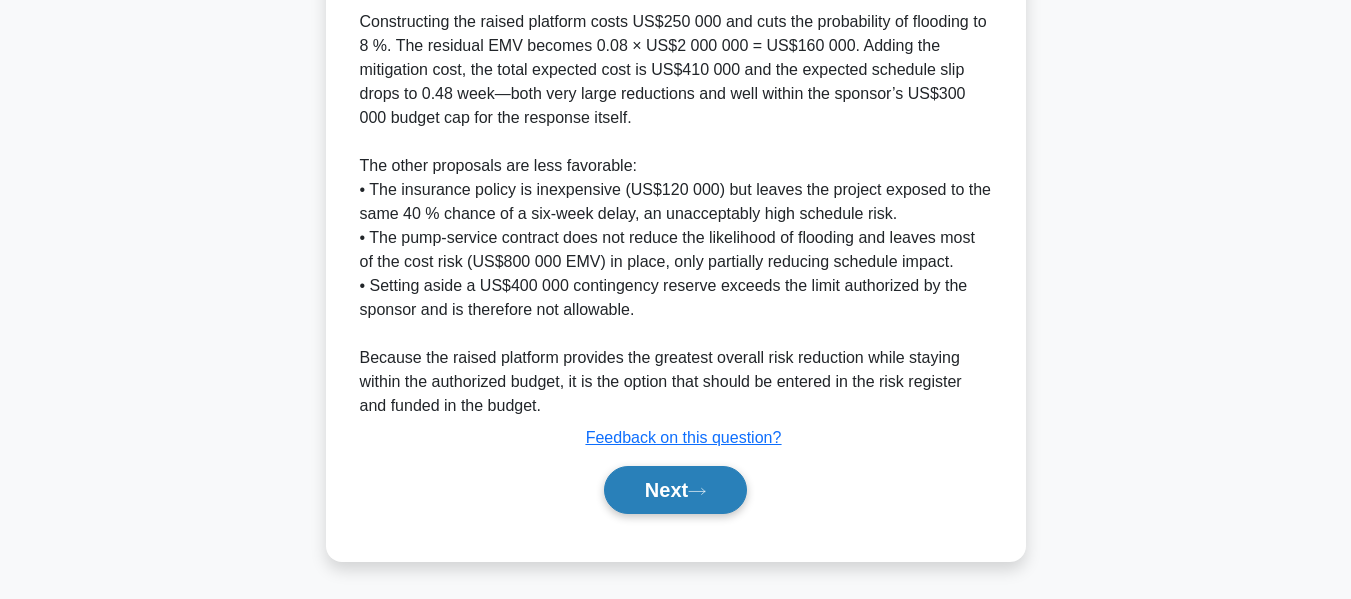 click on "Next" at bounding box center [675, 490] 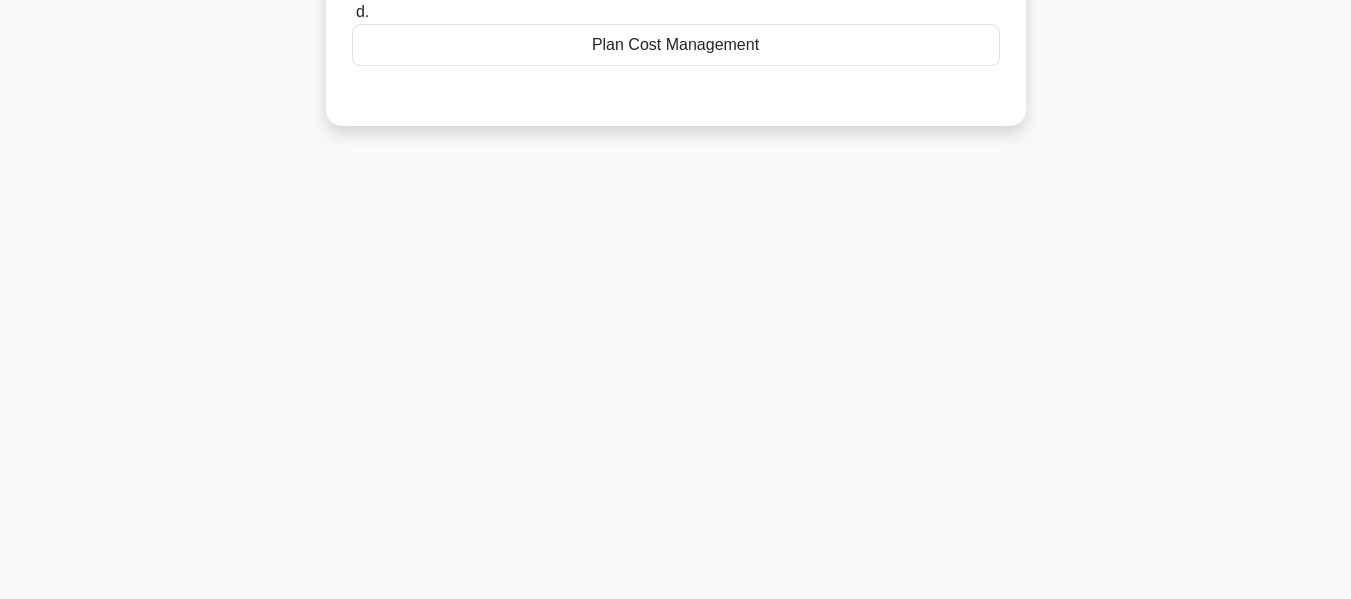 scroll, scrollTop: 481, scrollLeft: 0, axis: vertical 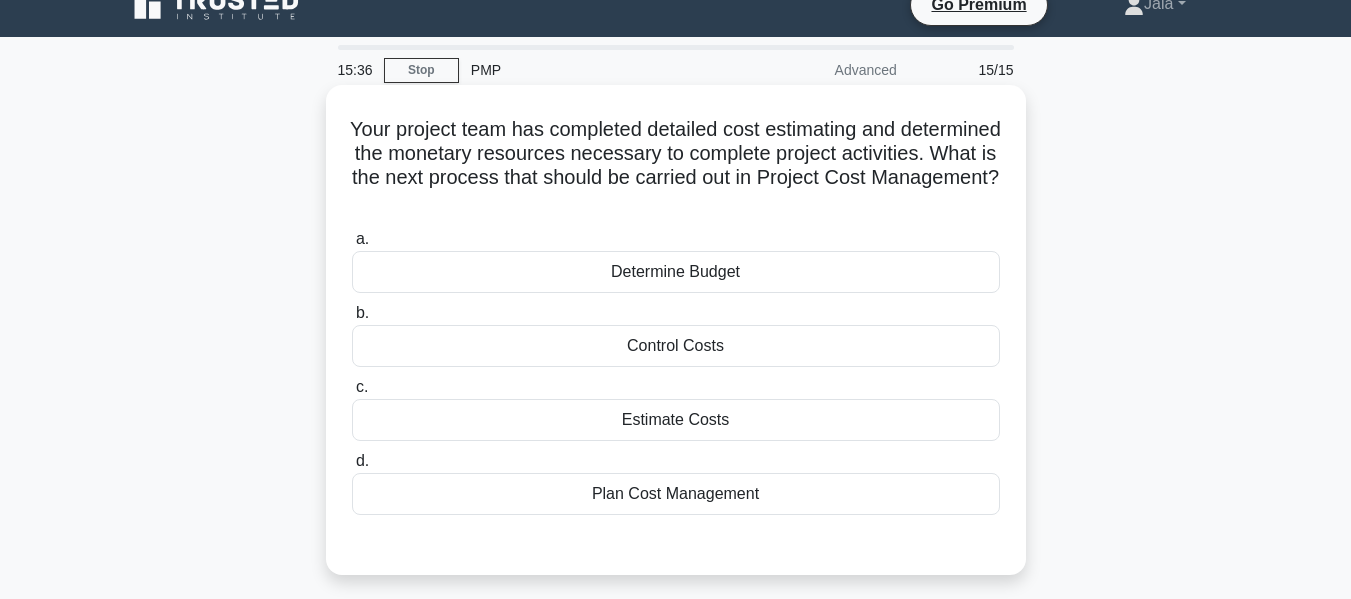click on "Control Costs" at bounding box center [676, 346] 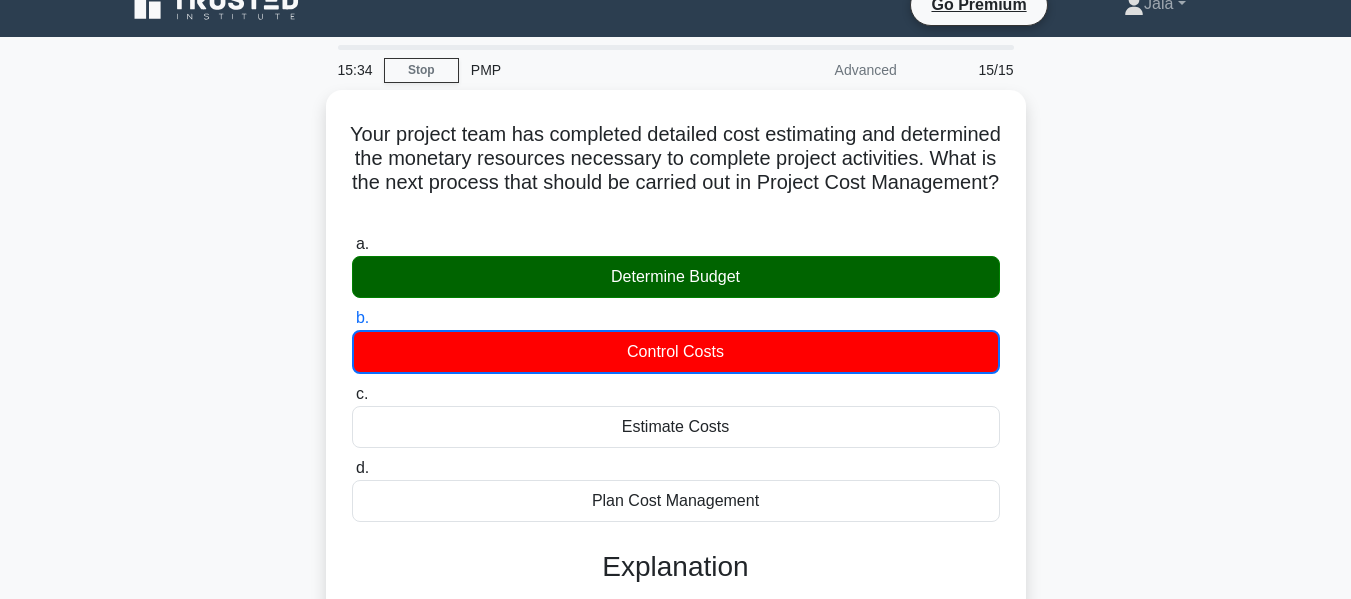 drag, startPoint x: 1350, startPoint y: 175, endPoint x: 1365, endPoint y: 274, distance: 100.12991 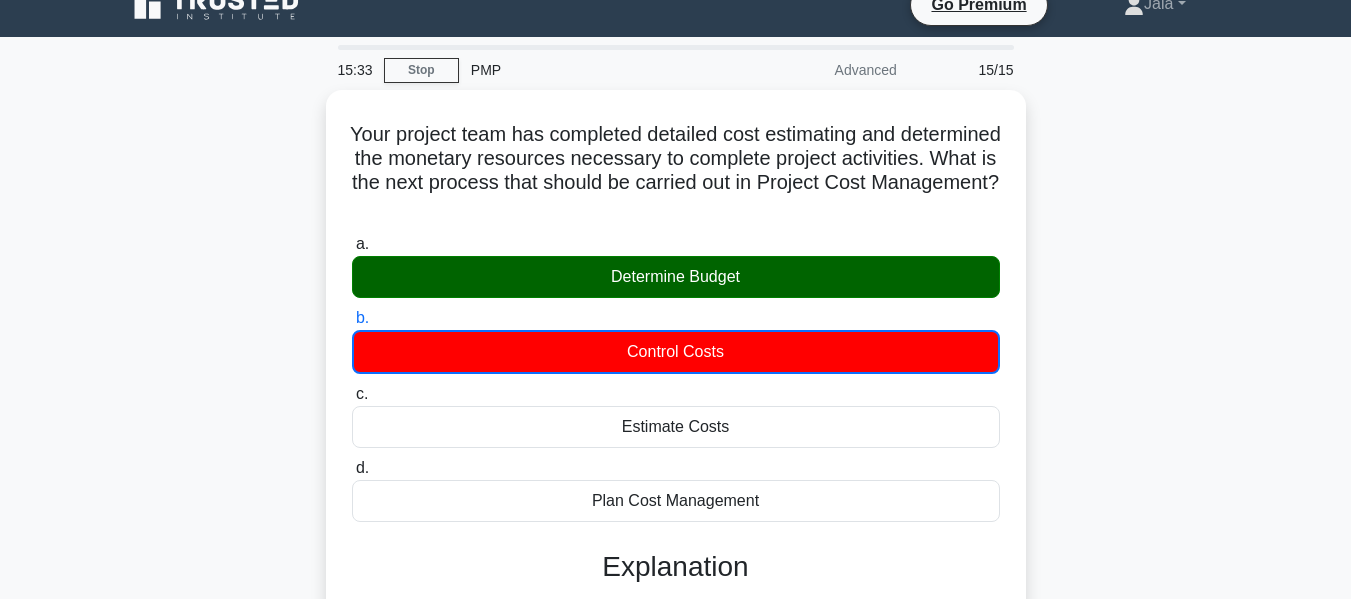 scroll, scrollTop: 481, scrollLeft: 0, axis: vertical 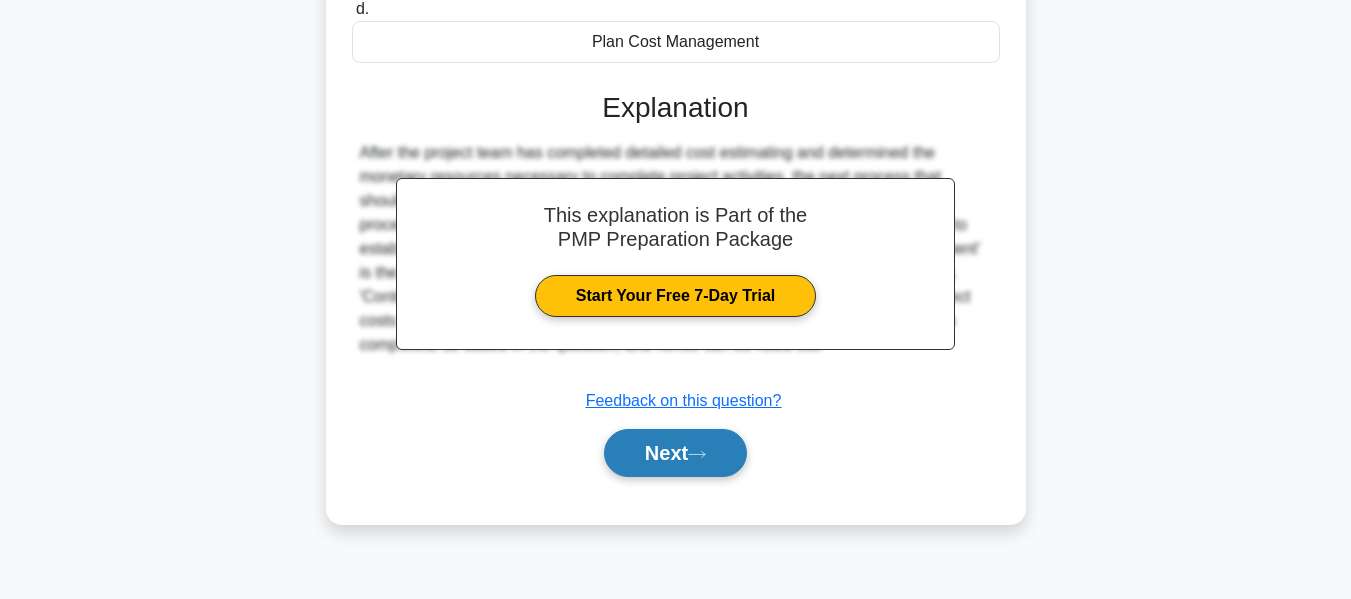click on "Next" at bounding box center (675, 453) 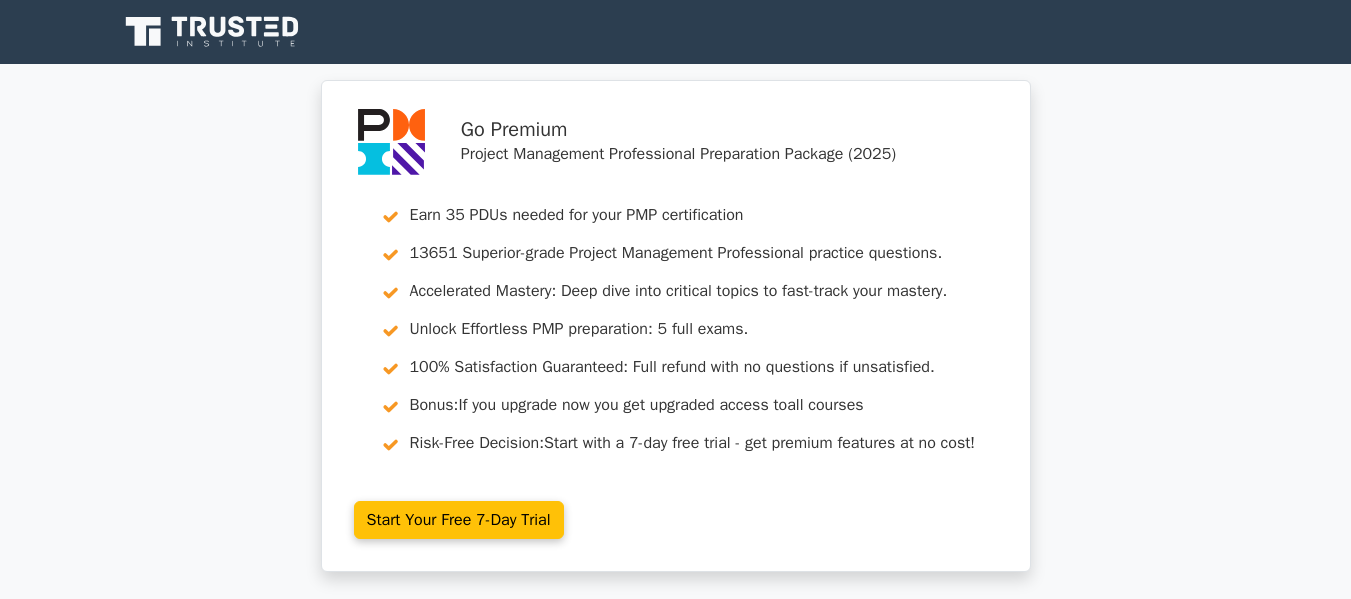 scroll, scrollTop: 0, scrollLeft: 0, axis: both 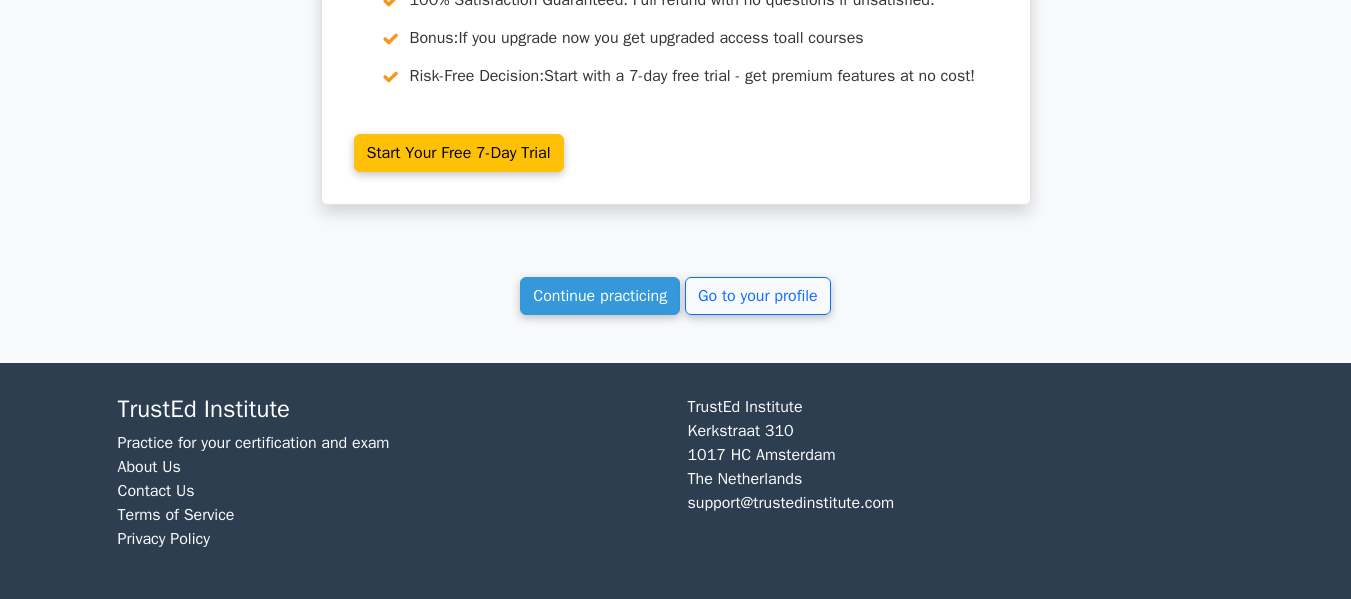 drag, startPoint x: 1360, startPoint y: 38, endPoint x: 1353, endPoint y: 561, distance: 523.0468 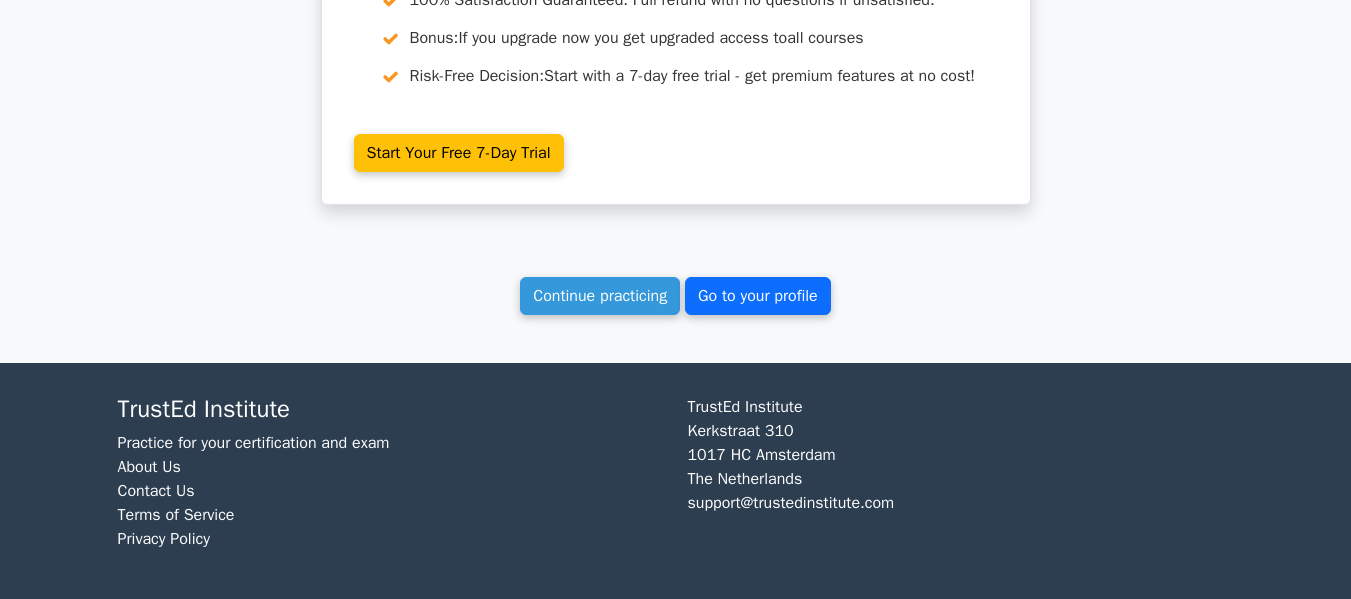 click on "Go to your profile" at bounding box center (758, 296) 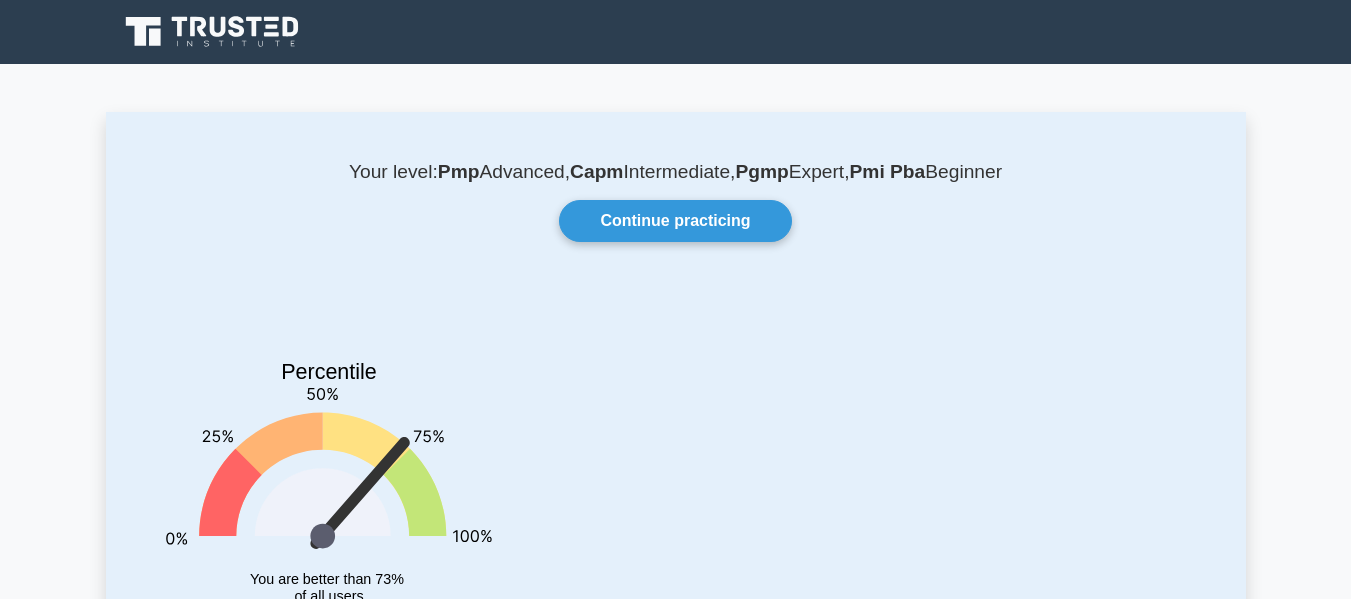 scroll, scrollTop: 0, scrollLeft: 0, axis: both 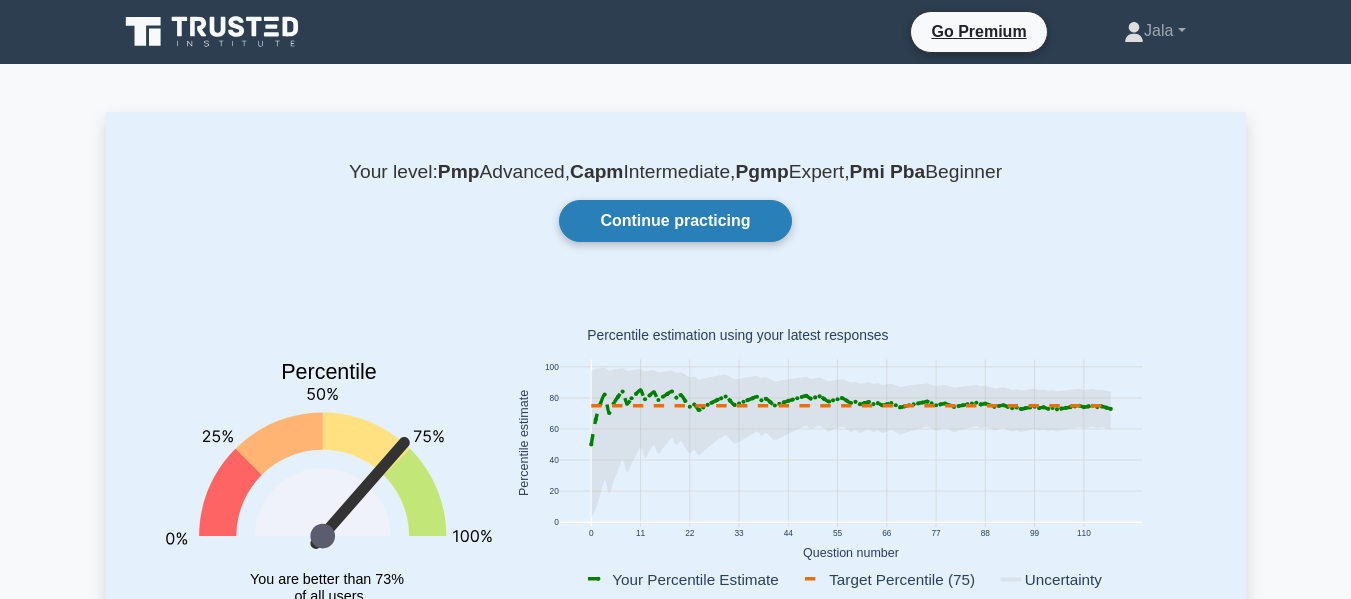 click on "Continue practicing" at bounding box center [675, 221] 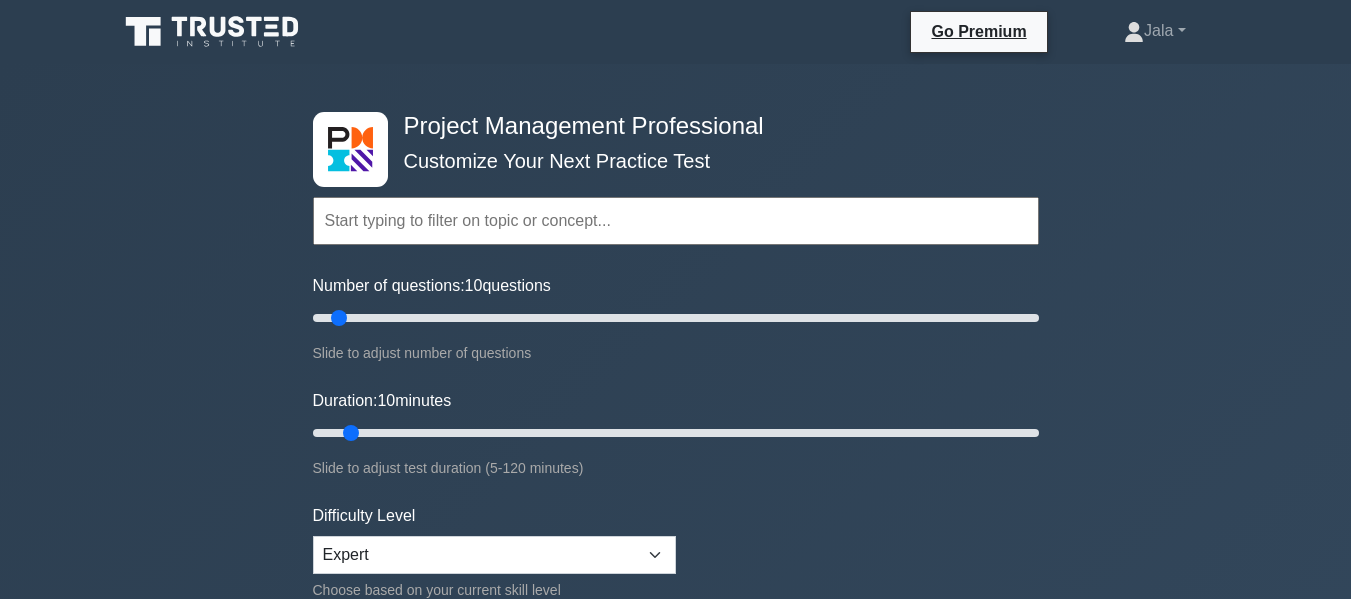 scroll, scrollTop: 0, scrollLeft: 0, axis: both 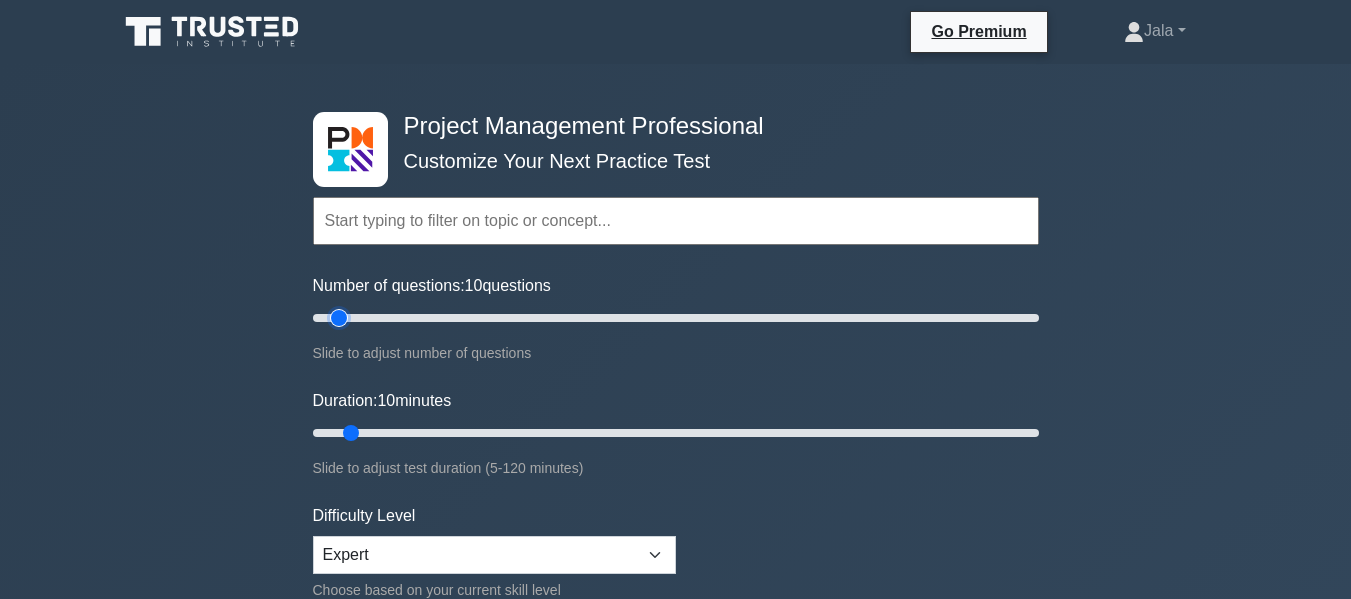 click on "Number of questions:  10  questions" at bounding box center [676, 318] 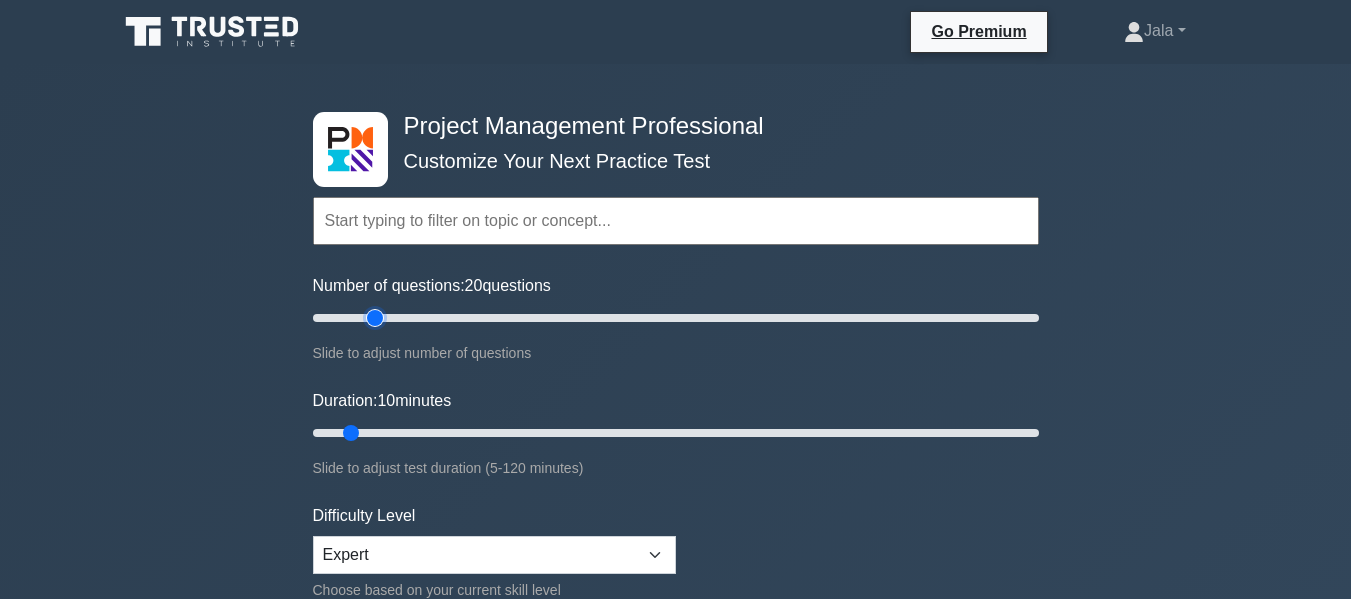 drag, startPoint x: 343, startPoint y: 314, endPoint x: 371, endPoint y: 313, distance: 28.01785 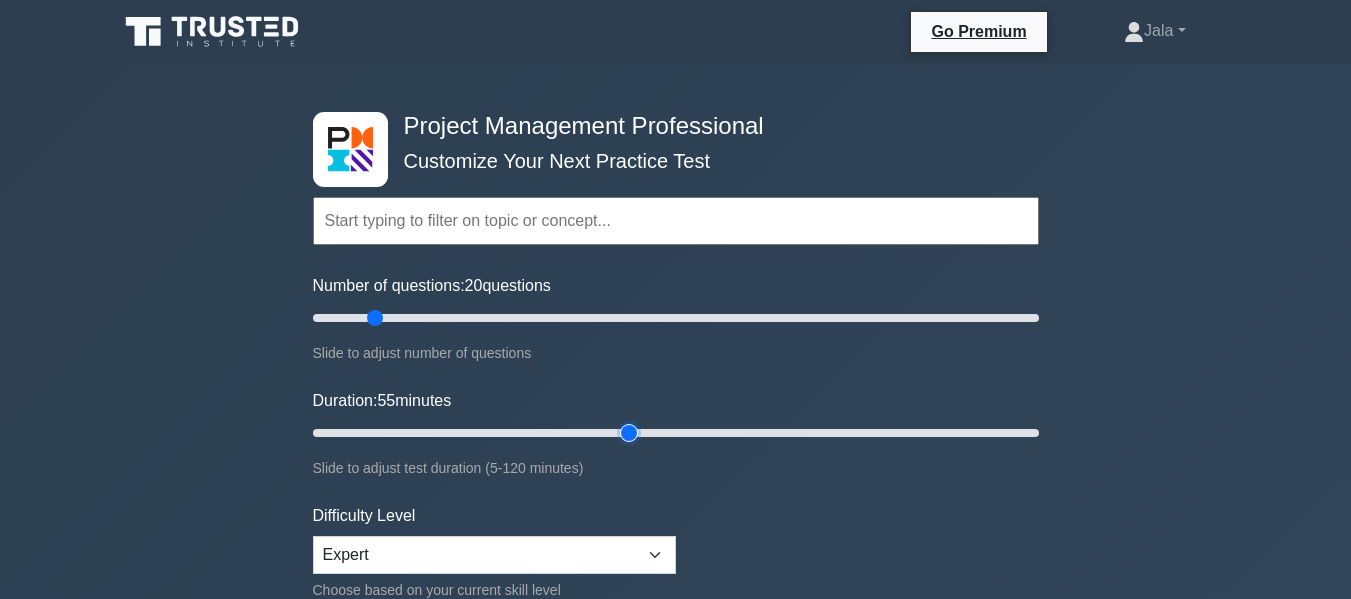 drag, startPoint x: 357, startPoint y: 429, endPoint x: 618, endPoint y: 420, distance: 261.15512 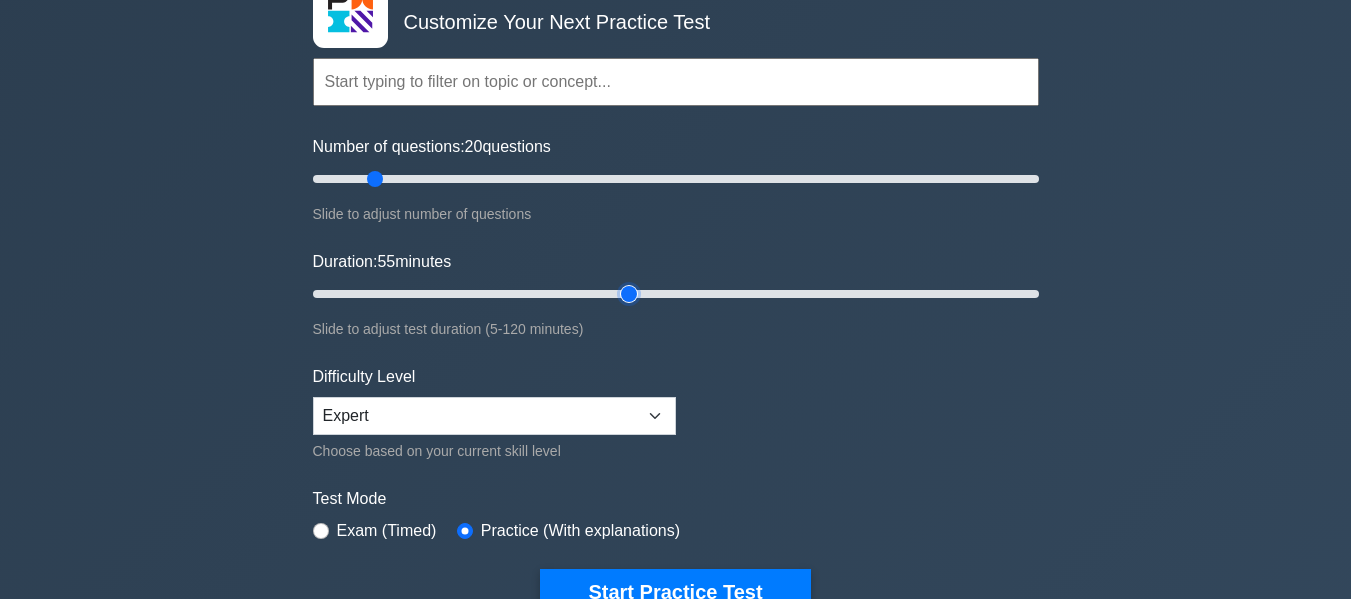 scroll, scrollTop: 0, scrollLeft: 0, axis: both 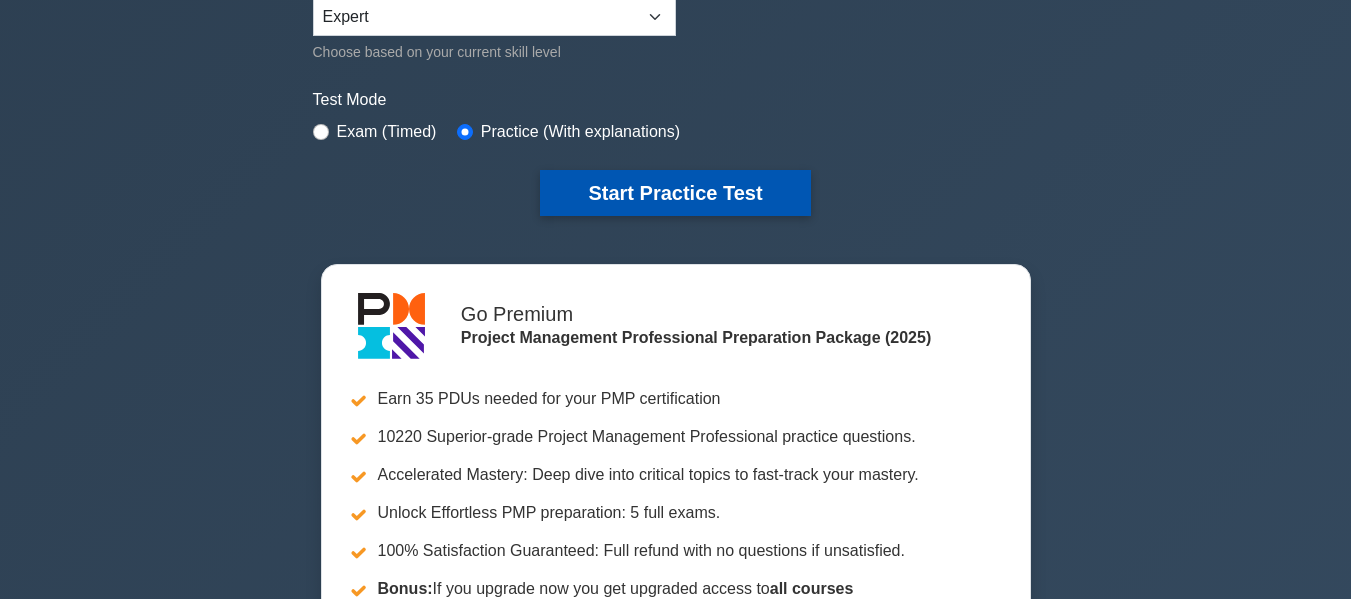 click on "Start Practice Test" at bounding box center [675, 193] 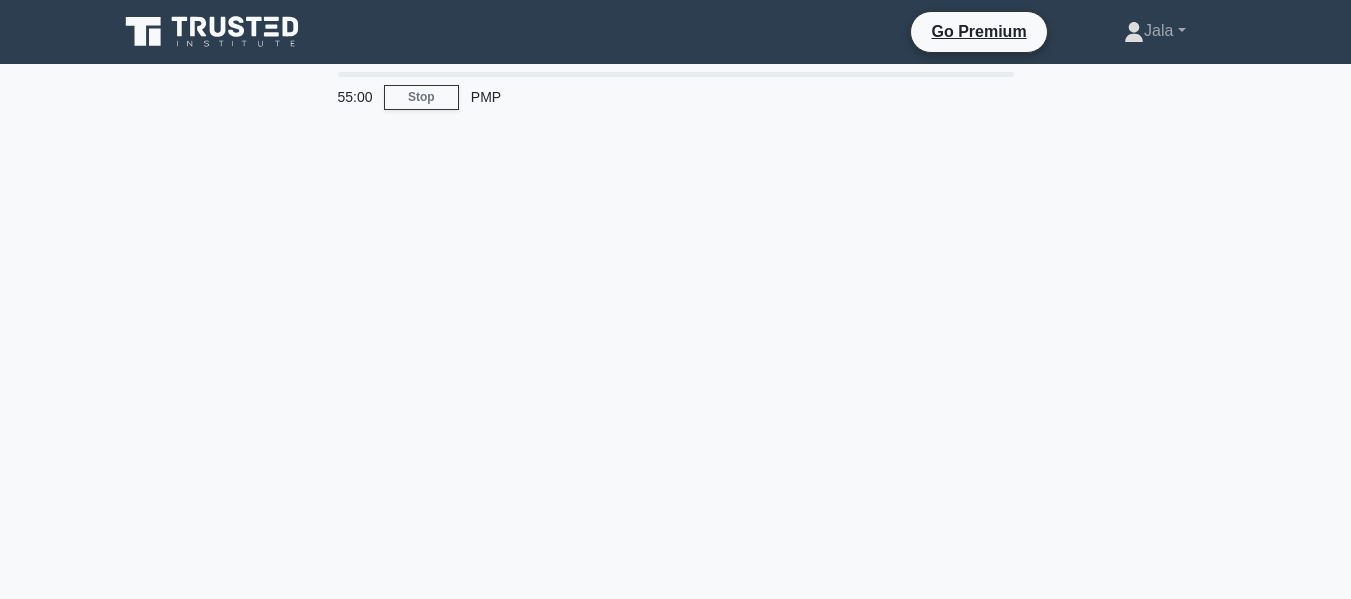 scroll, scrollTop: 0, scrollLeft: 0, axis: both 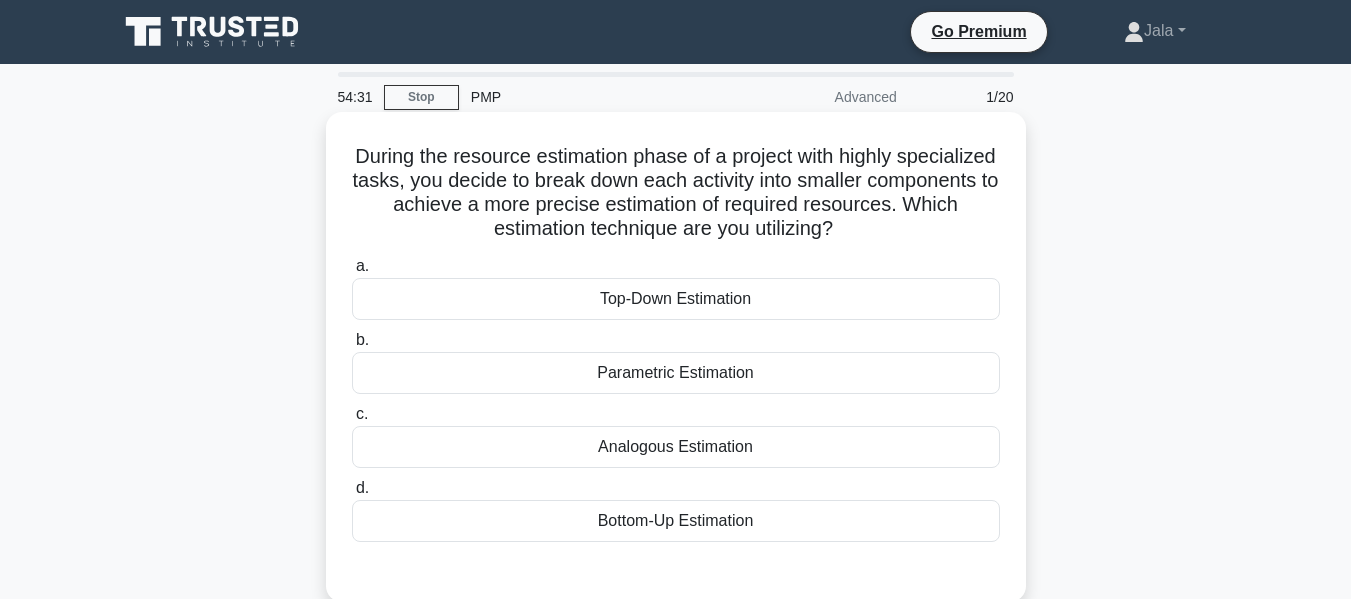 click on "Bottom-Up Estimation" at bounding box center (676, 521) 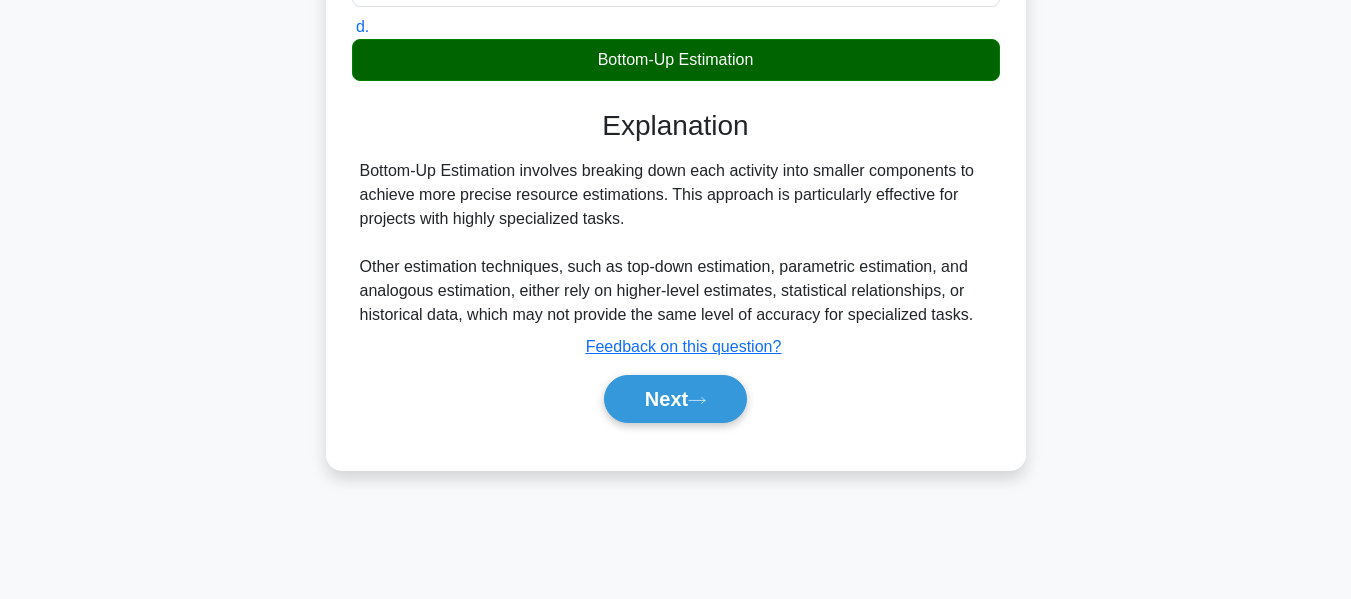 scroll, scrollTop: 481, scrollLeft: 0, axis: vertical 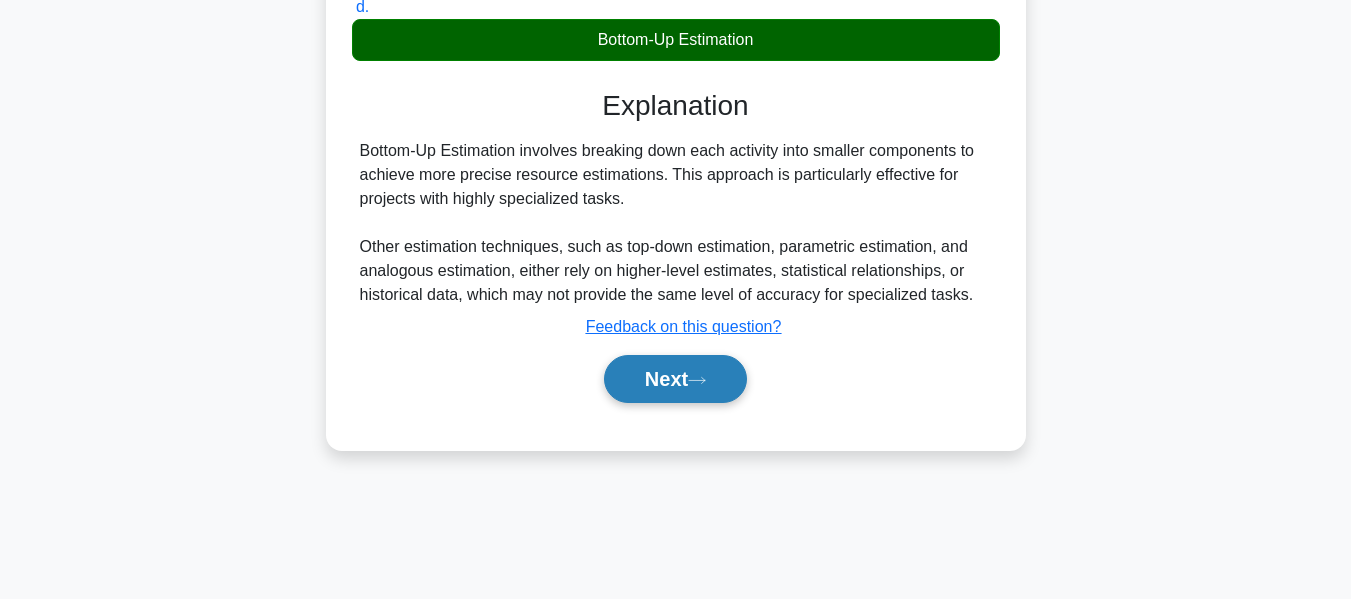 click on "Next" at bounding box center (675, 379) 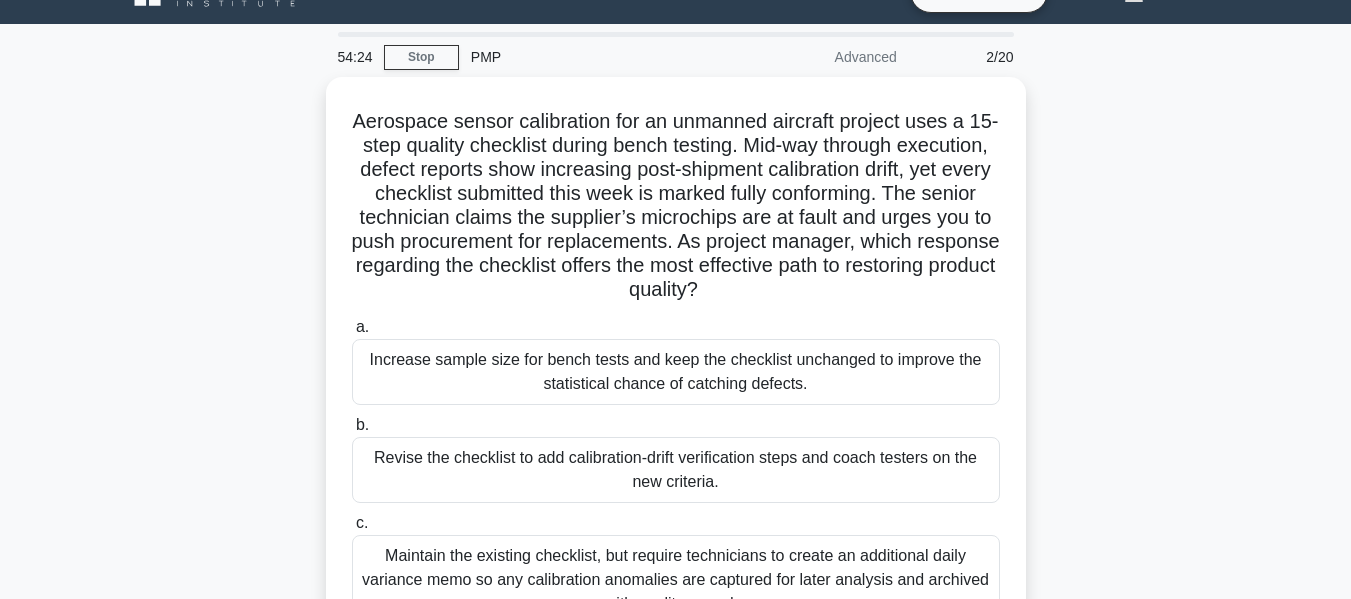 scroll, scrollTop: 2, scrollLeft: 0, axis: vertical 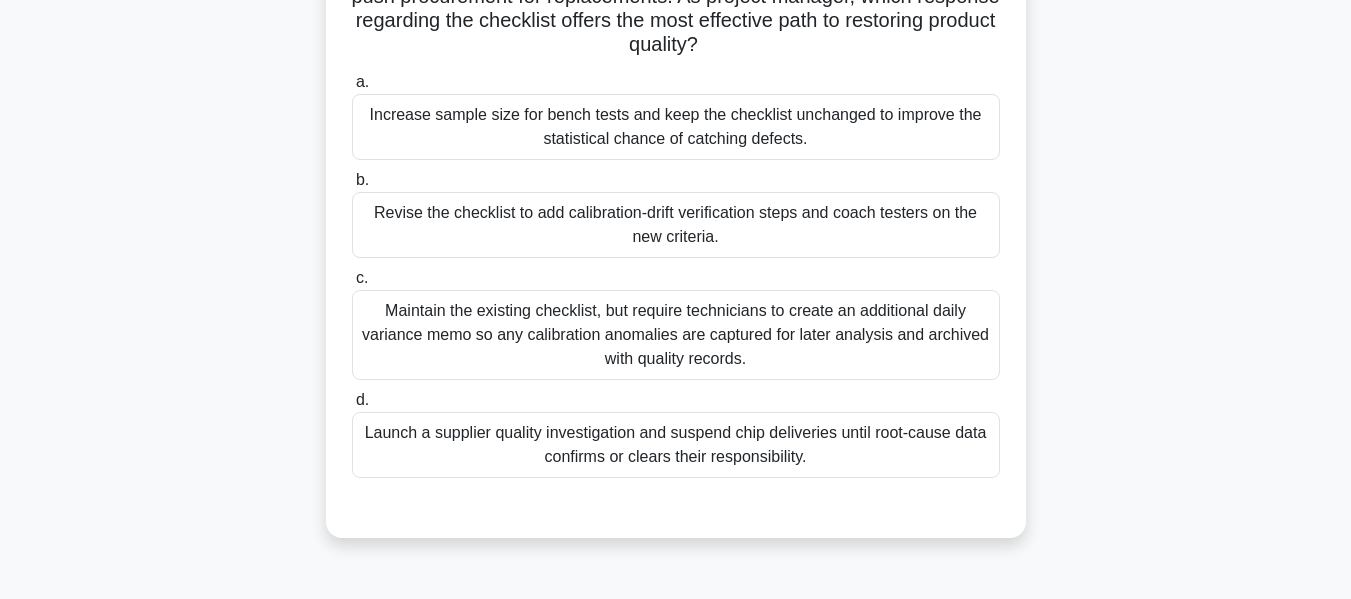 click on "Launch a supplier quality investigation and suspend chip deliveries until root-cause data confirms or clears their responsibility." at bounding box center (676, 445) 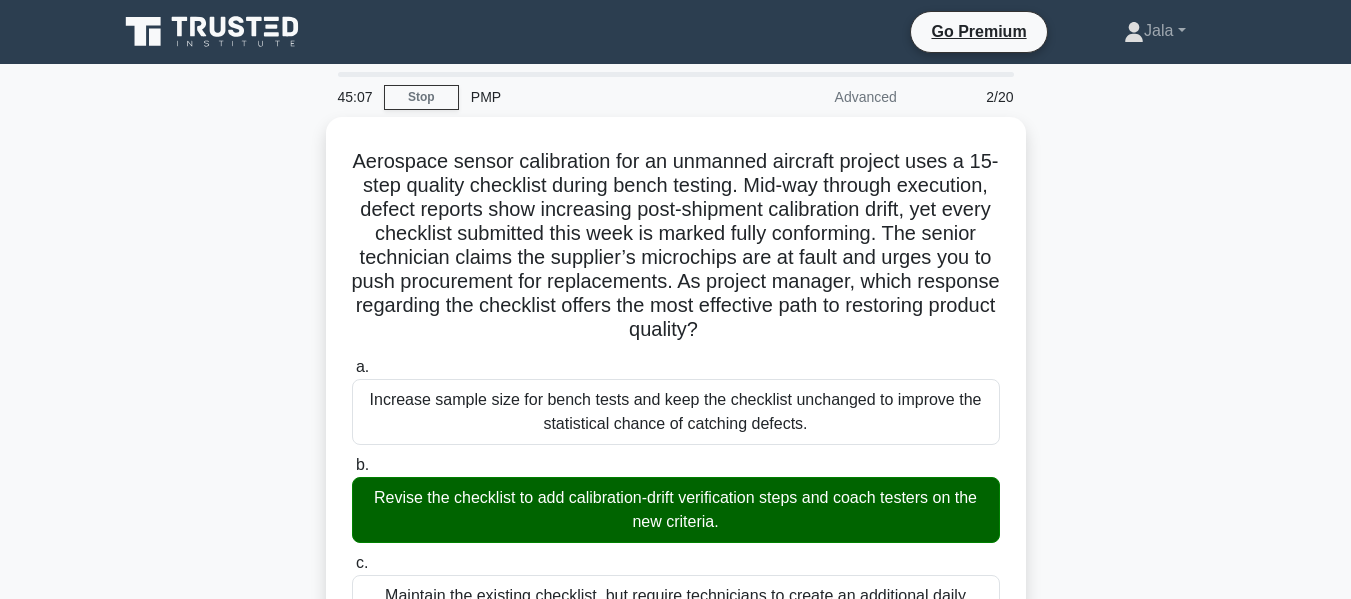 scroll, scrollTop: 280, scrollLeft: 0, axis: vertical 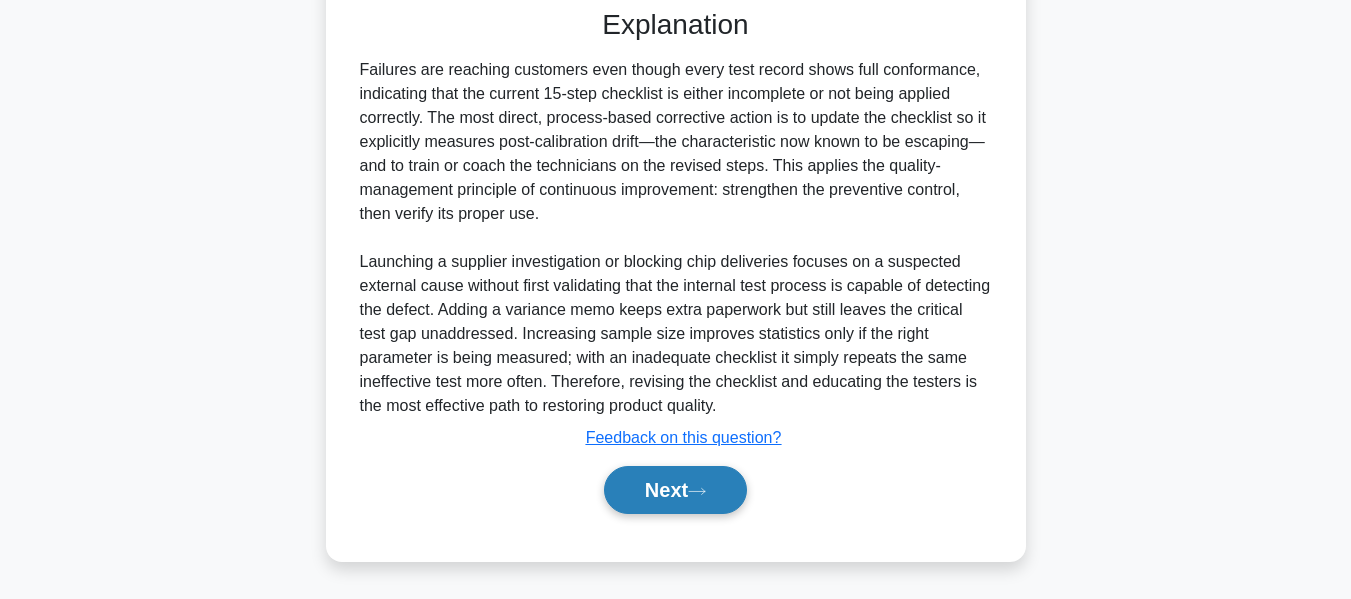 click on "Next" at bounding box center (675, 490) 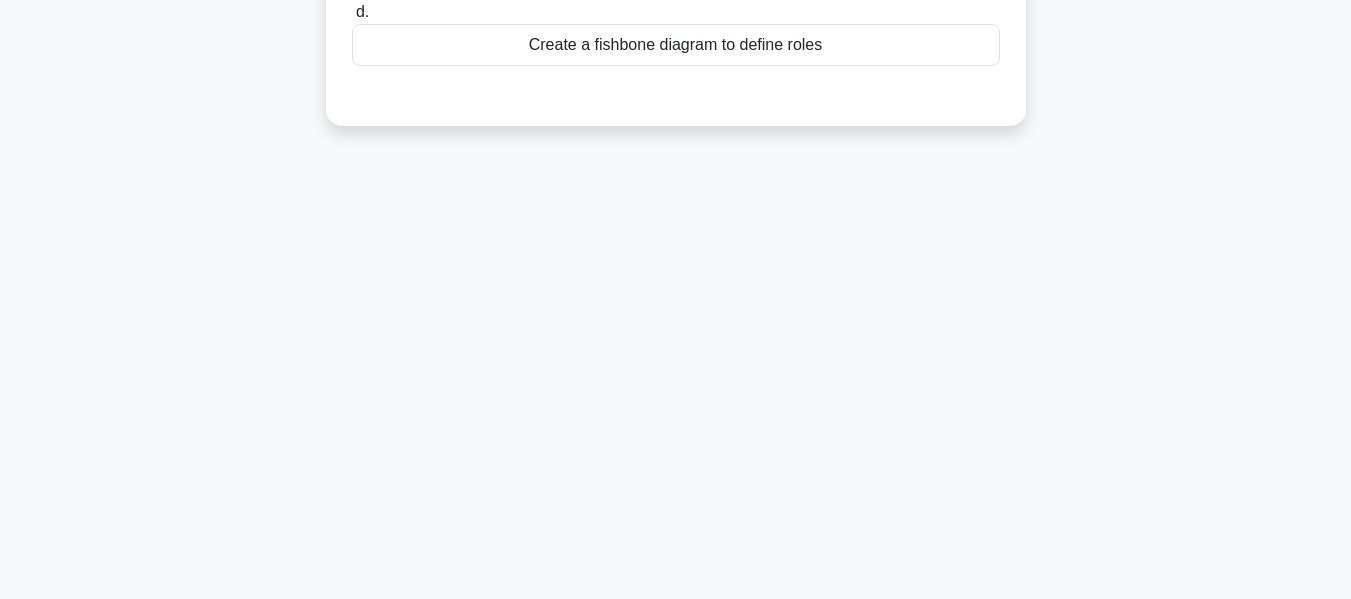 scroll, scrollTop: 481, scrollLeft: 0, axis: vertical 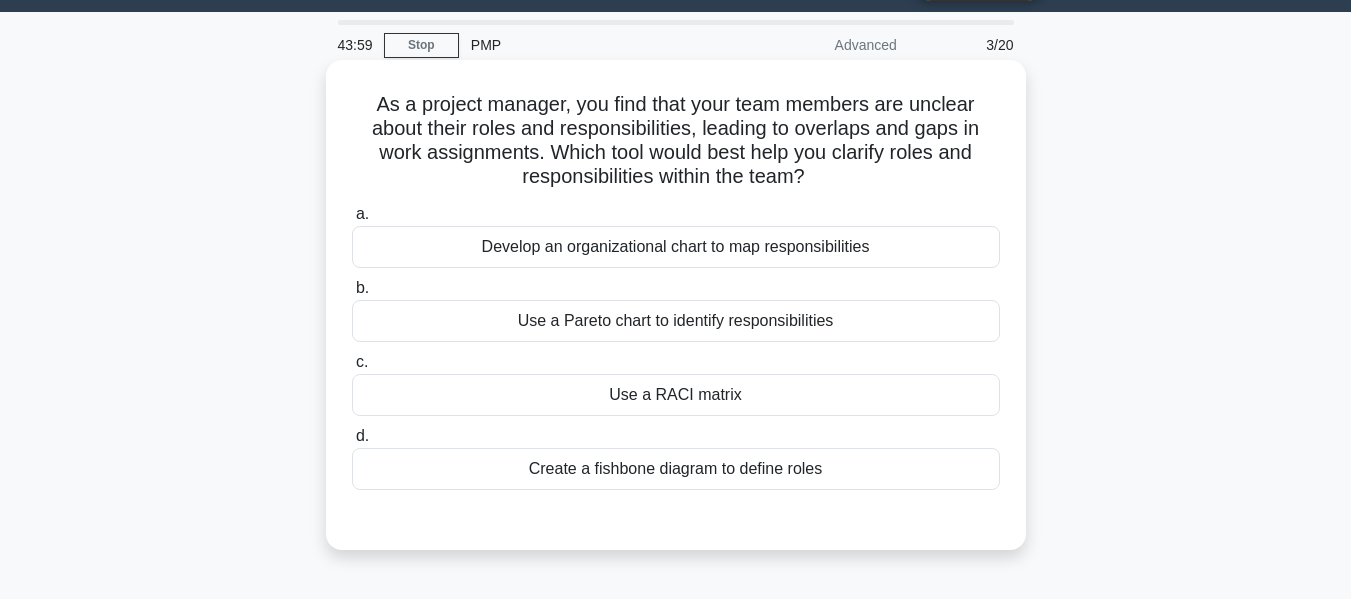 click on "Use a RACI matrix" at bounding box center (676, 395) 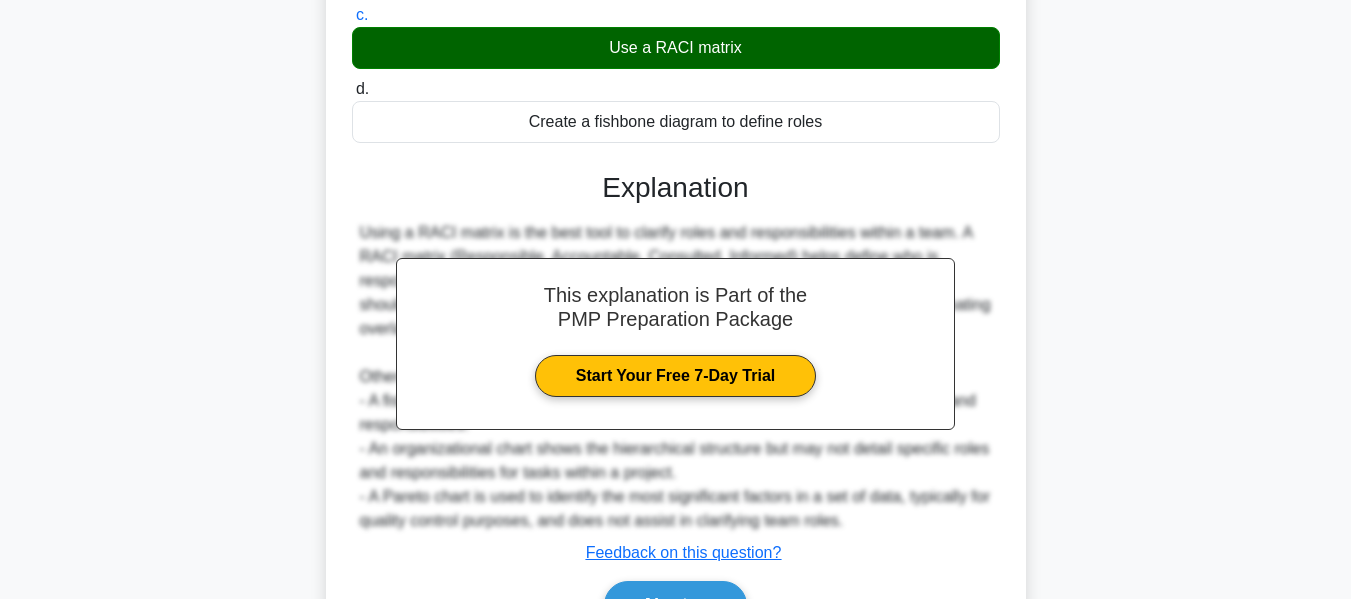 scroll, scrollTop: 515, scrollLeft: 0, axis: vertical 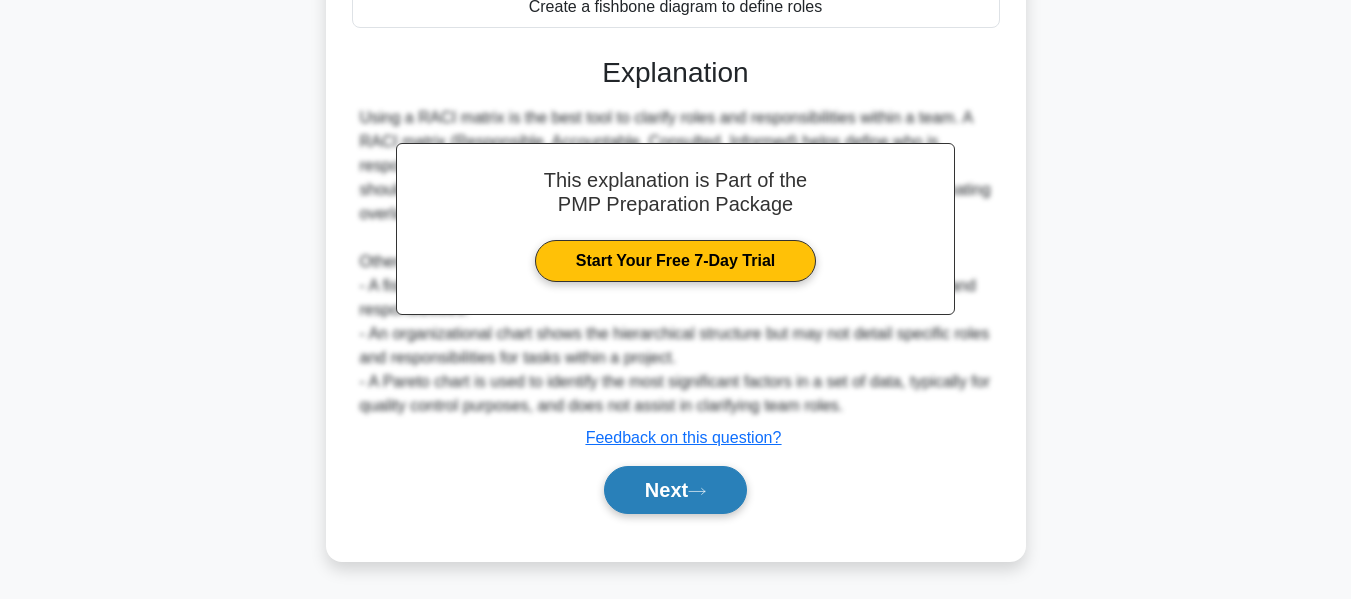 click on "Next" at bounding box center [675, 490] 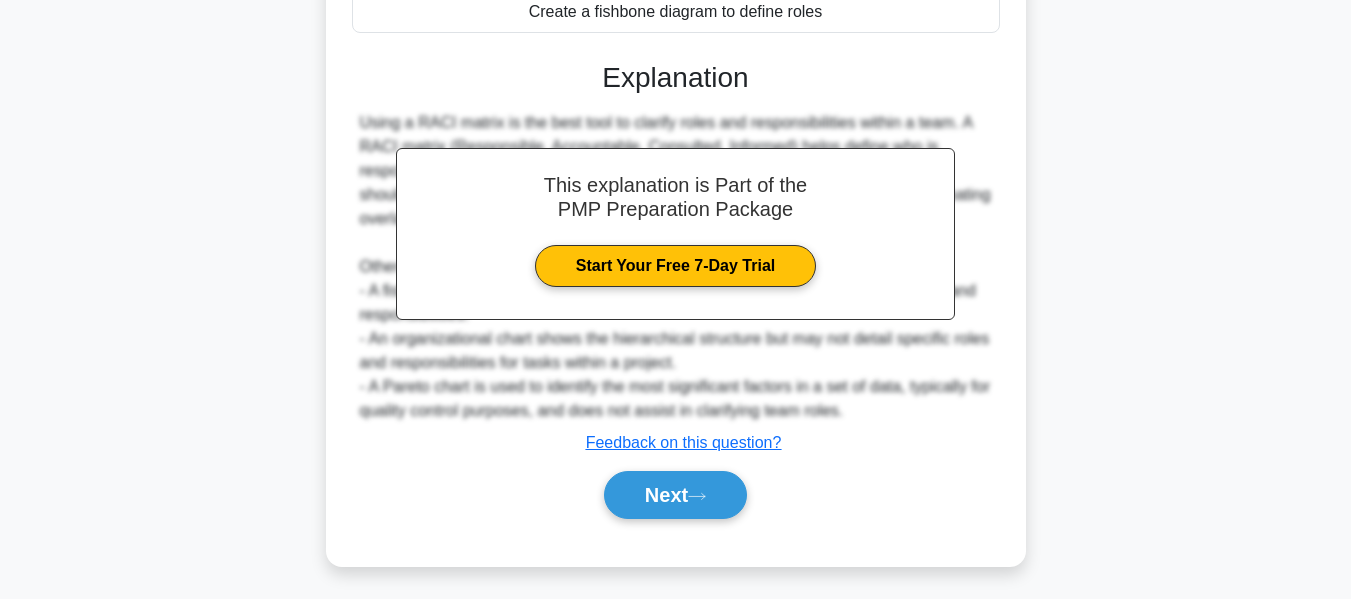 scroll, scrollTop: 481, scrollLeft: 0, axis: vertical 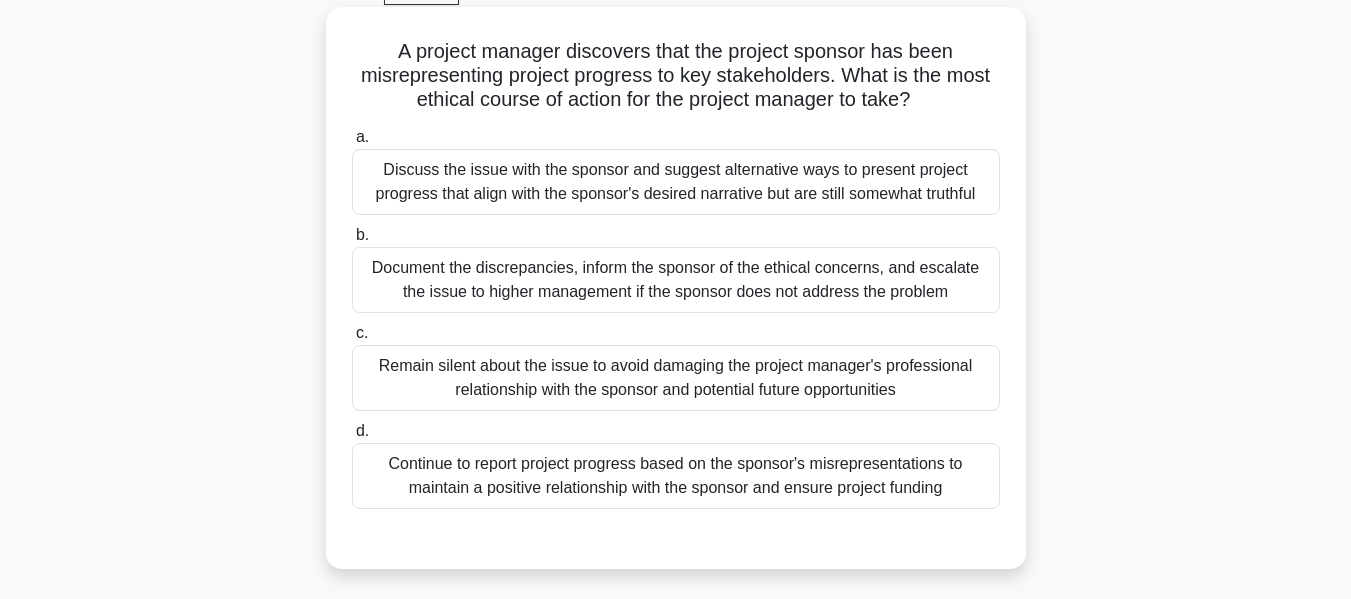 click on "Document the discrepancies, inform the sponsor of the ethical concerns, and escalate the issue to higher management if the sponsor does not address the problem" at bounding box center [676, 280] 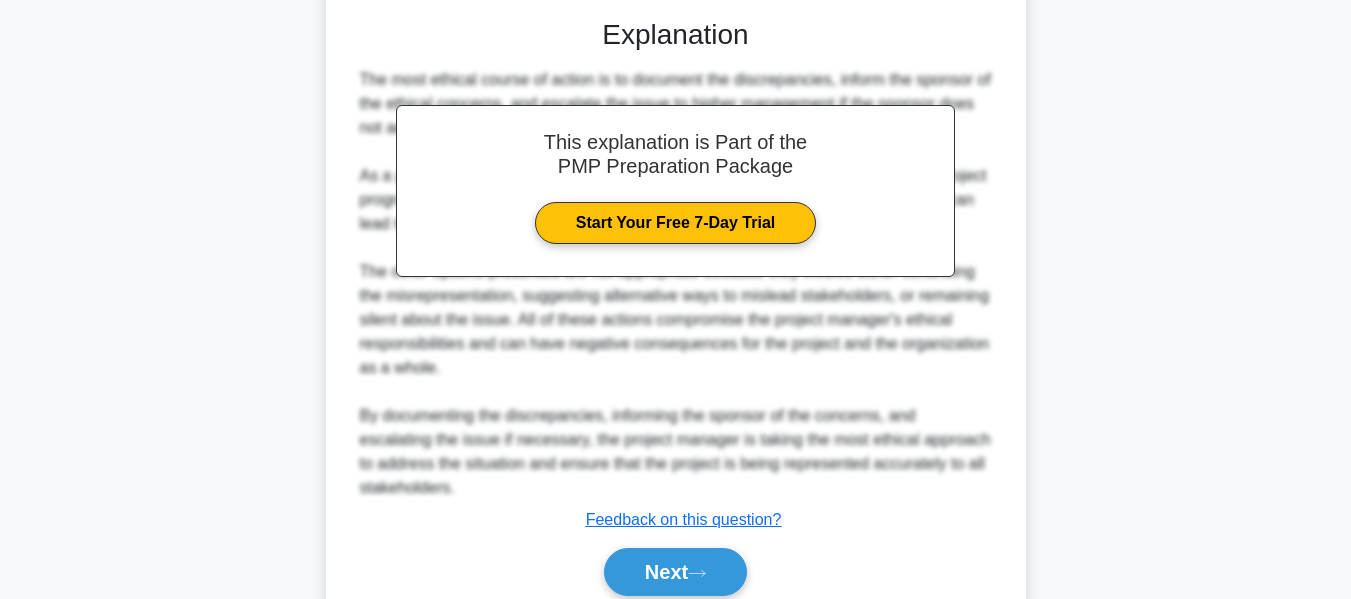 scroll, scrollTop: 707, scrollLeft: 0, axis: vertical 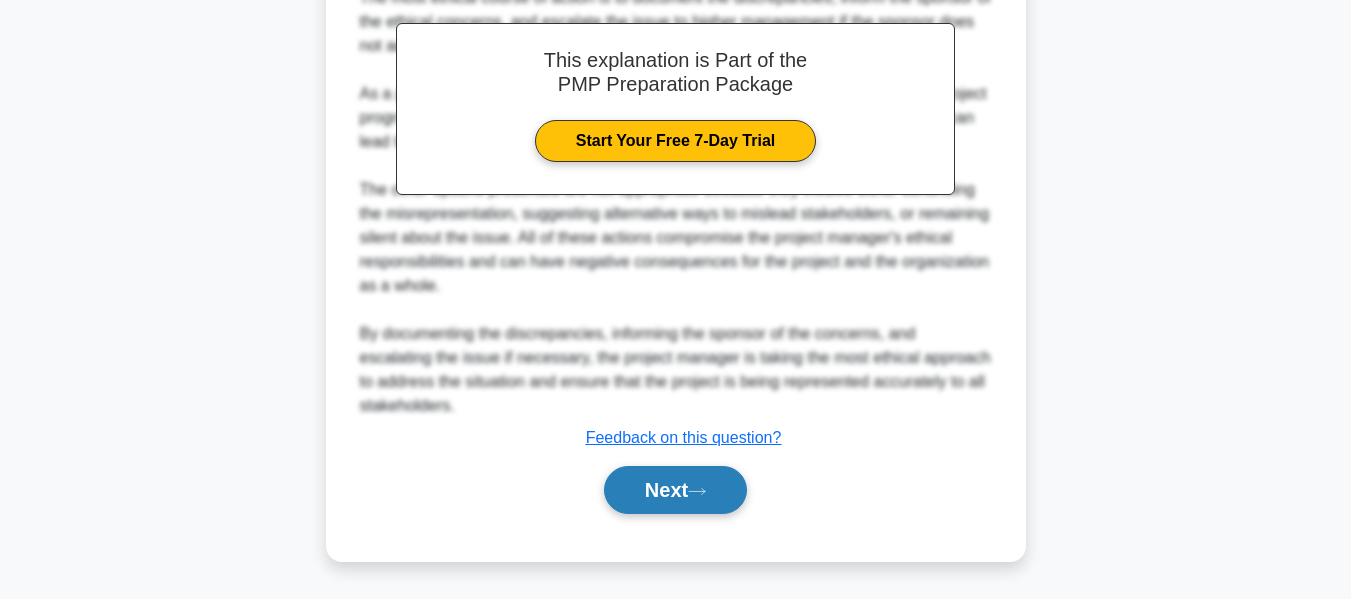click on "Next" at bounding box center [675, 490] 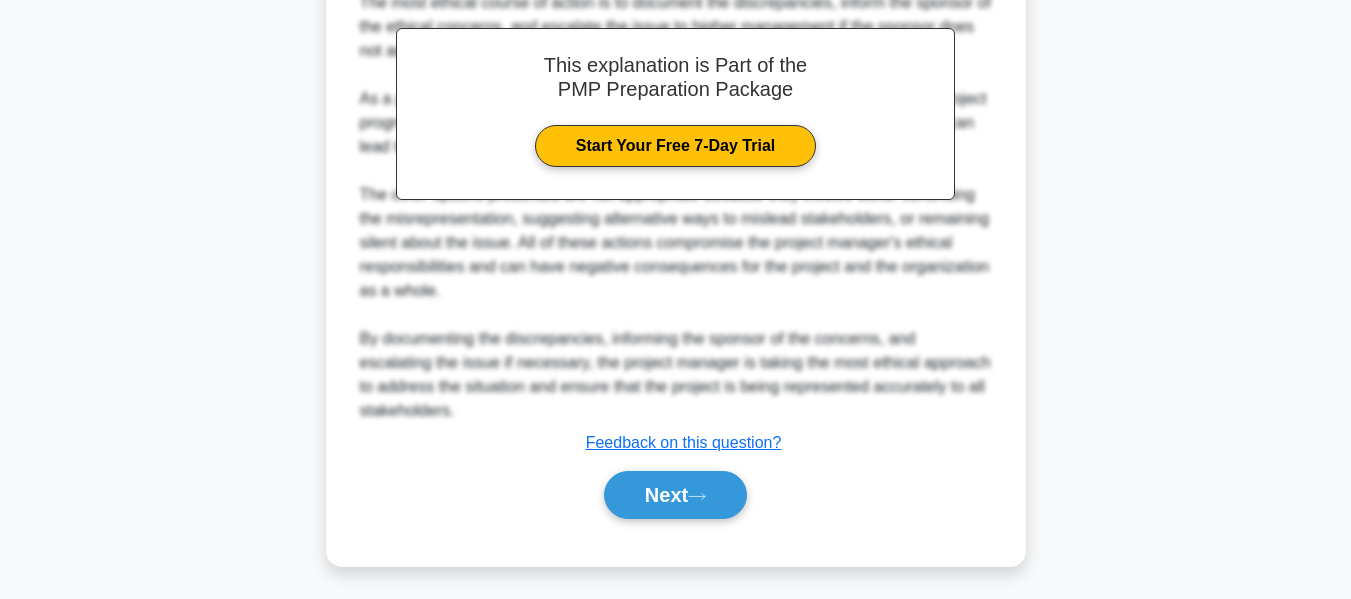 scroll, scrollTop: 481, scrollLeft: 0, axis: vertical 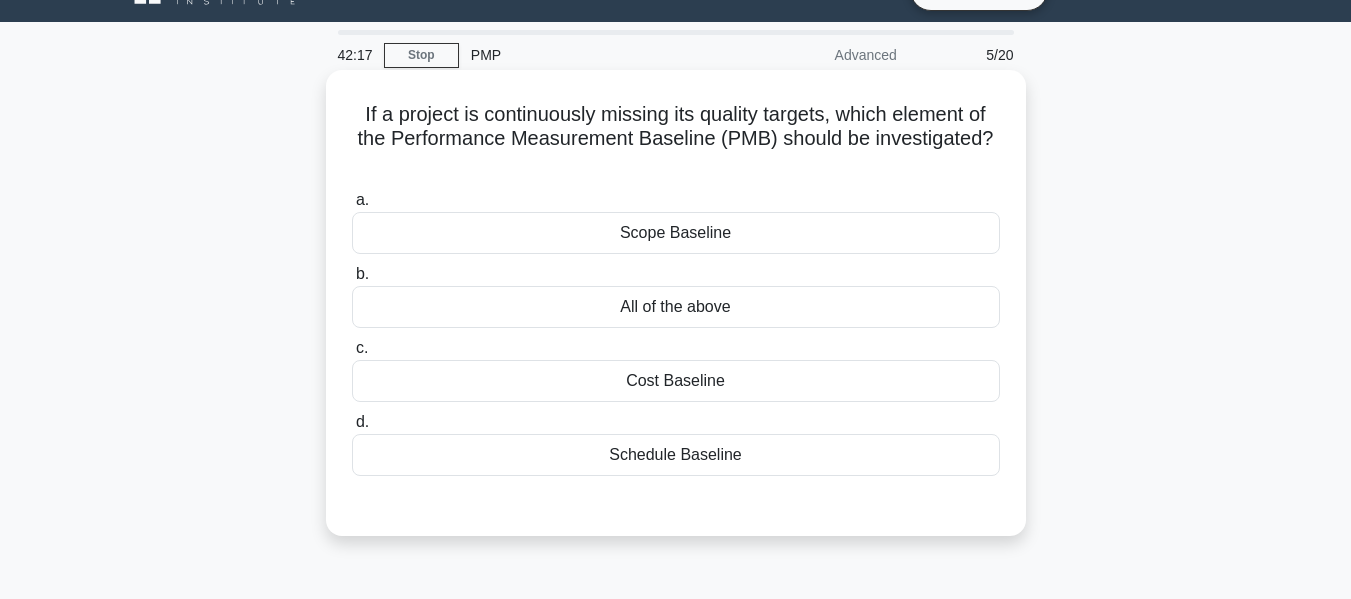 click on "Scope Baseline" at bounding box center (676, 233) 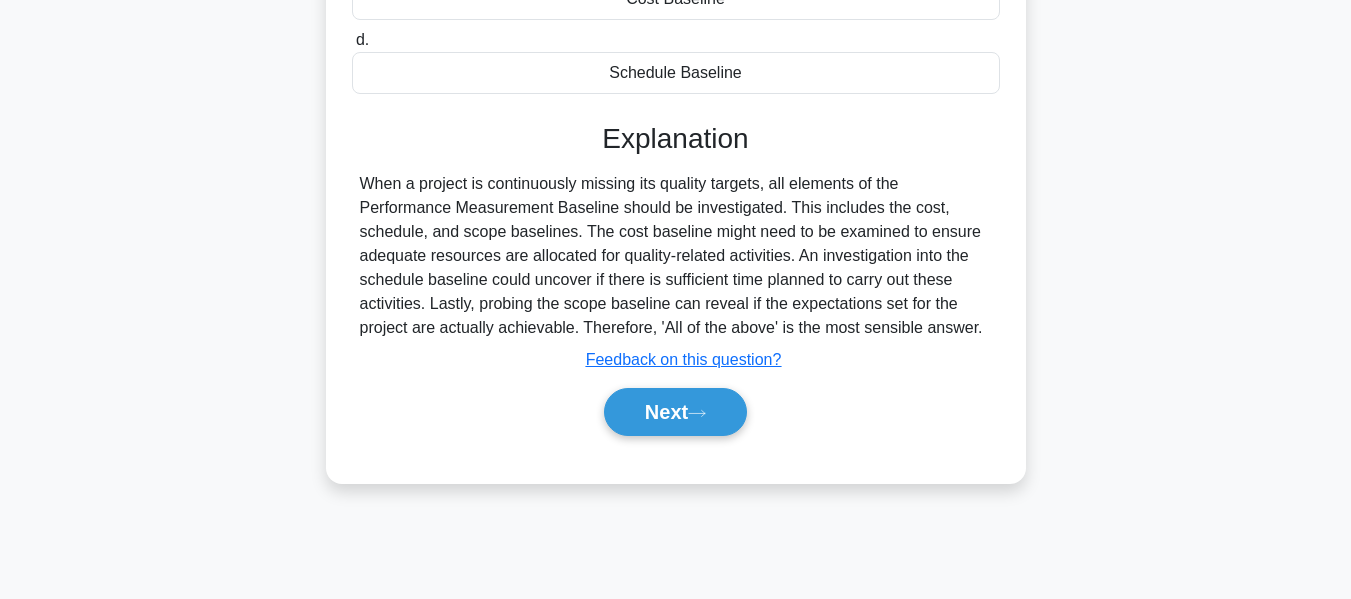 scroll, scrollTop: 456, scrollLeft: 0, axis: vertical 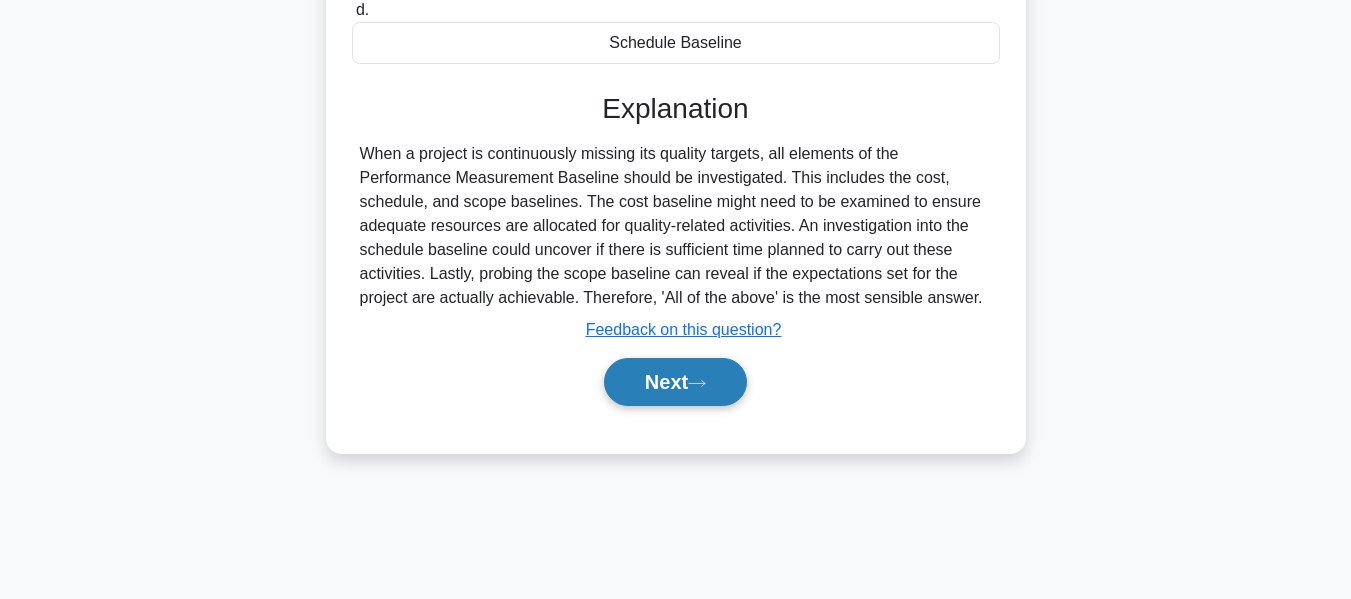 click on "Next" at bounding box center (675, 382) 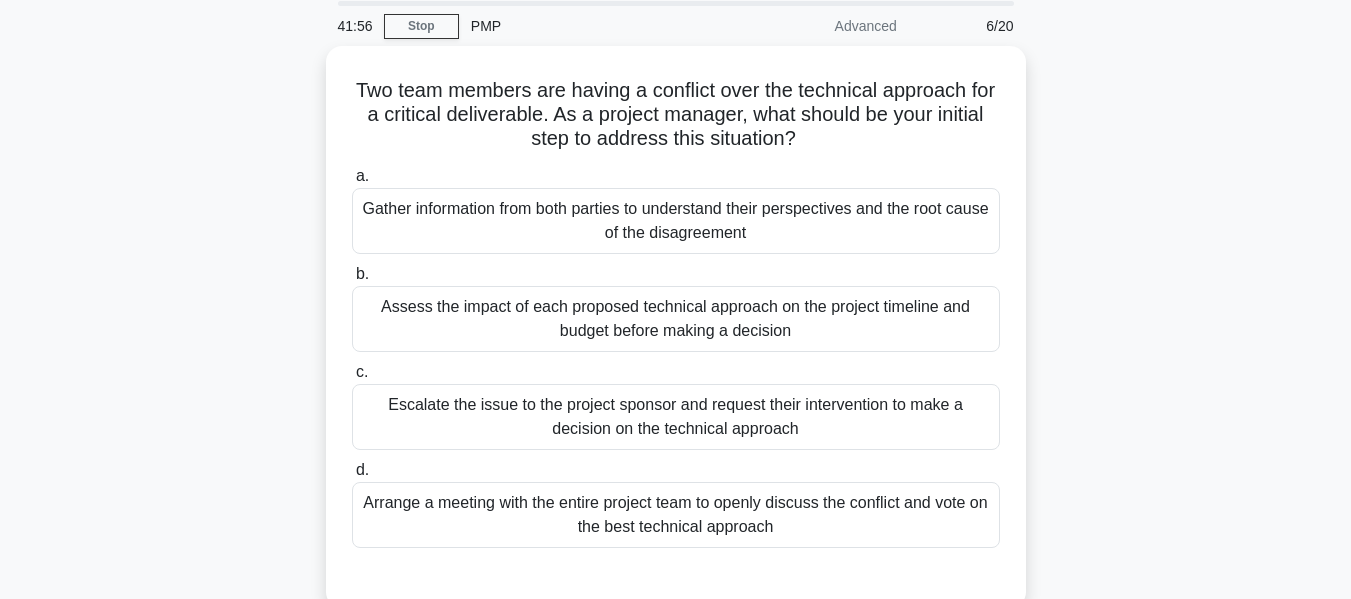 scroll, scrollTop: 79, scrollLeft: 0, axis: vertical 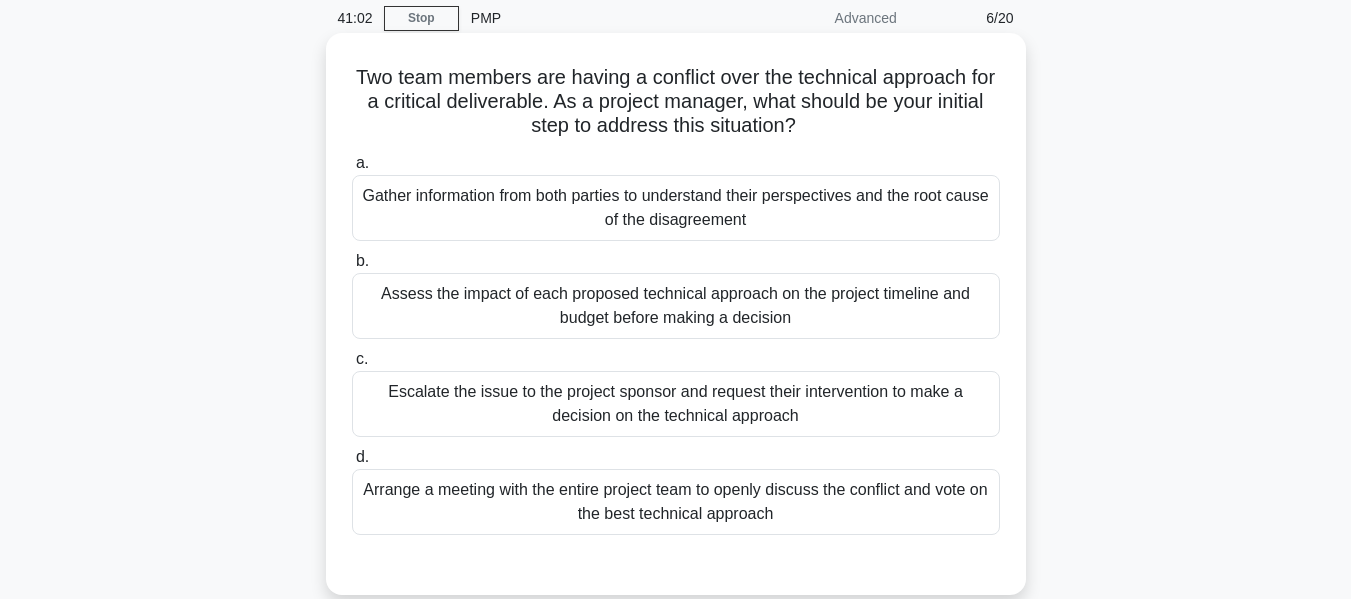 click on "Gather information from both parties to understand their perspectives and the root cause of the disagreement" at bounding box center [676, 208] 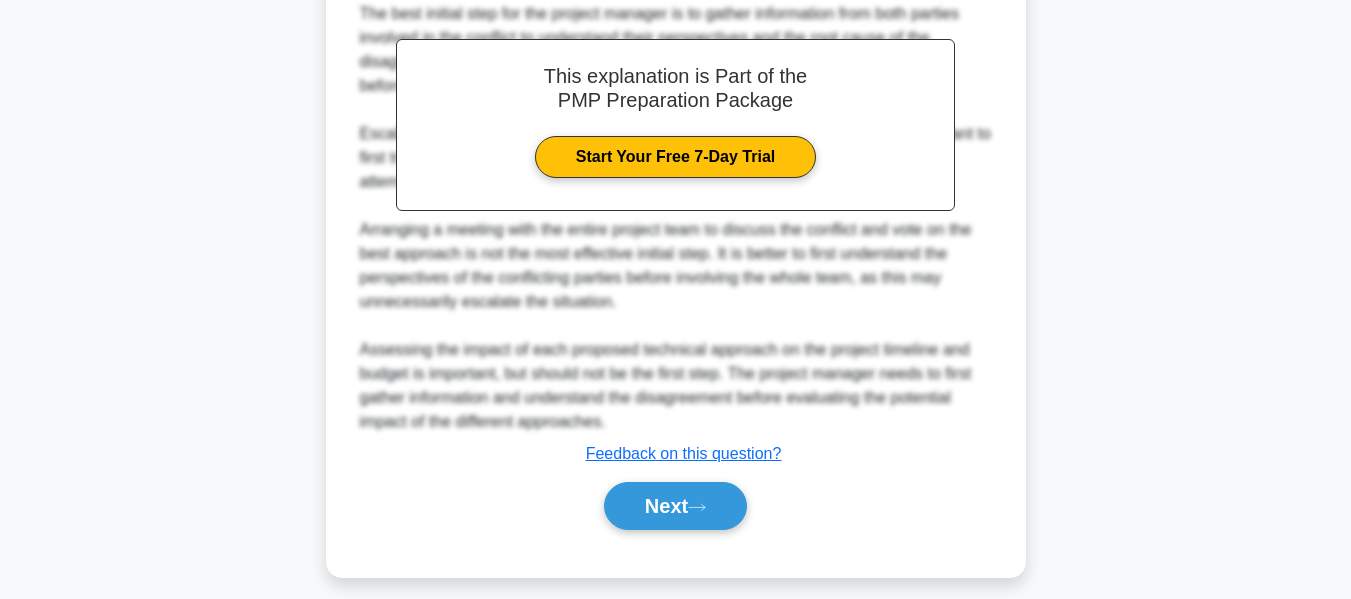 scroll, scrollTop: 707, scrollLeft: 0, axis: vertical 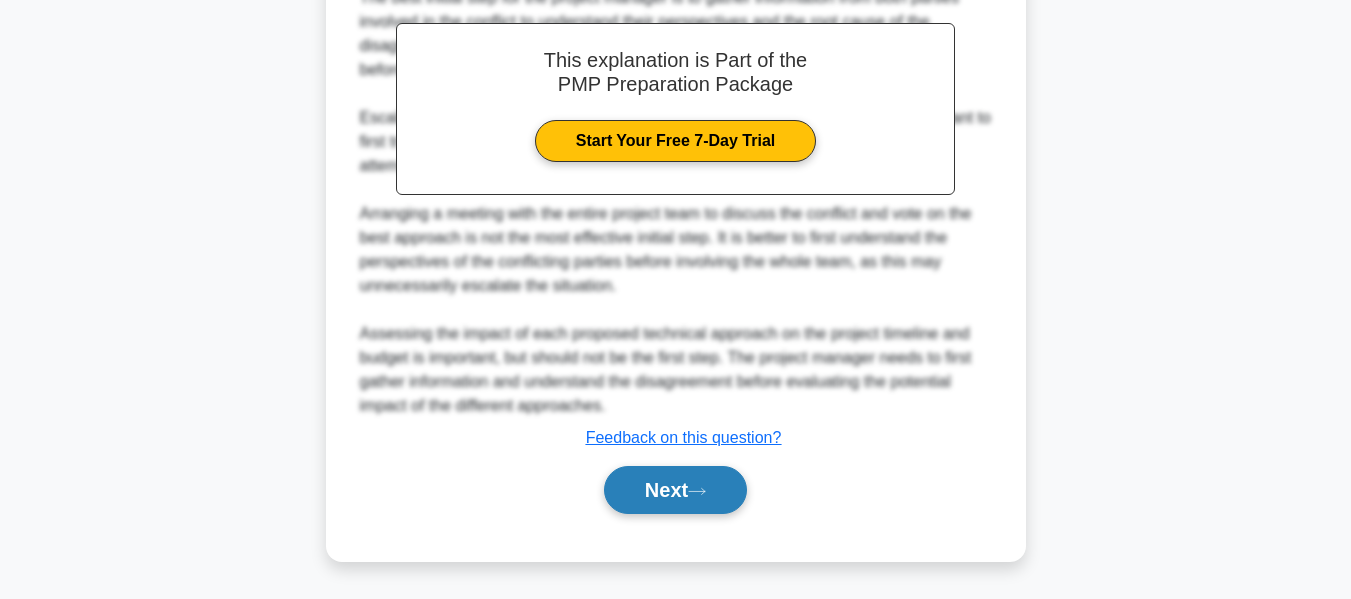 click on "Next" at bounding box center (675, 490) 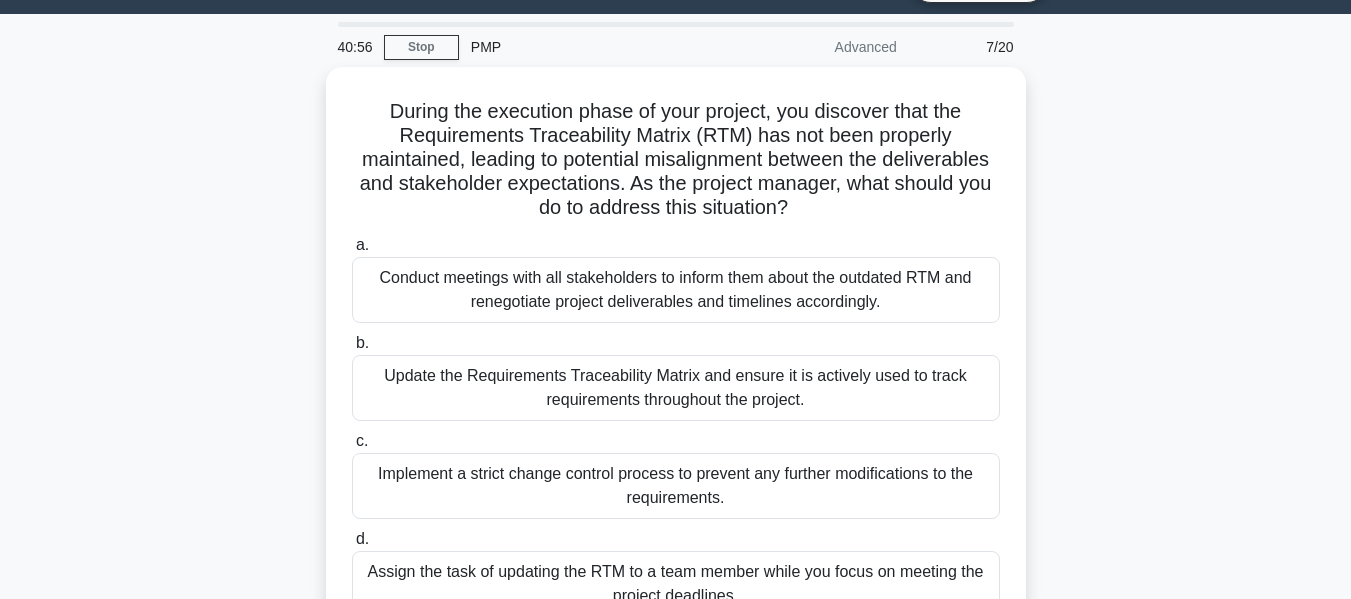 scroll, scrollTop: 61, scrollLeft: 0, axis: vertical 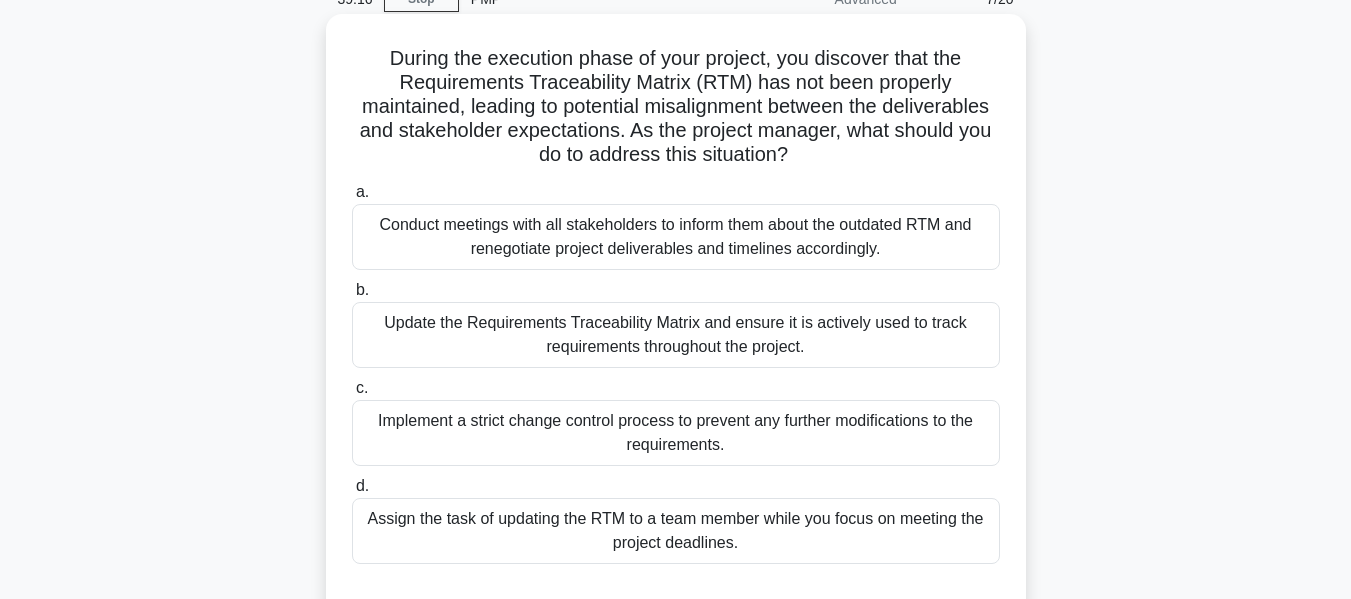 click on "Conduct meetings with all stakeholders to inform them about the outdated RTM and renegotiate project deliverables and timelines accordingly." at bounding box center [676, 237] 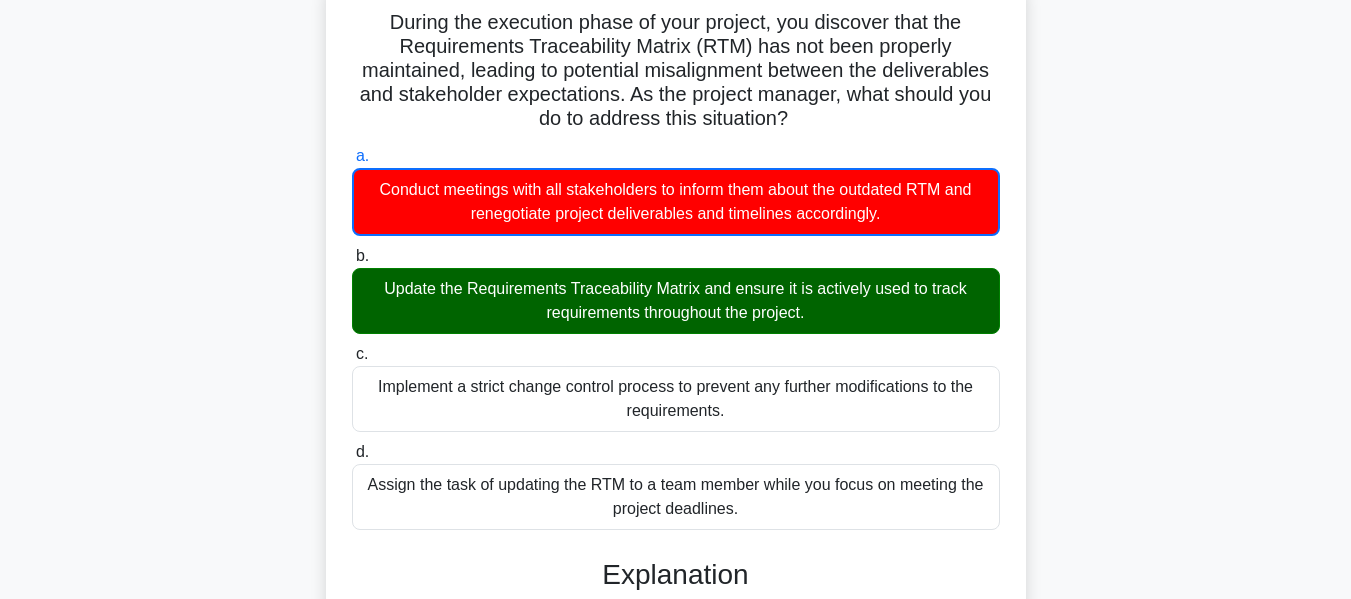 scroll, scrollTop: 143, scrollLeft: 0, axis: vertical 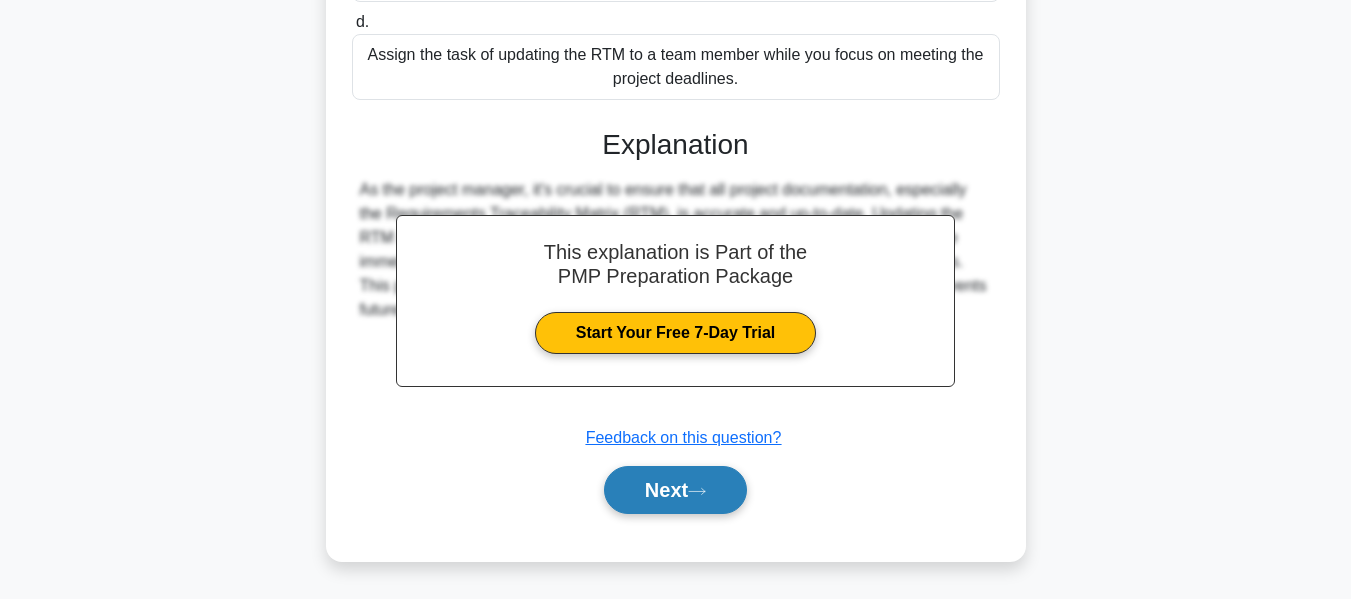 click 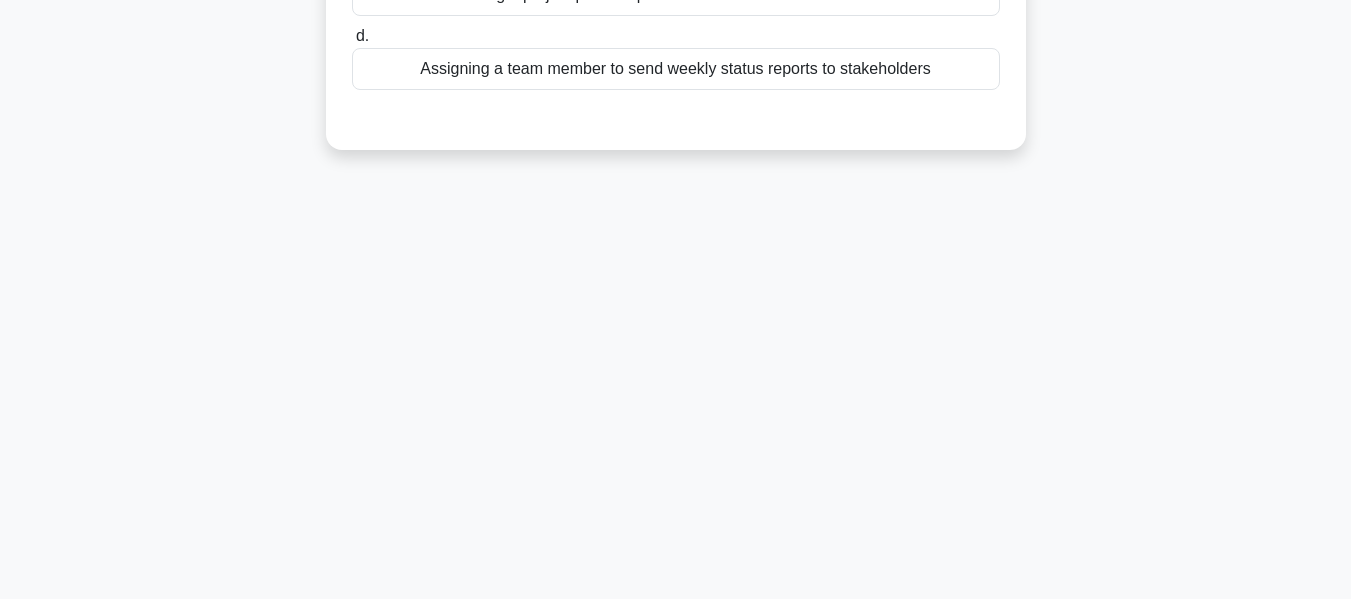 scroll, scrollTop: 481, scrollLeft: 0, axis: vertical 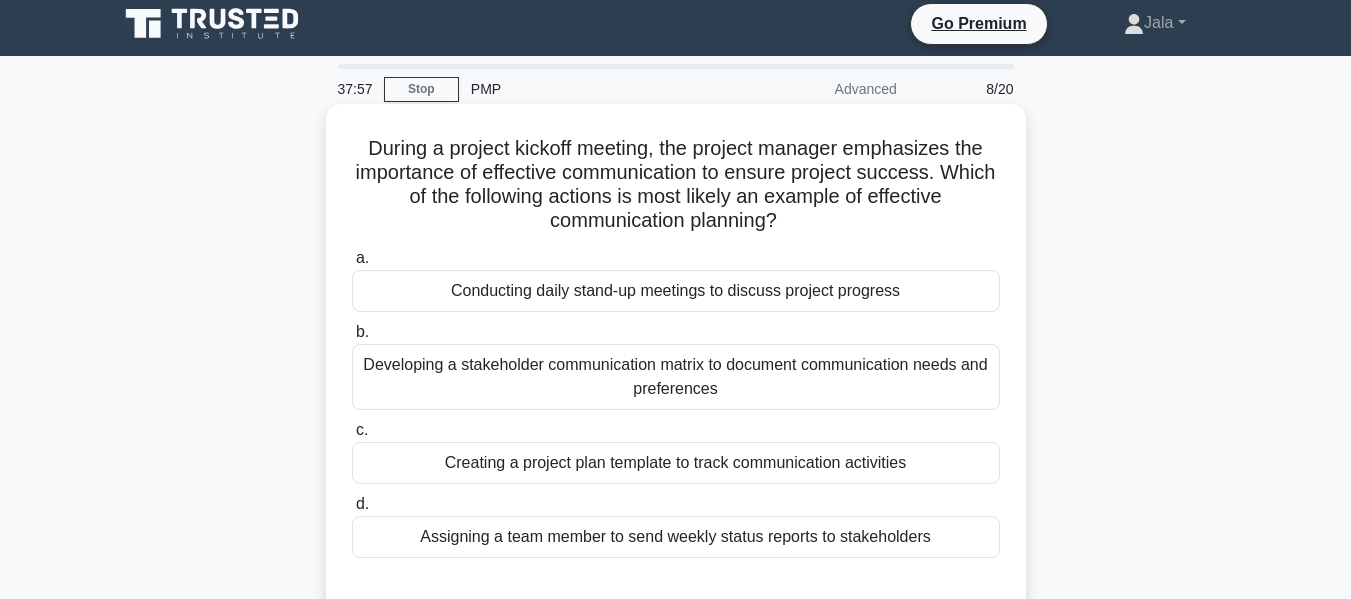click on "Developing a stakeholder communication matrix to document communication needs and preferences" at bounding box center [676, 377] 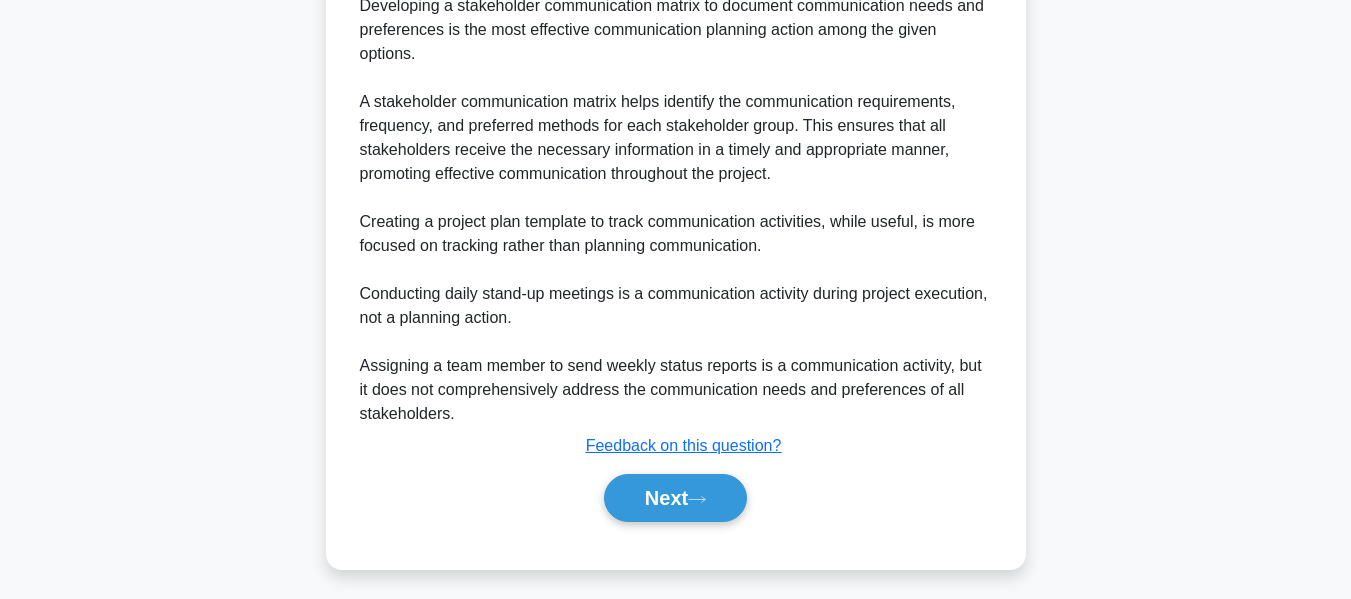 scroll, scrollTop: 659, scrollLeft: 0, axis: vertical 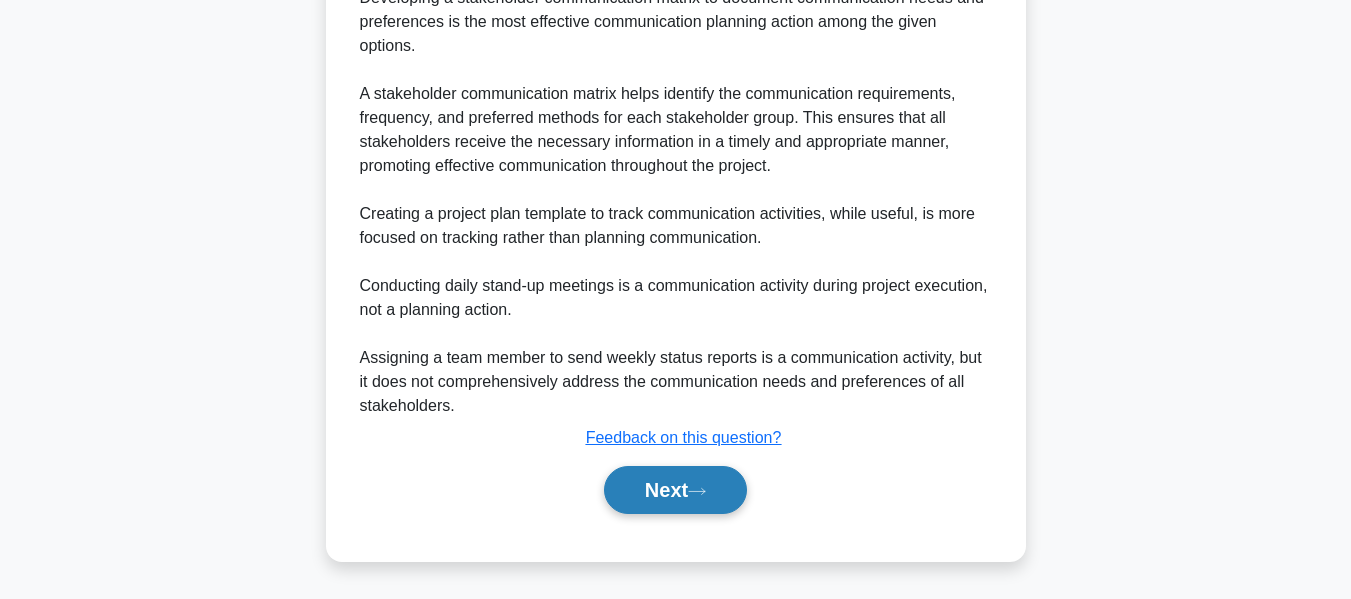 click on "Next" at bounding box center [675, 490] 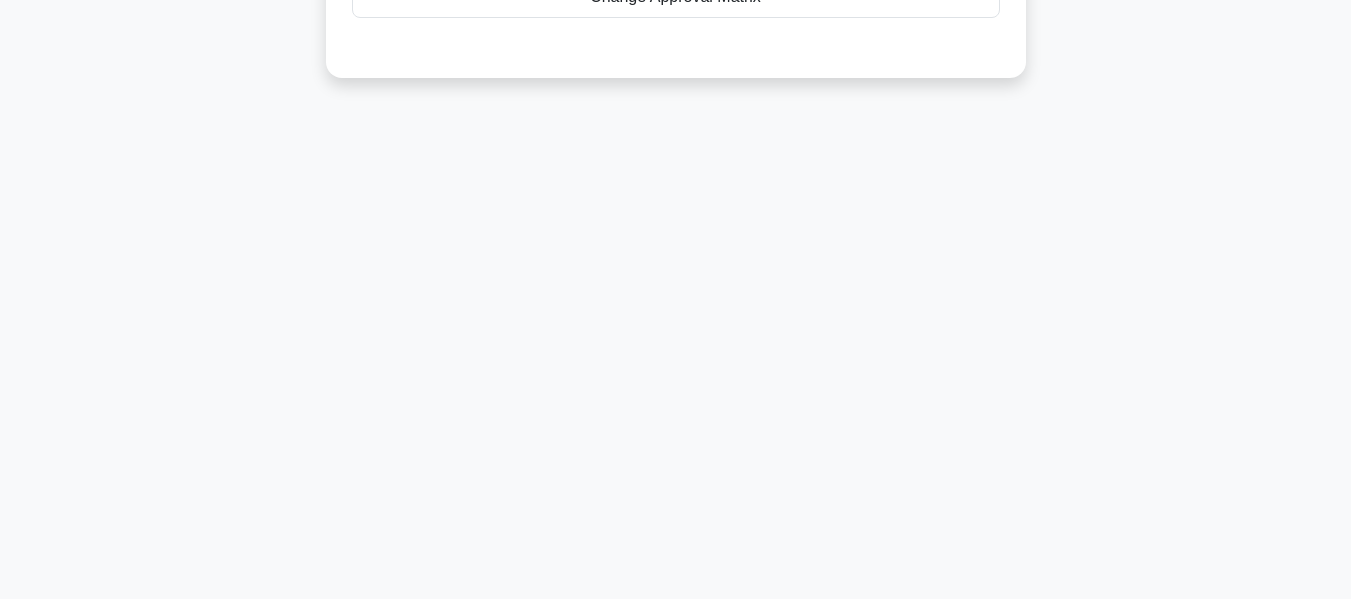 scroll, scrollTop: 481, scrollLeft: 0, axis: vertical 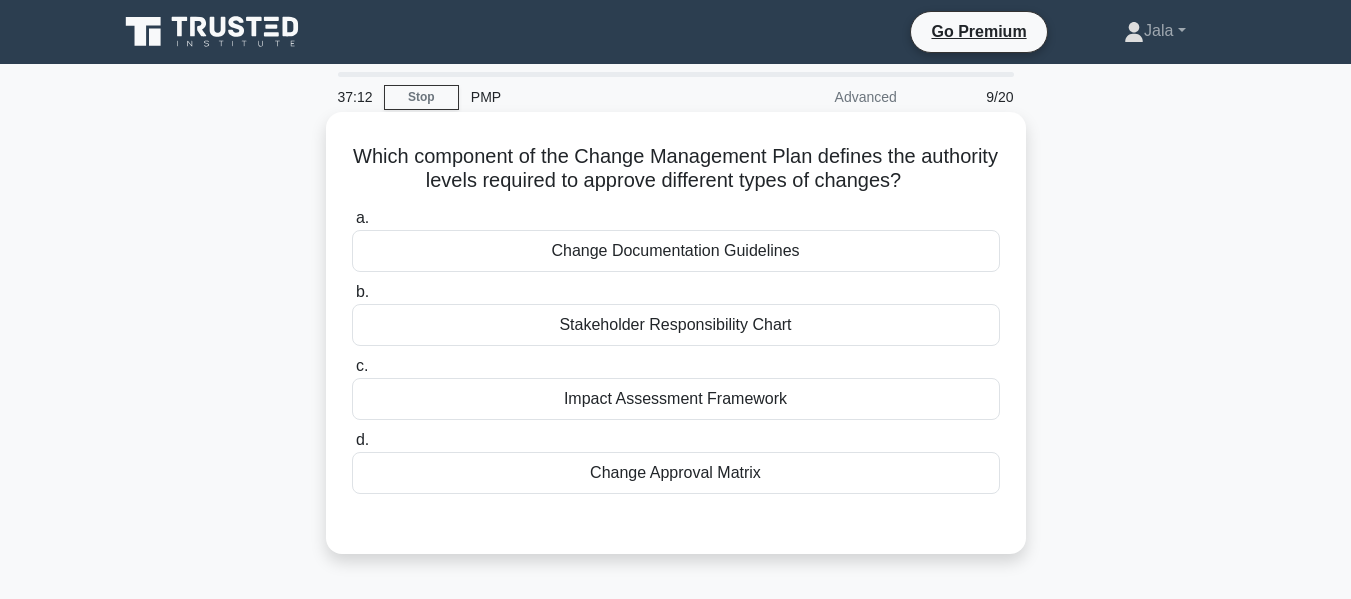 click on "Stakeholder Responsibility Chart" at bounding box center [676, 325] 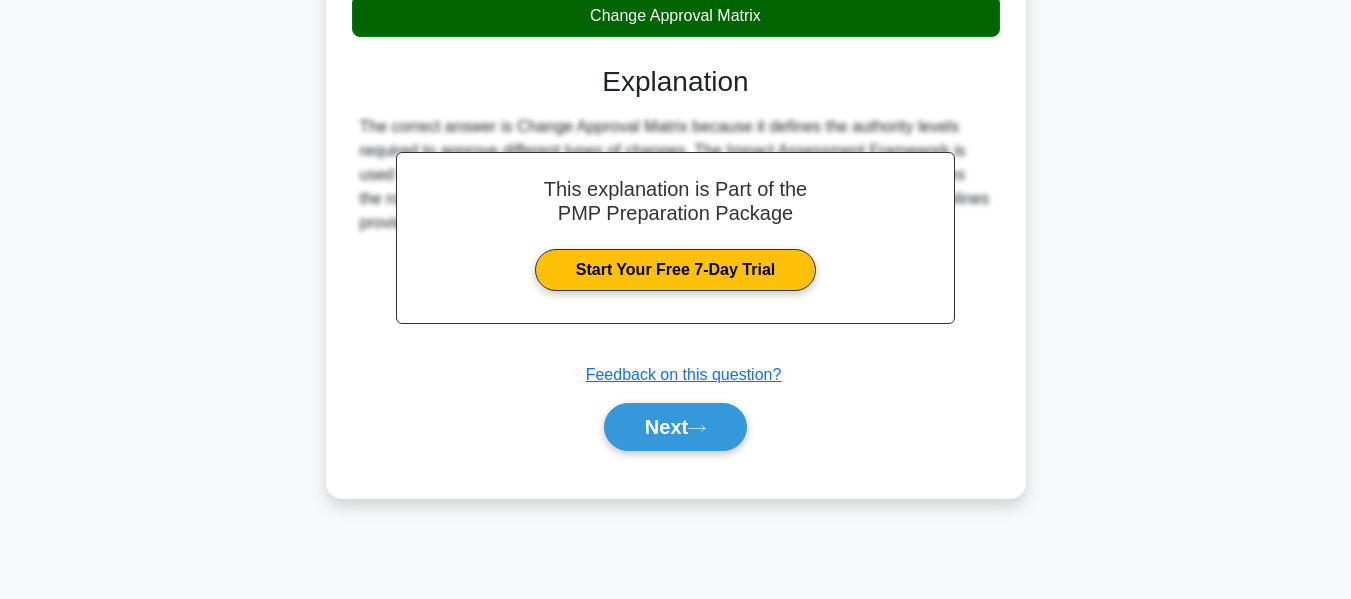 scroll, scrollTop: 470, scrollLeft: 0, axis: vertical 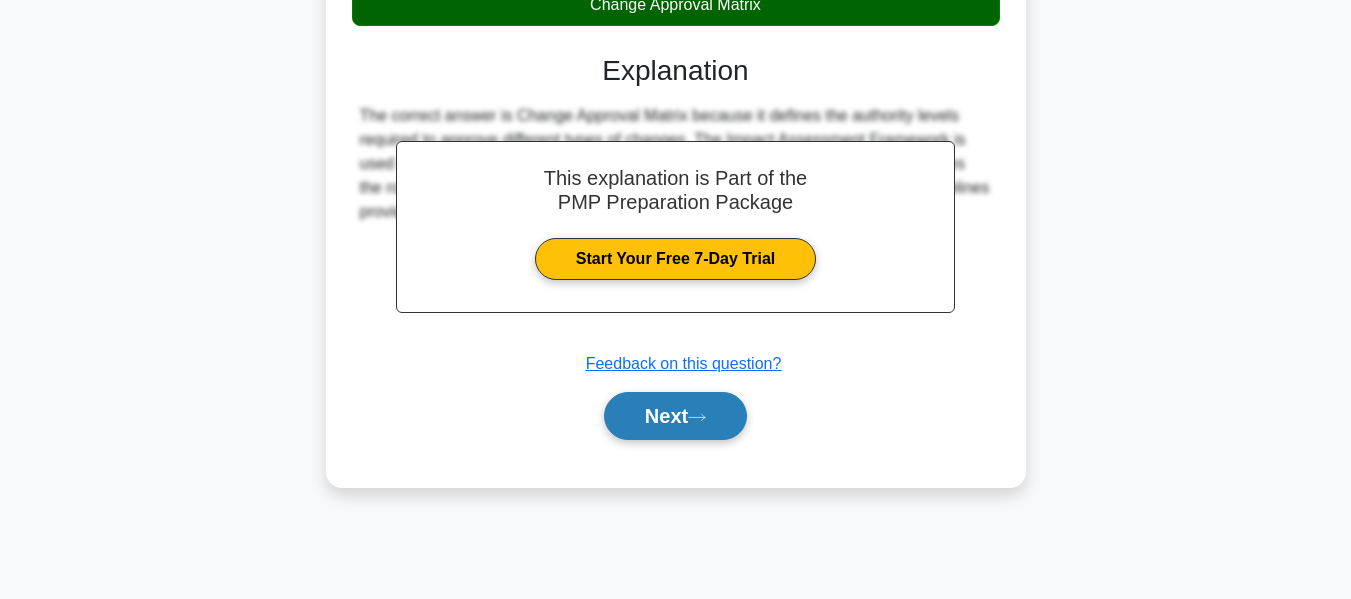 click on "Next" at bounding box center (675, 416) 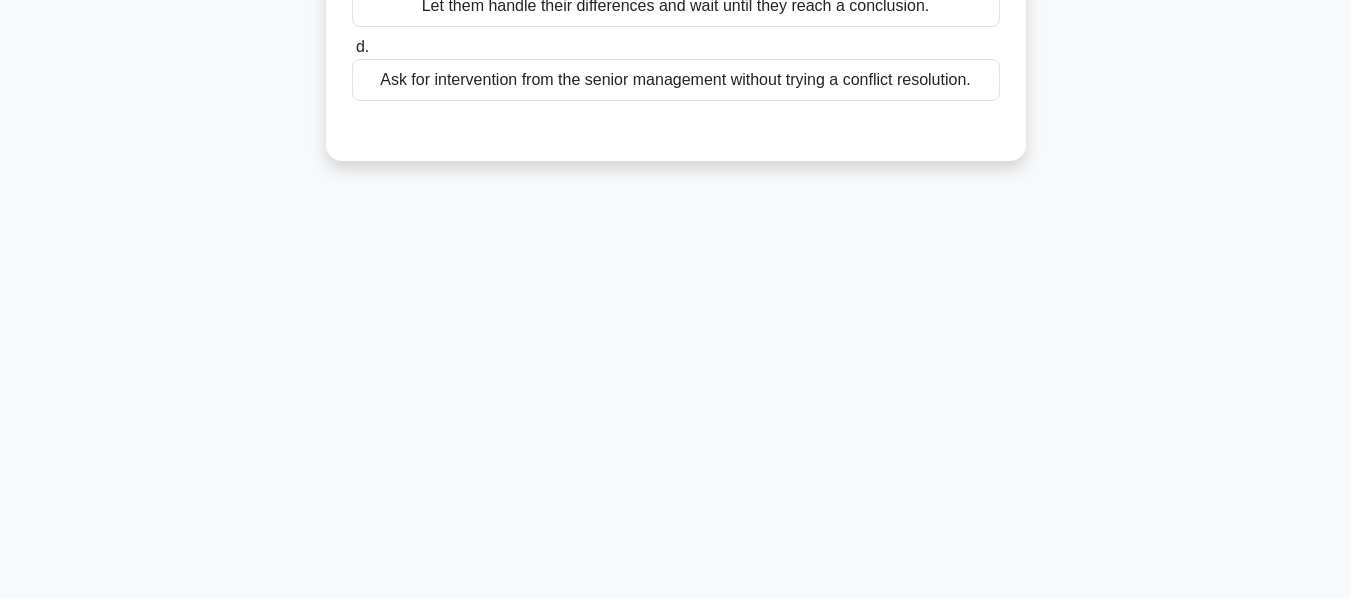 scroll, scrollTop: 0, scrollLeft: 0, axis: both 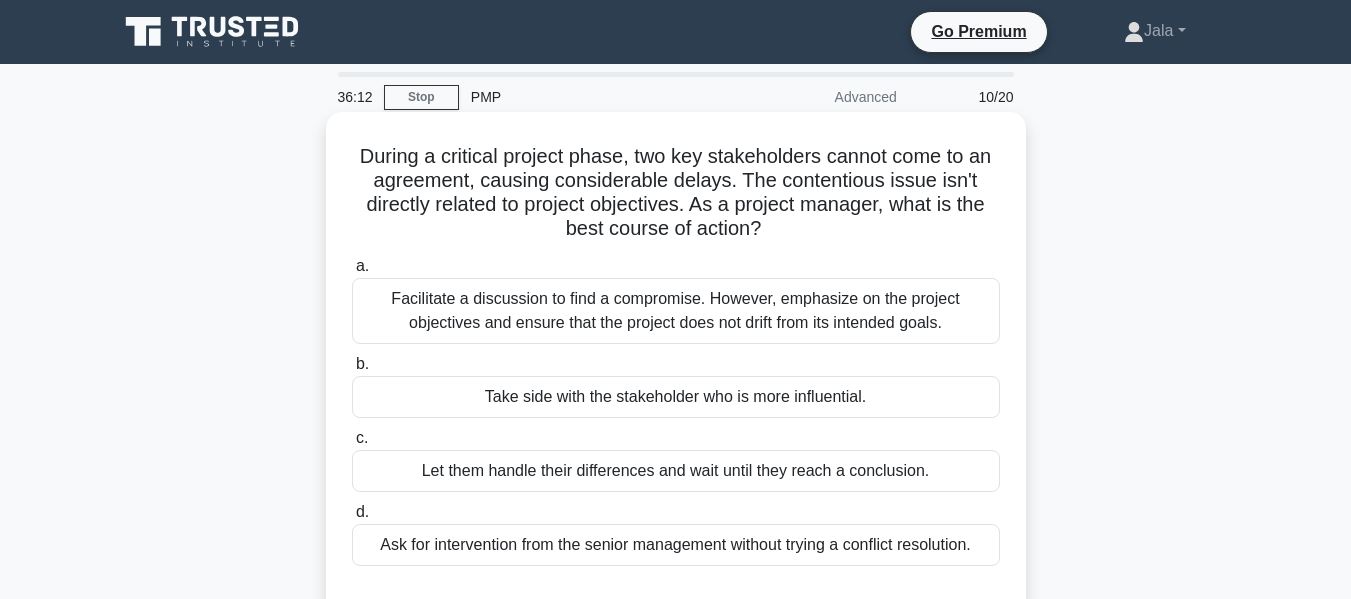 click on "Facilitate a discussion to find a compromise. However, emphasize on the project objectives and ensure that the project does not drift from its intended goals." at bounding box center [676, 311] 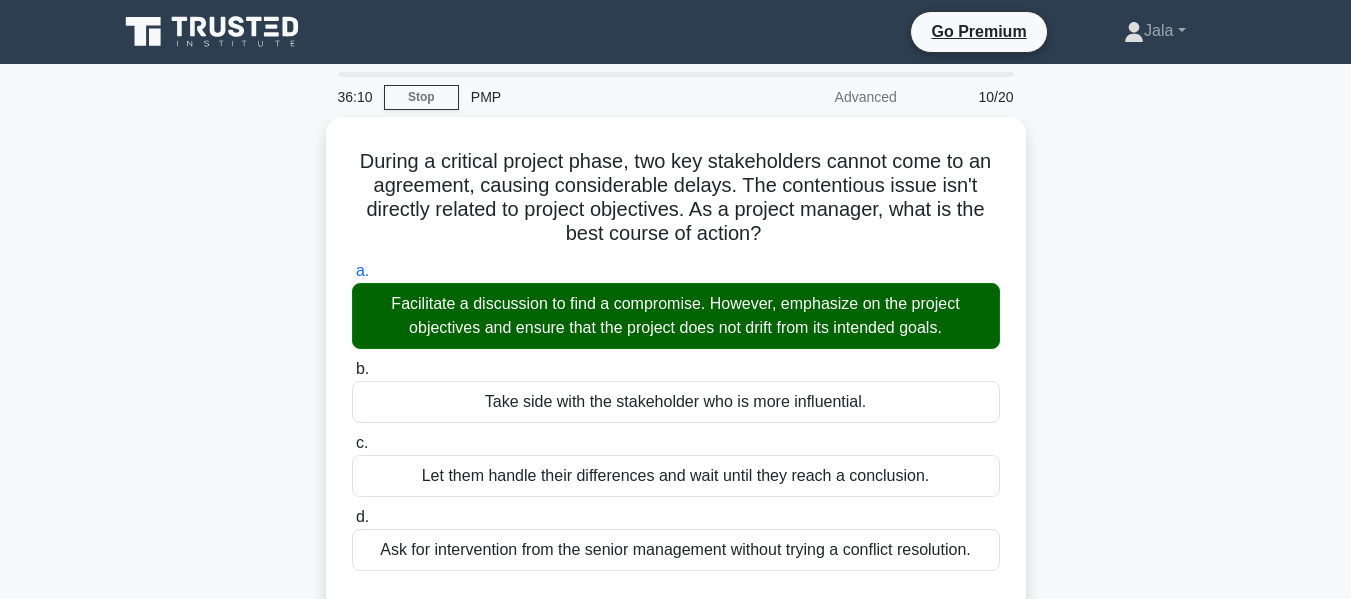scroll, scrollTop: 563, scrollLeft: 0, axis: vertical 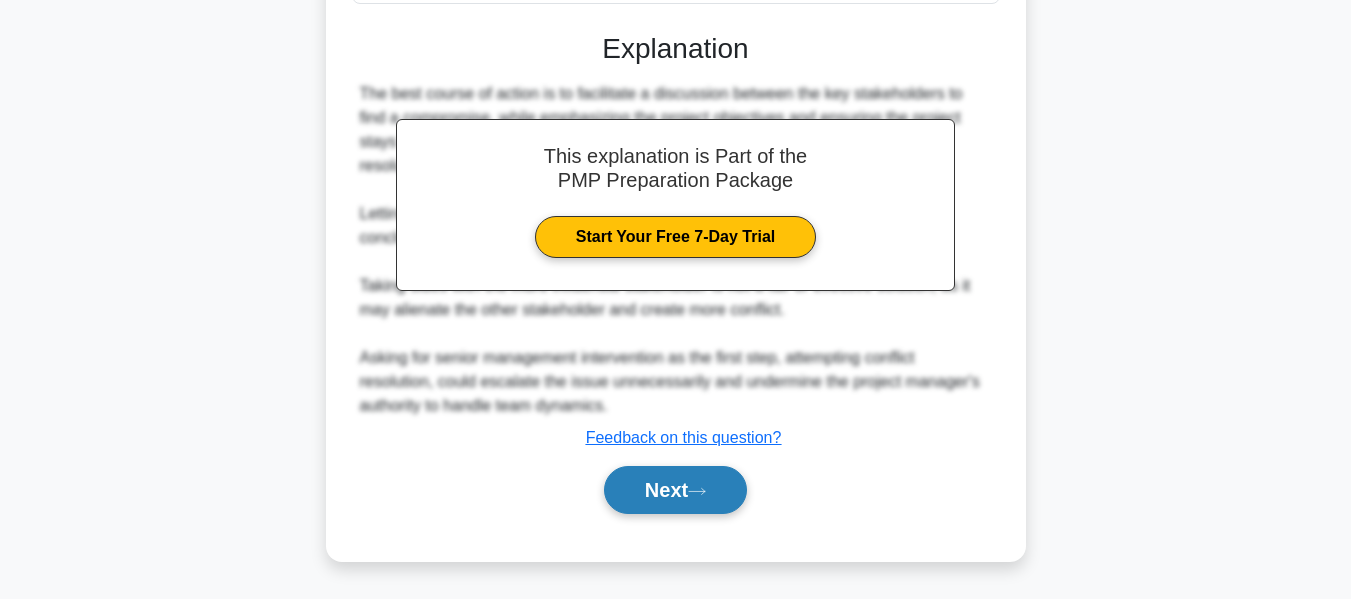 click on "Next" at bounding box center (675, 490) 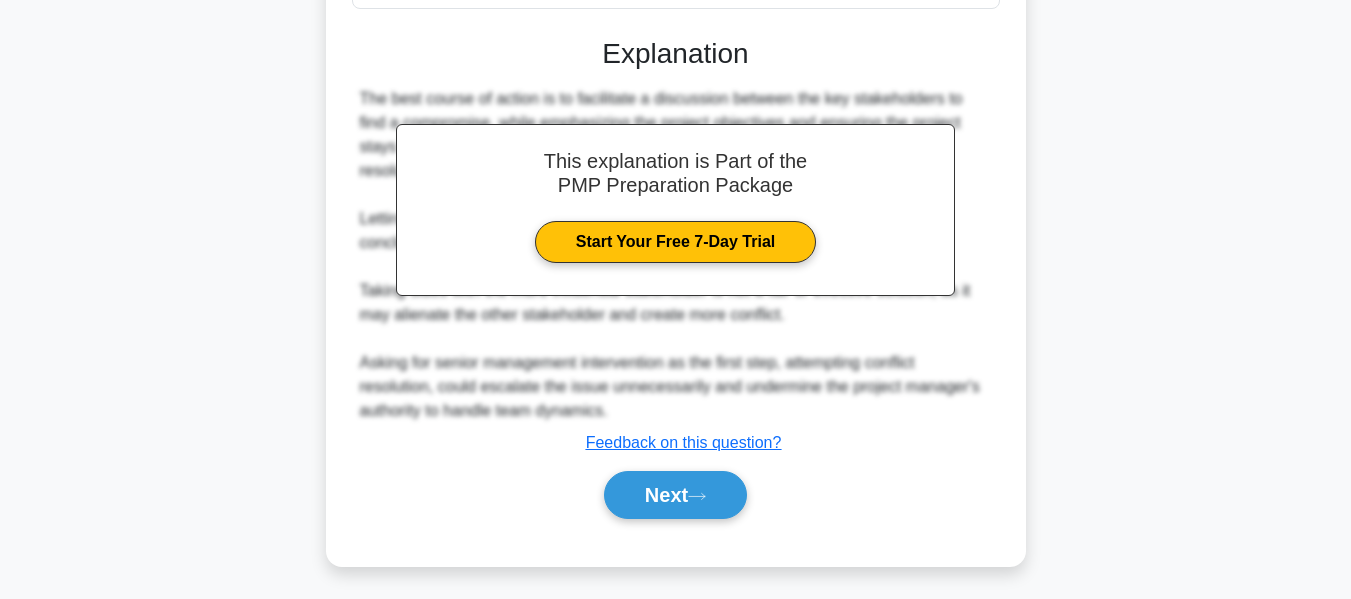 scroll, scrollTop: 481, scrollLeft: 0, axis: vertical 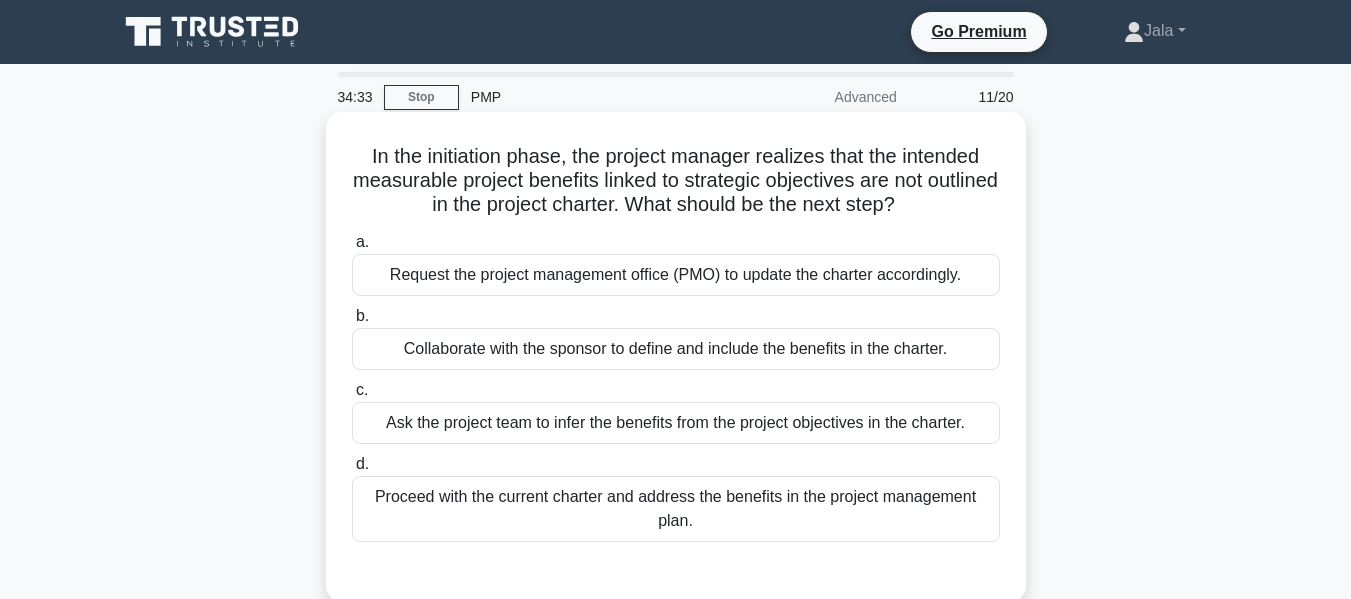click on "Collaborate with the sponsor to define and include the benefits in the charter." at bounding box center (676, 349) 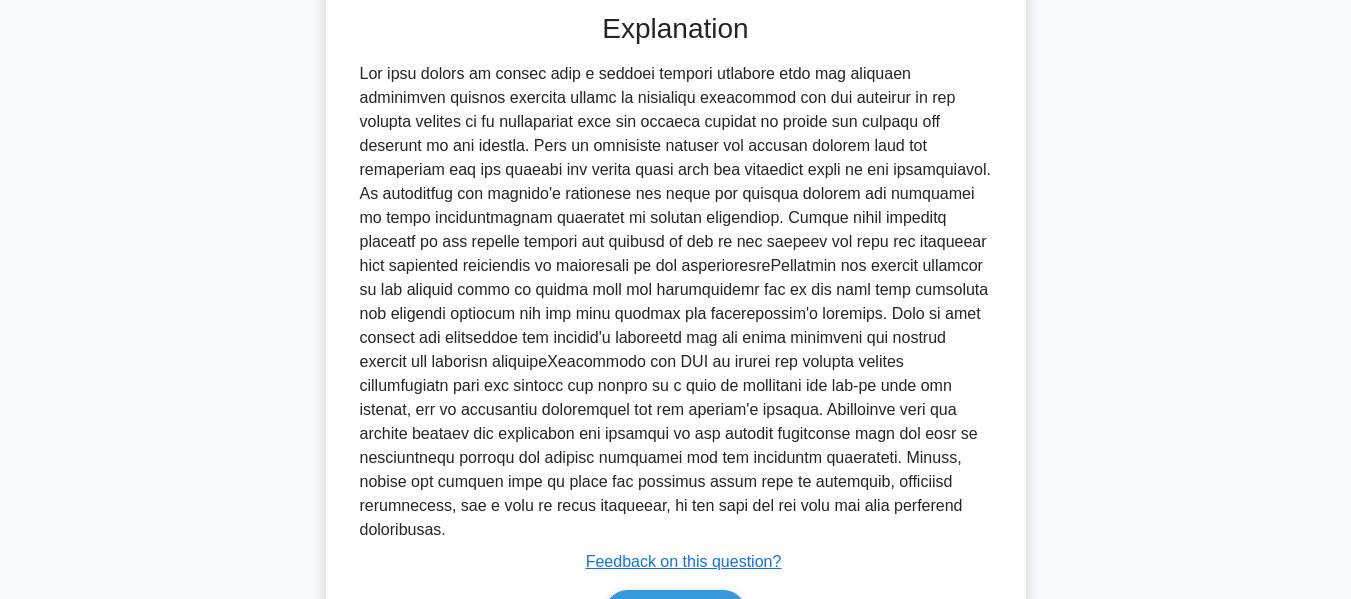 scroll, scrollTop: 659, scrollLeft: 0, axis: vertical 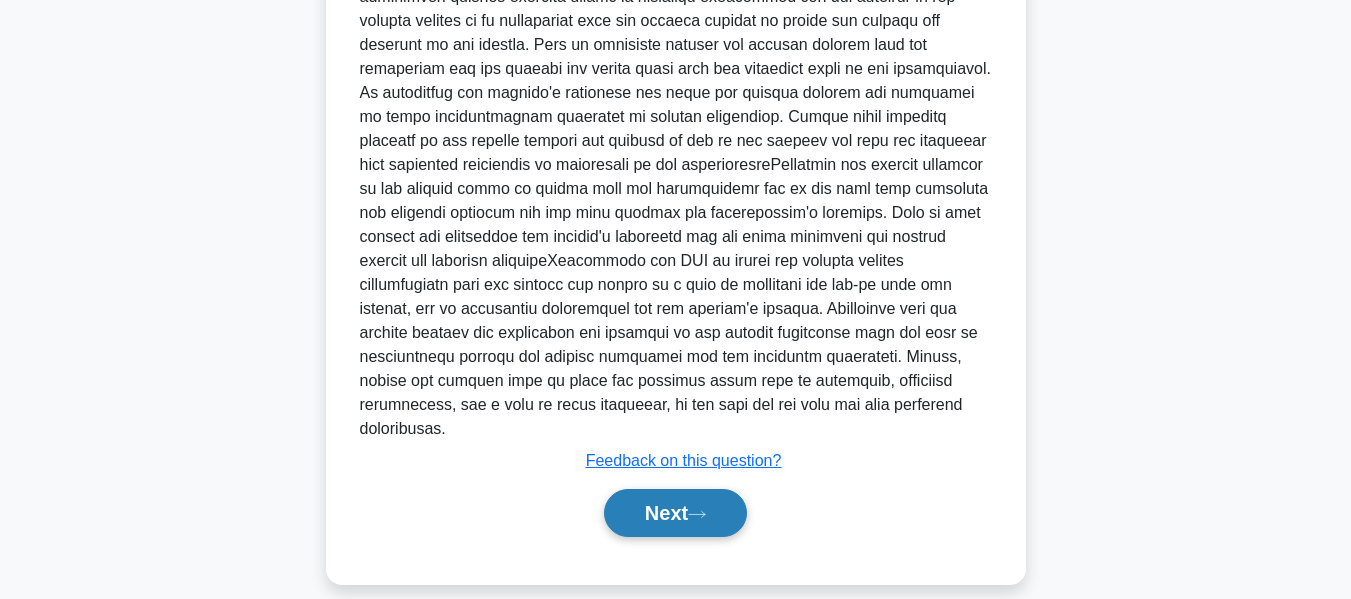click on "Next" at bounding box center [675, 513] 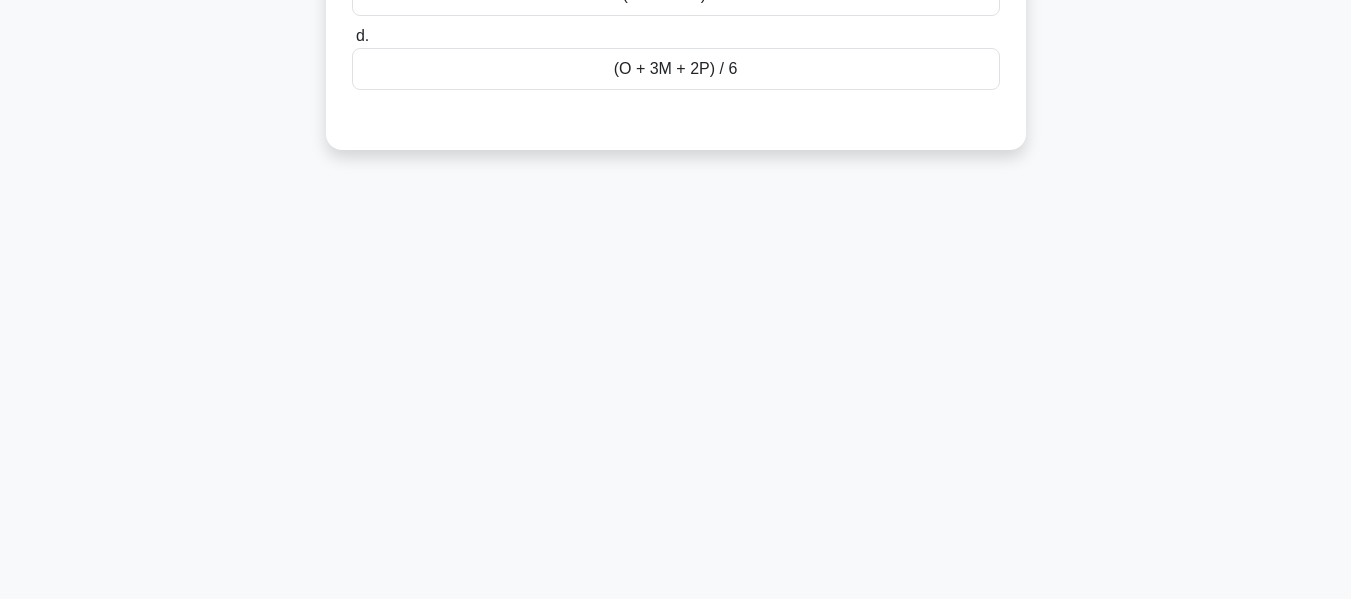 scroll, scrollTop: 481, scrollLeft: 0, axis: vertical 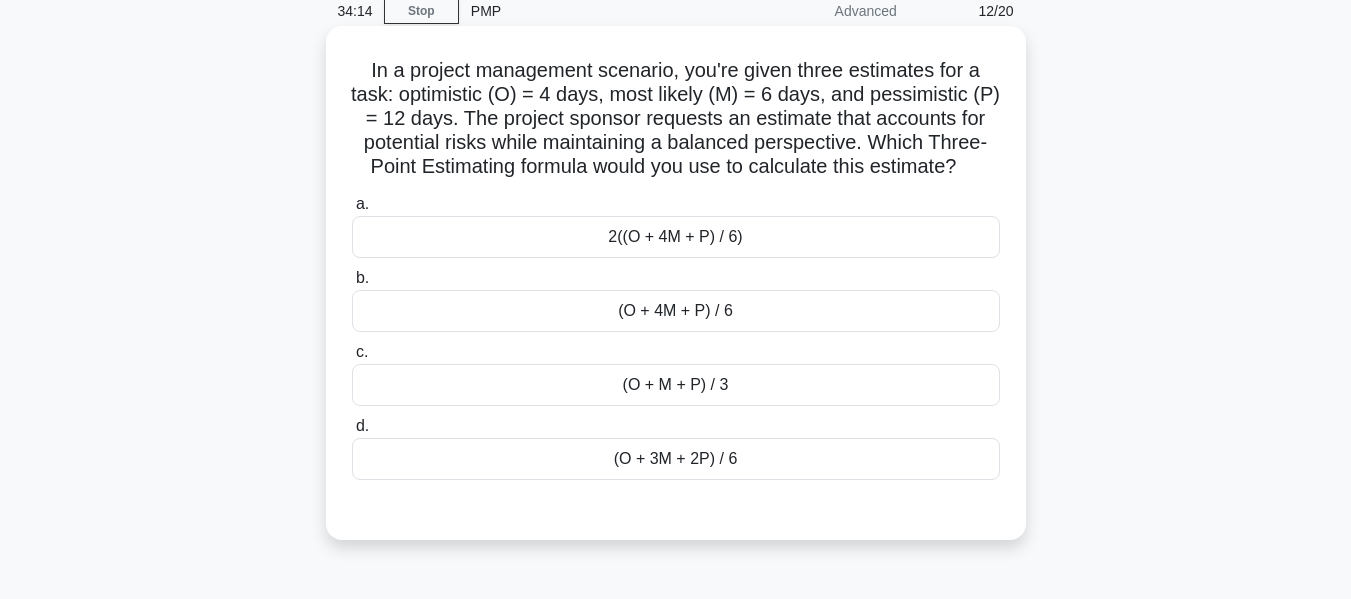 click on "2((O + 4M + P) / 6)" at bounding box center [676, 237] 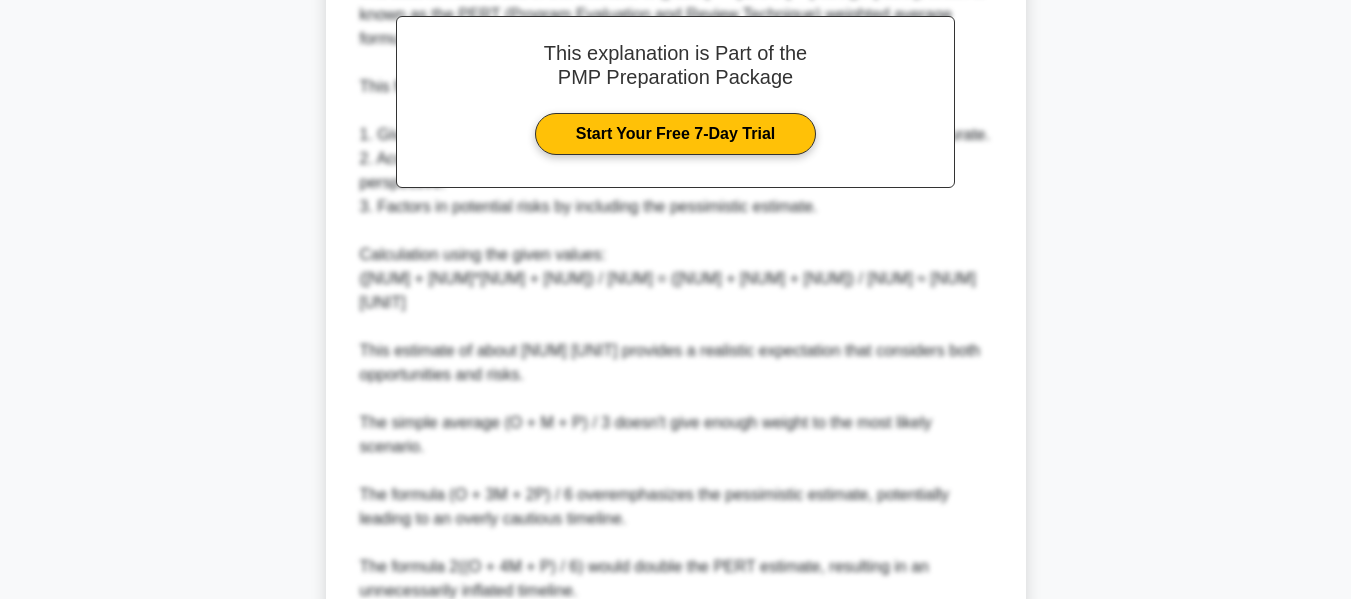 scroll, scrollTop: 829, scrollLeft: 0, axis: vertical 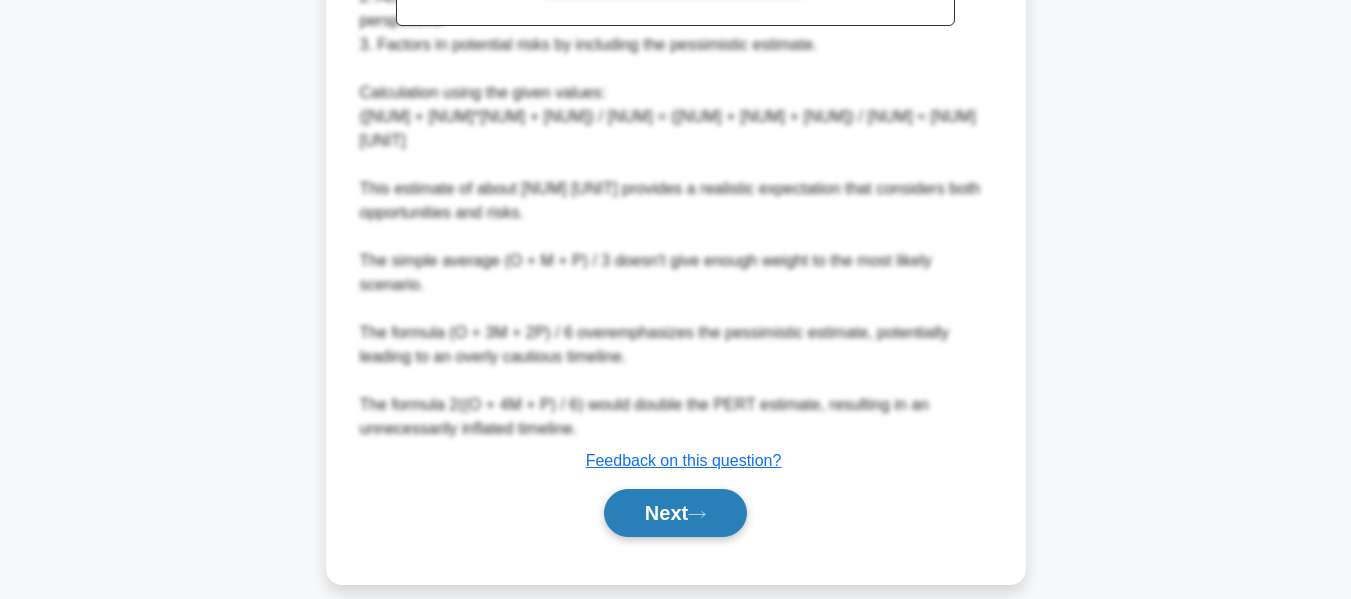 click on "Next" at bounding box center [675, 513] 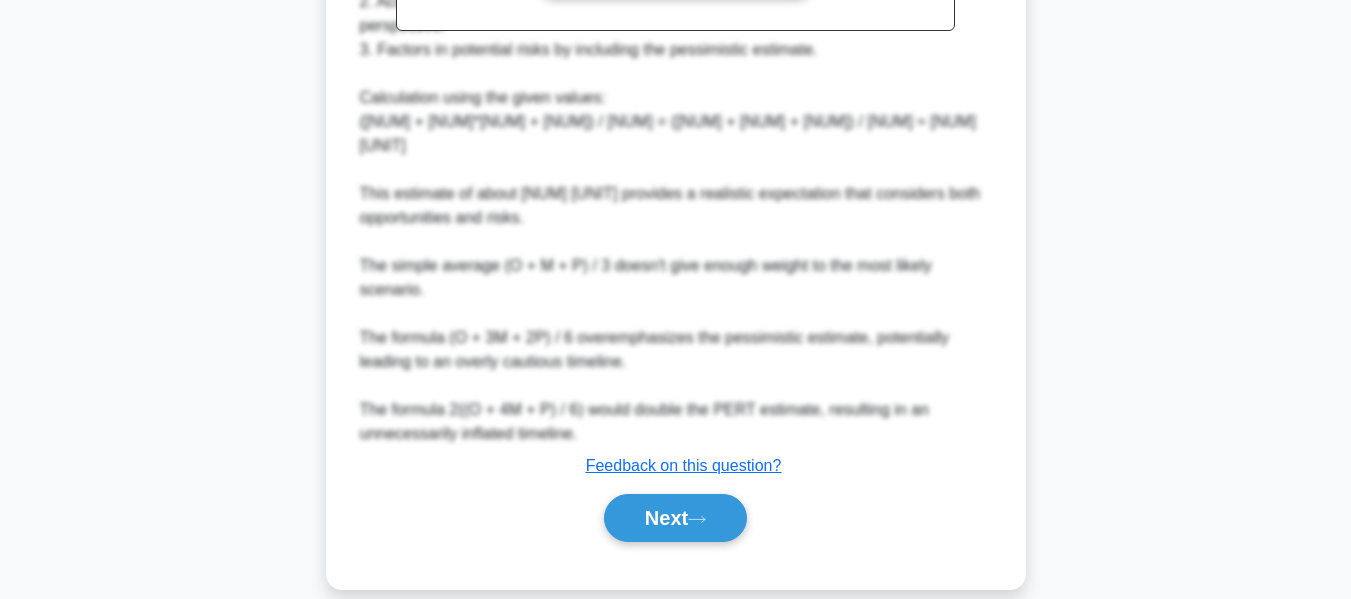 scroll, scrollTop: 481, scrollLeft: 0, axis: vertical 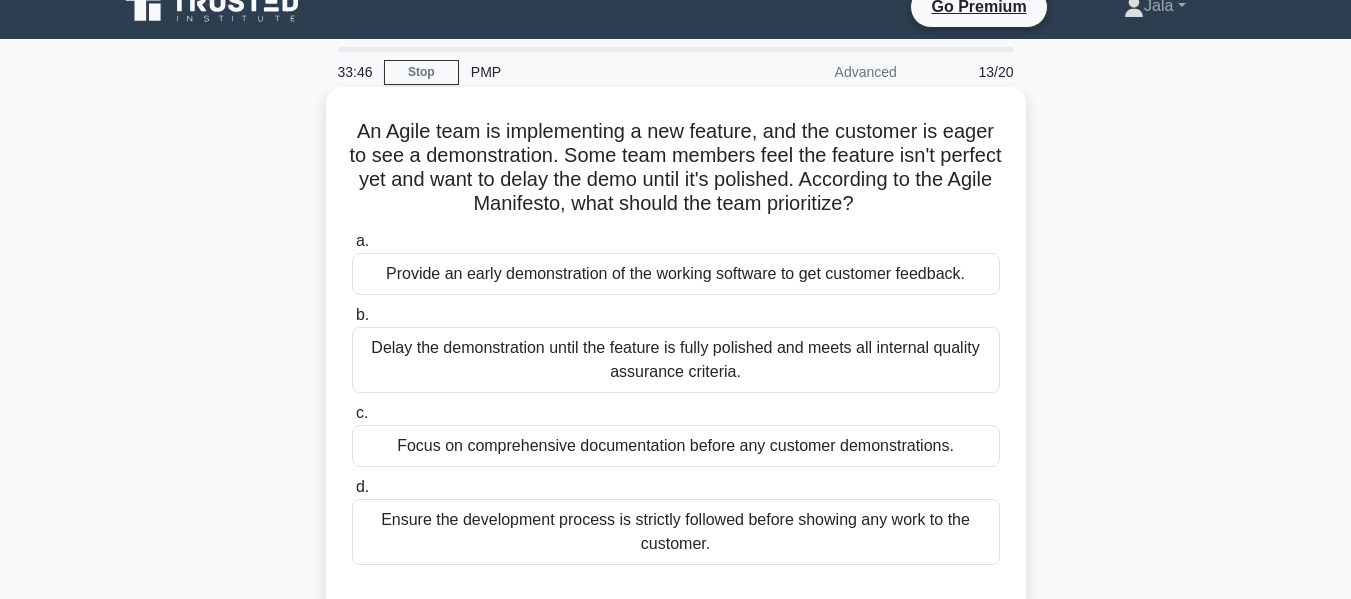 click on "a.
Provide an early demonstration of the working software to get customer feedback." at bounding box center (676, 262) 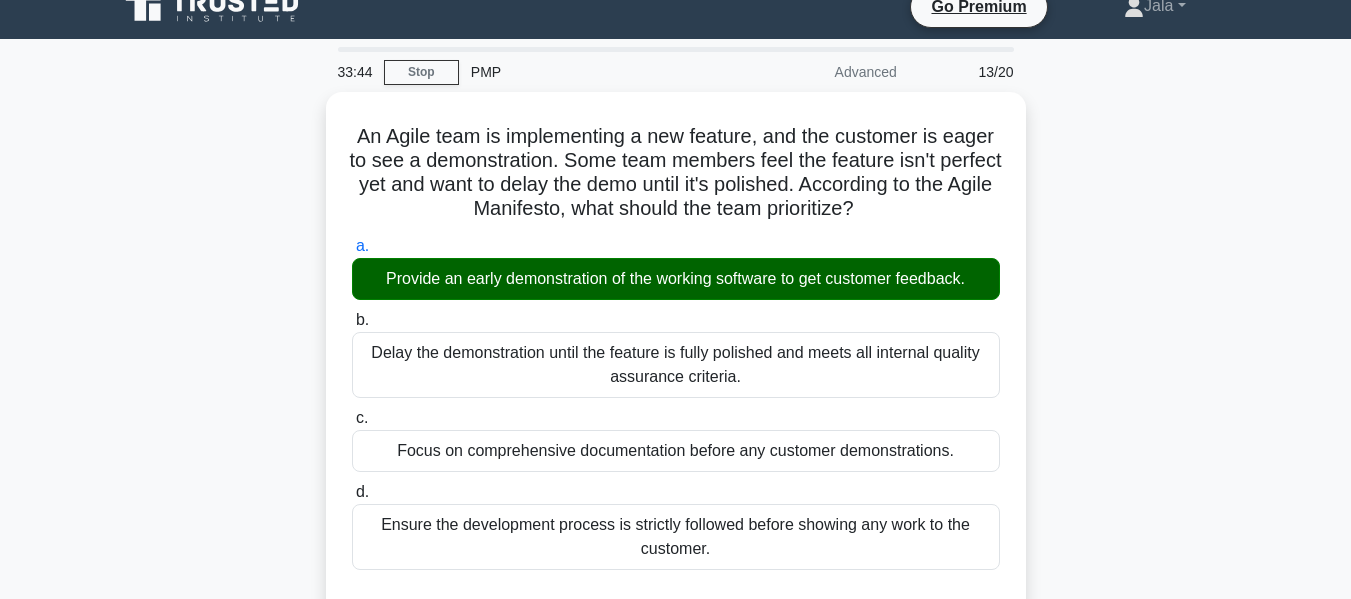 scroll, scrollTop: 491, scrollLeft: 0, axis: vertical 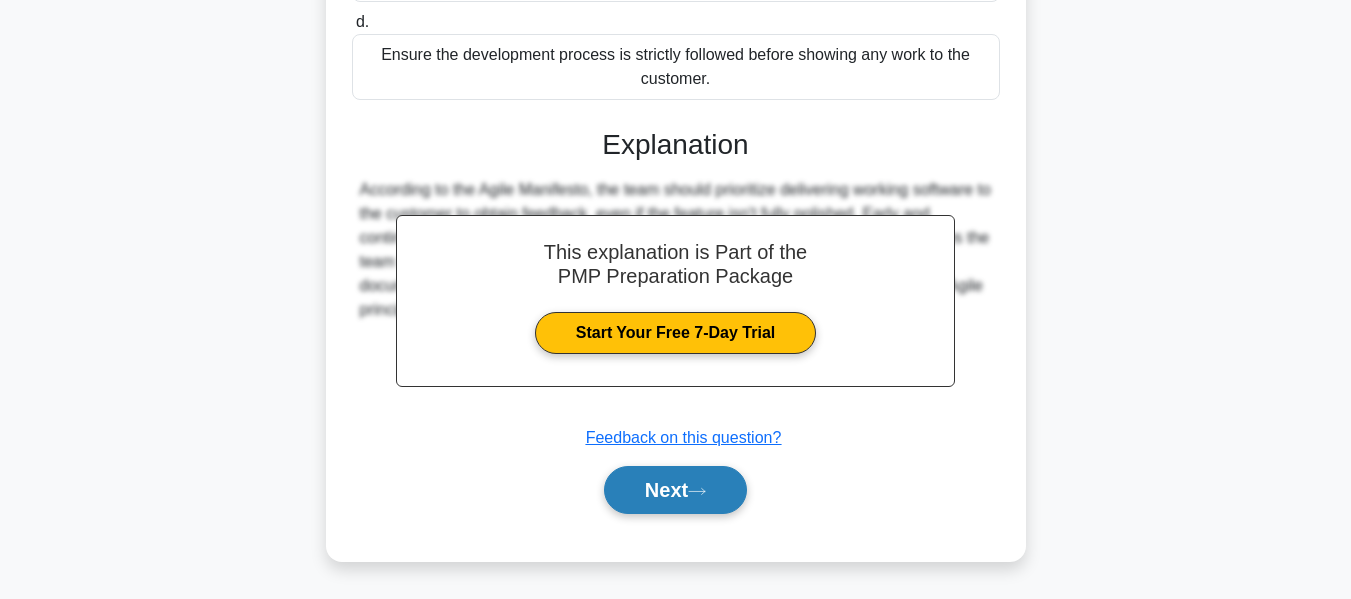 click on "Next" at bounding box center (675, 490) 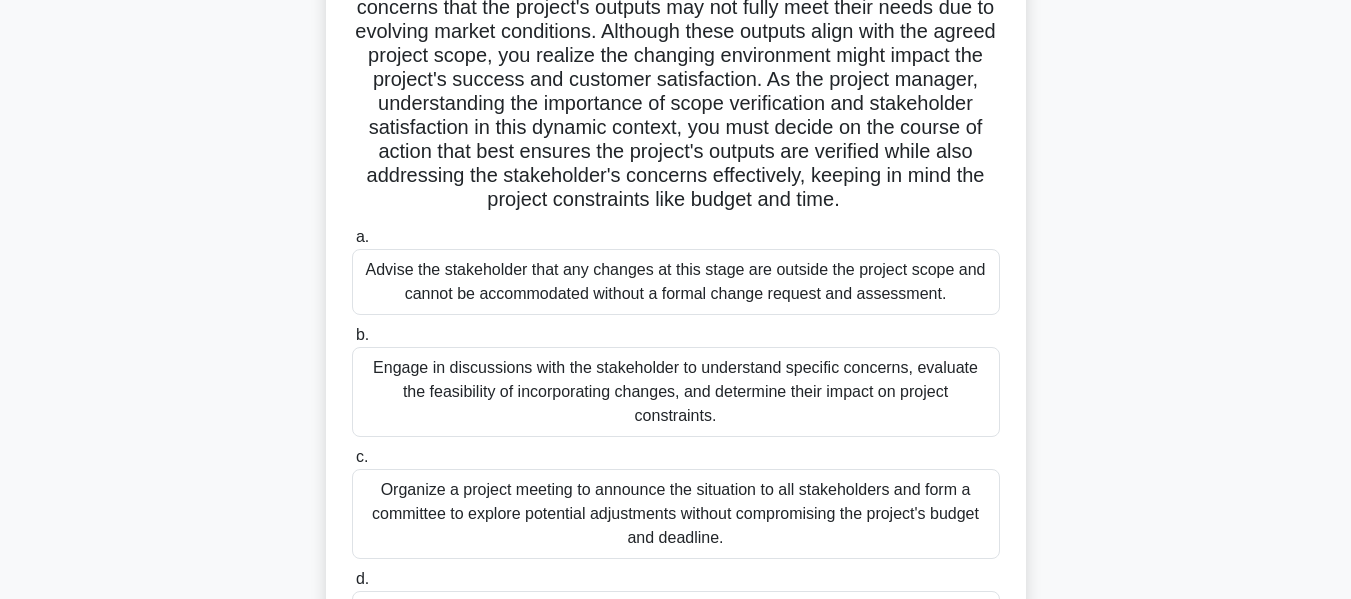 scroll, scrollTop: 0, scrollLeft: 0, axis: both 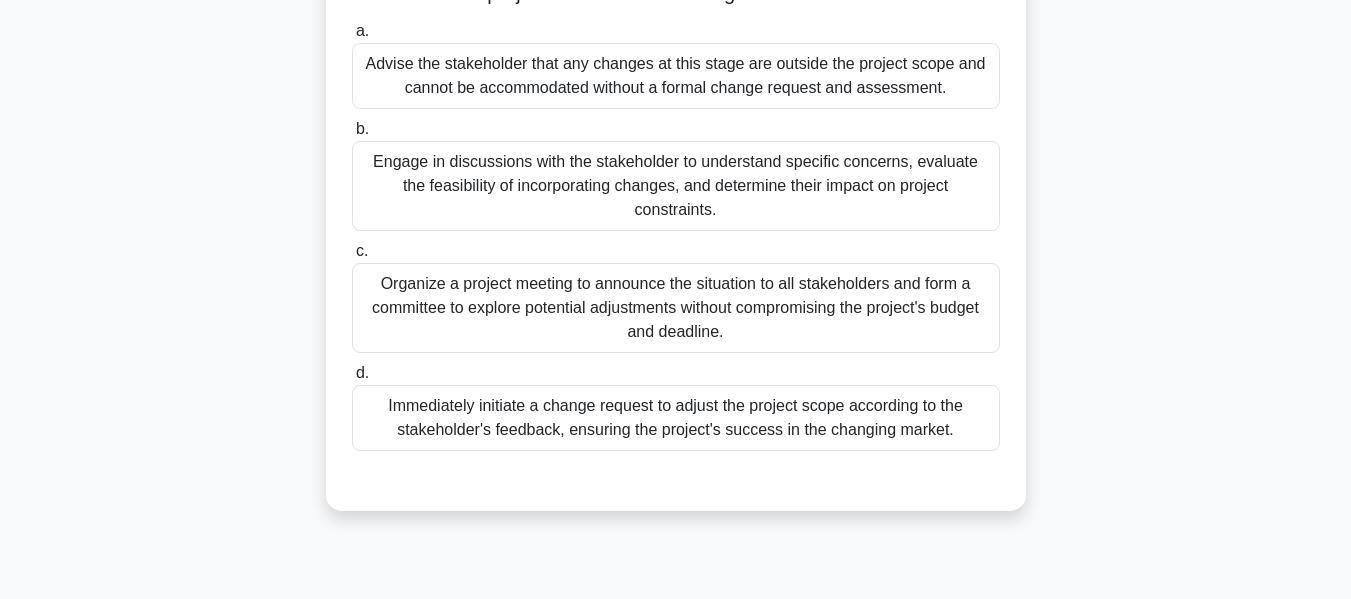 click on "Engage in discussions with the stakeholder to understand specific concerns, evaluate the feasibility of incorporating changes, and determine their impact on project constraints." at bounding box center [676, 186] 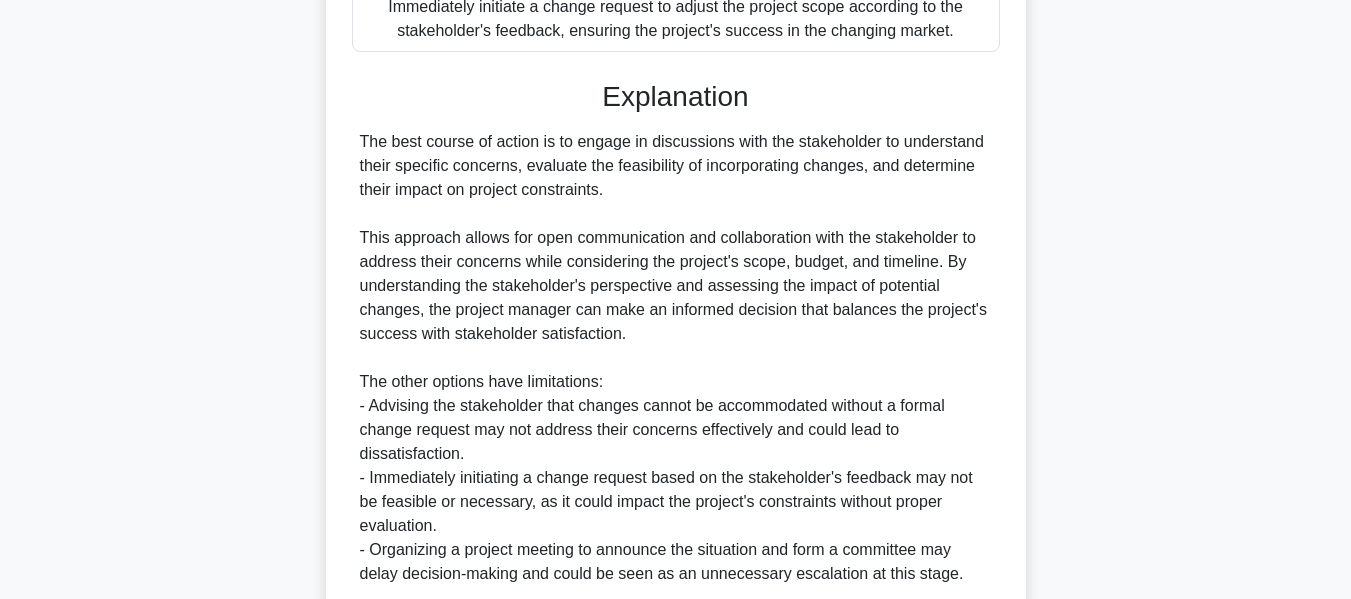 scroll, scrollTop: 766, scrollLeft: 0, axis: vertical 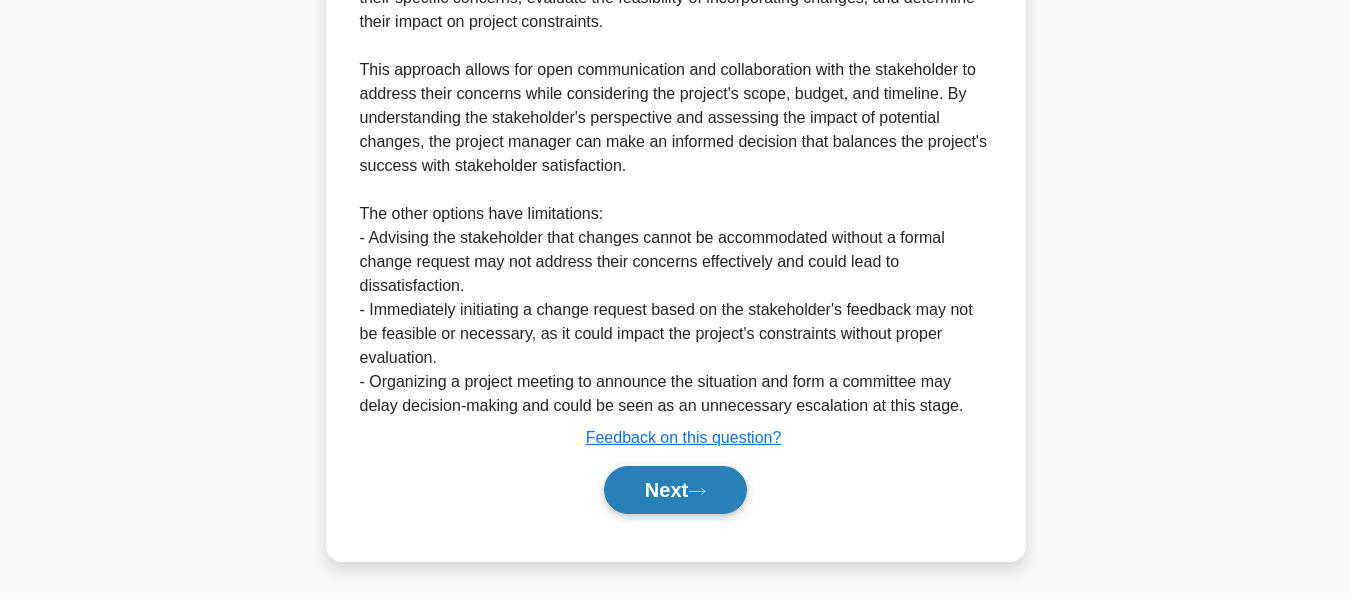click on "Next" at bounding box center [675, 490] 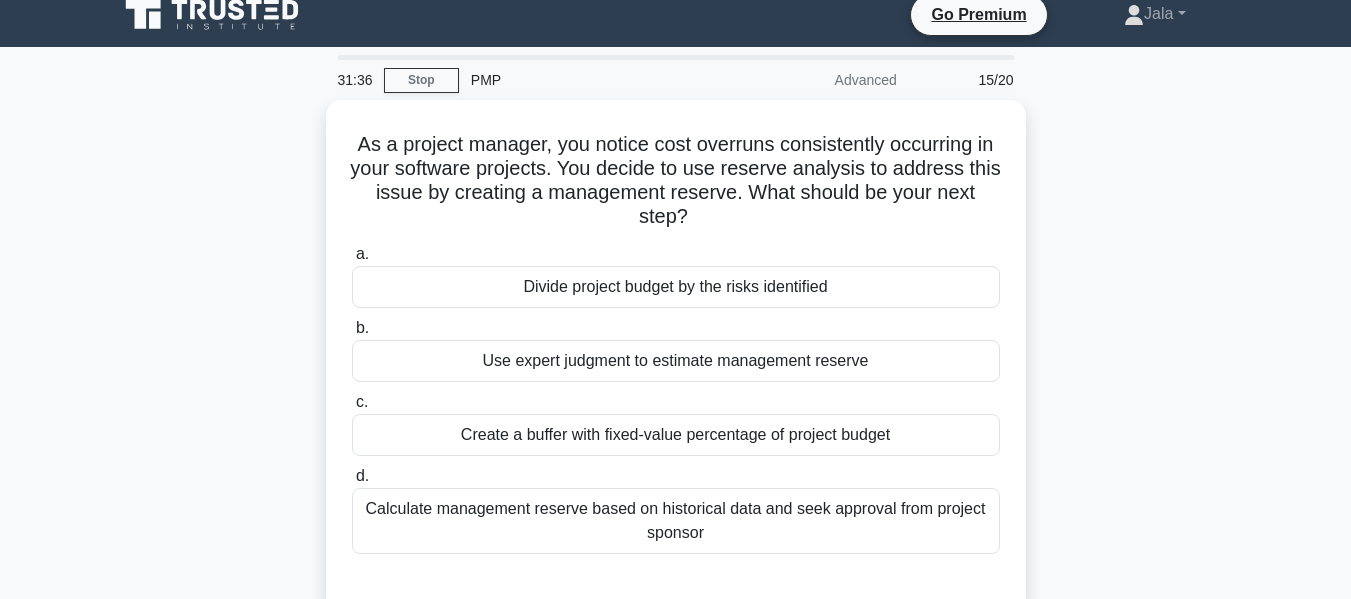 scroll, scrollTop: 19, scrollLeft: 0, axis: vertical 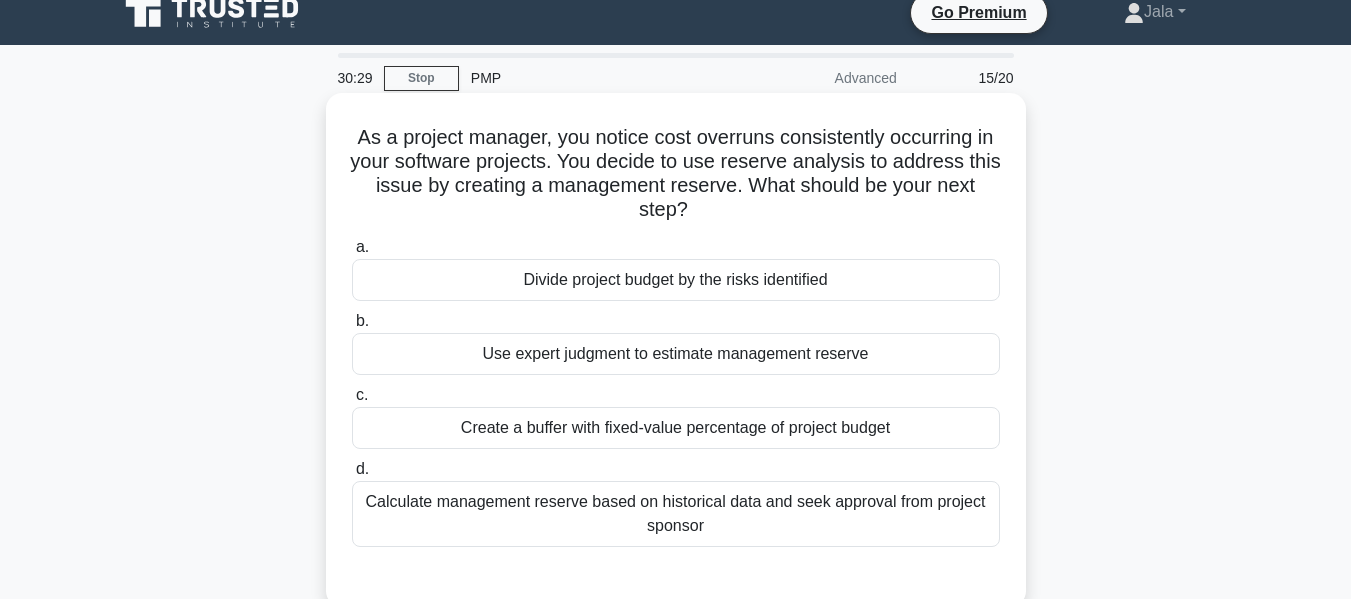 click on "Calculate management reserve based on historical data and seek approval from project sponsor" at bounding box center [676, 514] 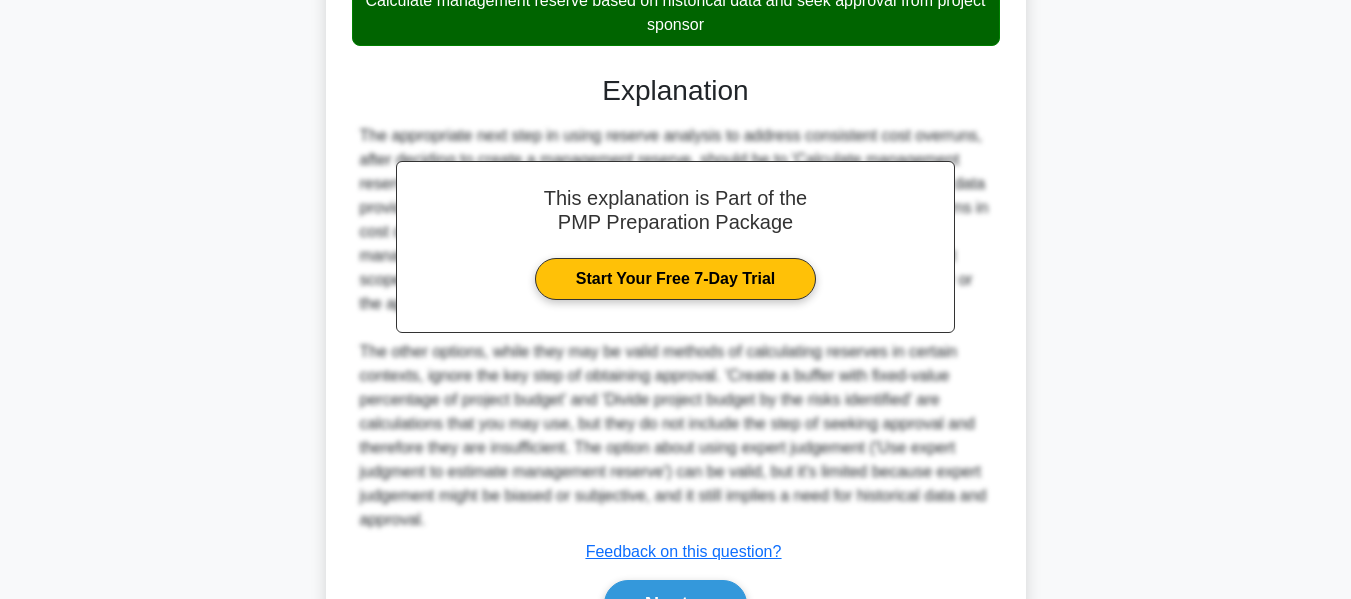 scroll, scrollTop: 635, scrollLeft: 0, axis: vertical 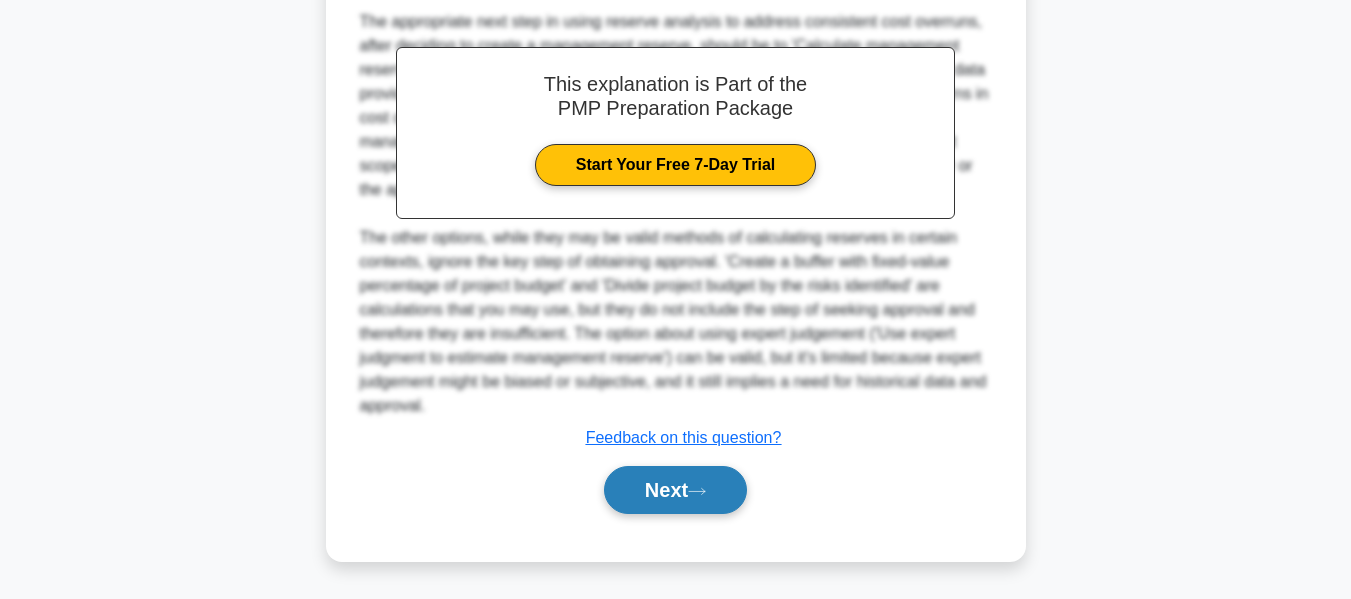 click on "Next" at bounding box center (675, 490) 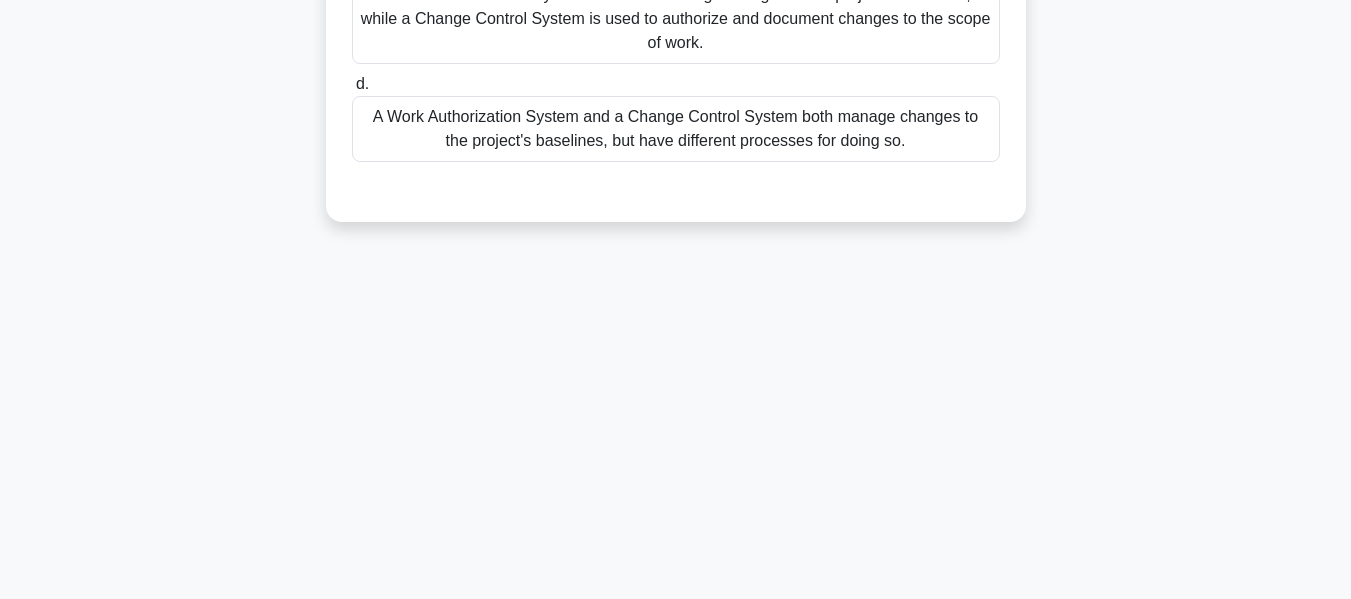 scroll, scrollTop: 481, scrollLeft: 0, axis: vertical 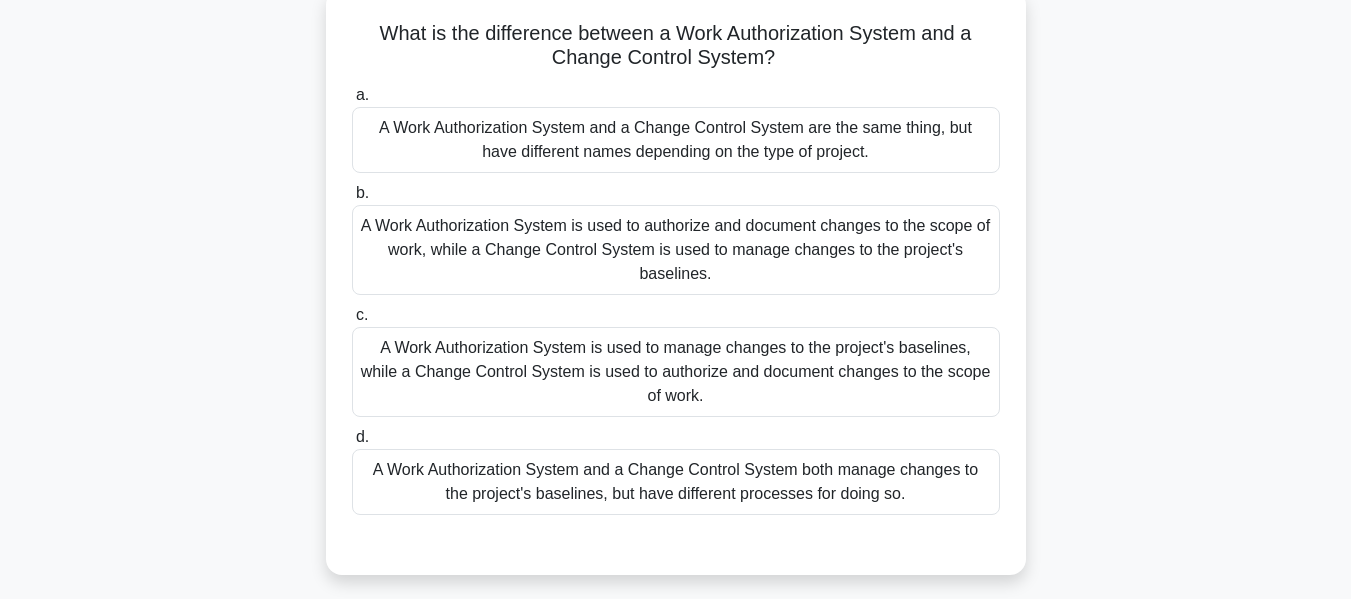click on "A Work Authorization System is used to authorize and document changes to the scope of work, while a Change Control System is used to manage changes to the project's baselines." at bounding box center [676, 250] 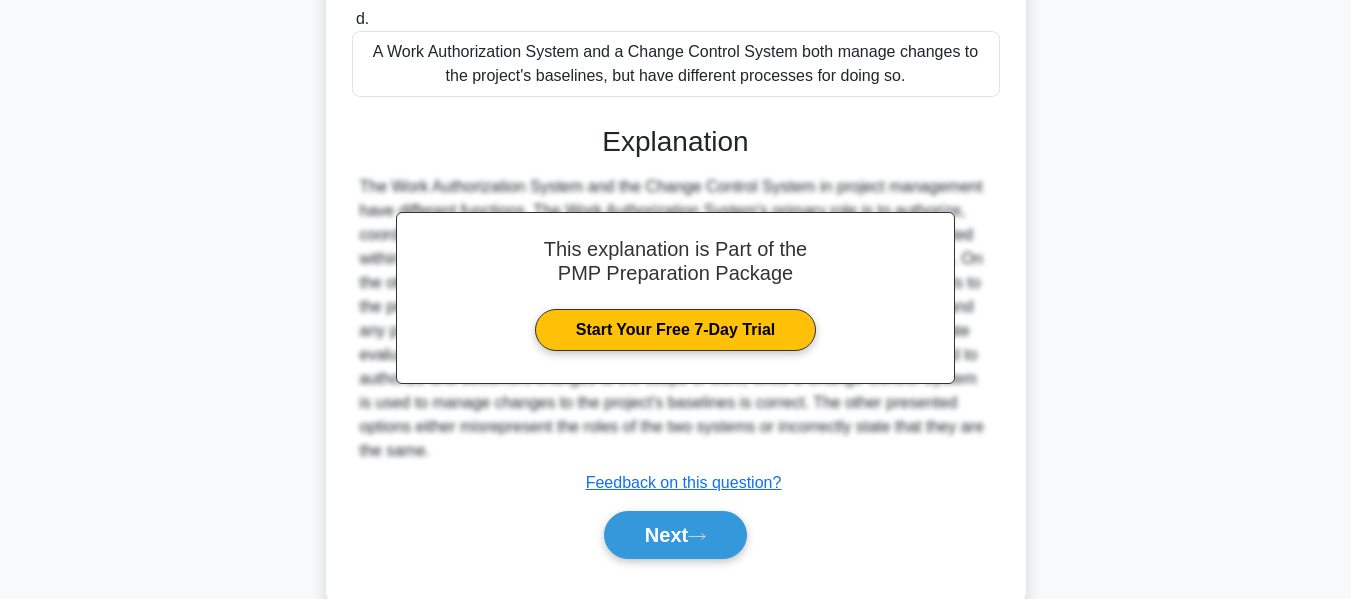 scroll, scrollTop: 543, scrollLeft: 0, axis: vertical 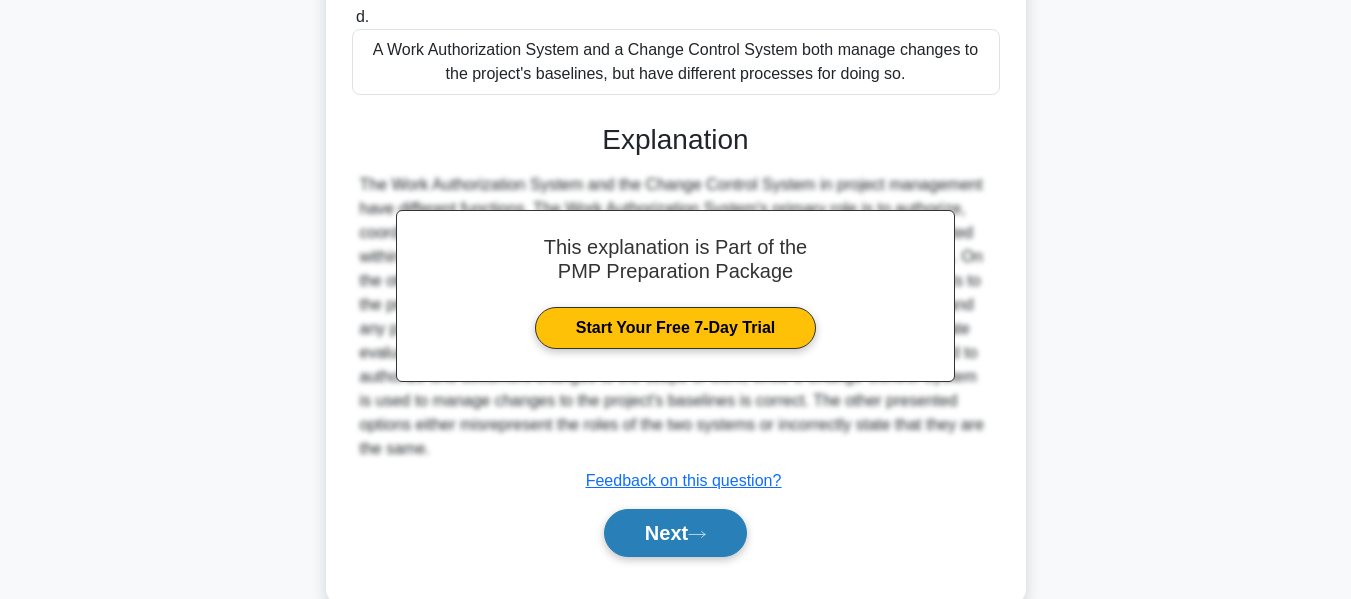 click on "Next" at bounding box center [675, 533] 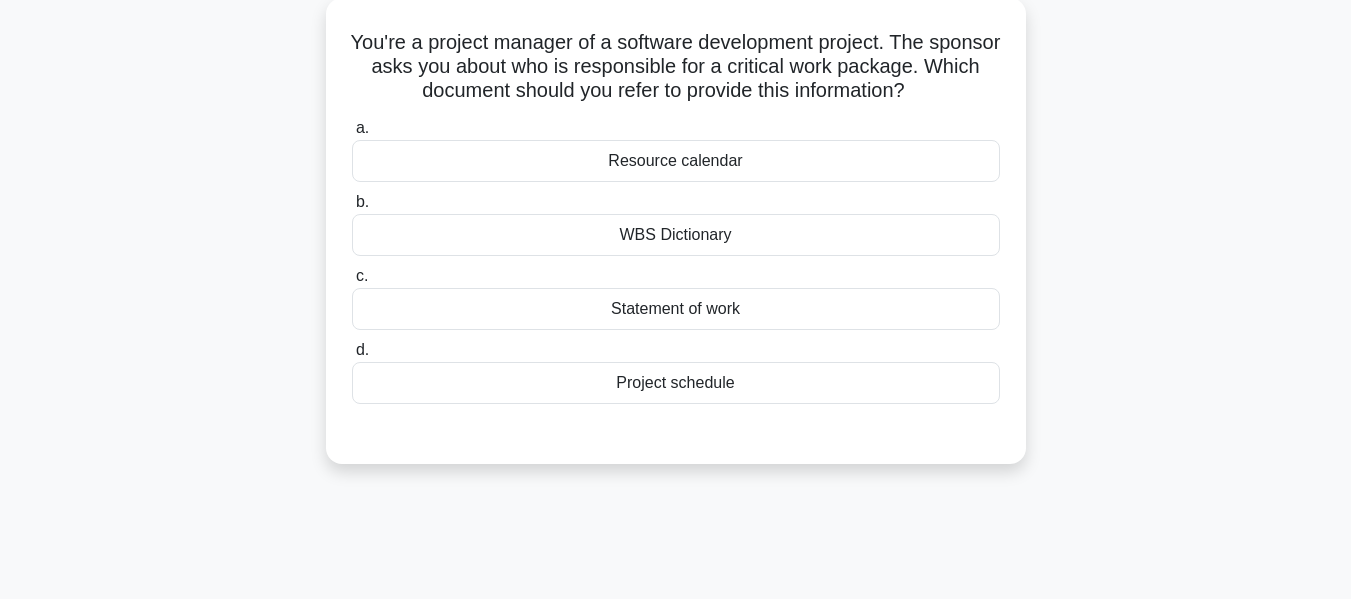 scroll, scrollTop: 0, scrollLeft: 0, axis: both 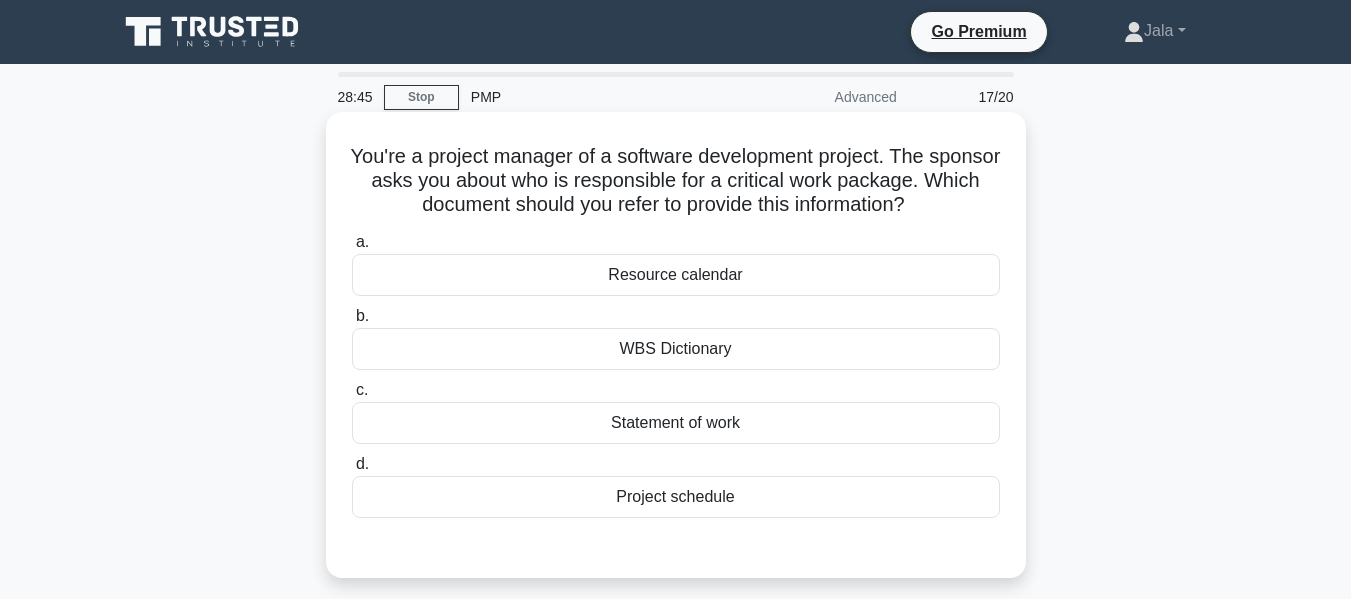 click on "WBS Dictionary" at bounding box center (676, 349) 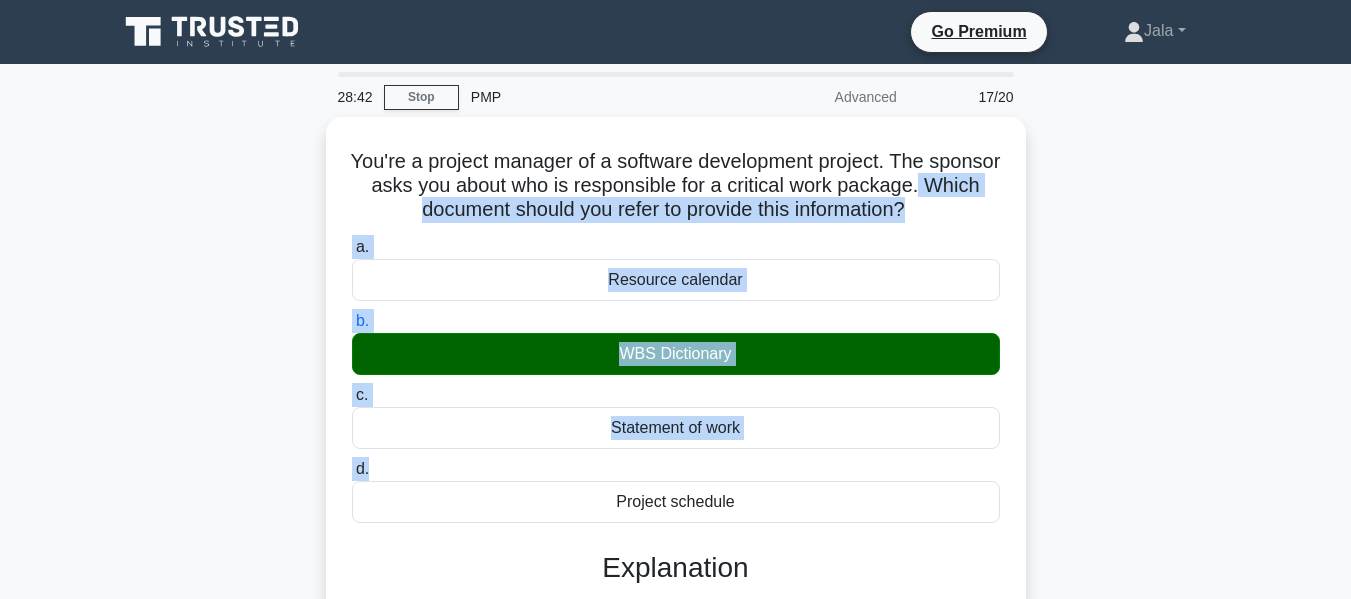 drag, startPoint x: 1344, startPoint y: 189, endPoint x: 1346, endPoint y: 489, distance: 300.00665 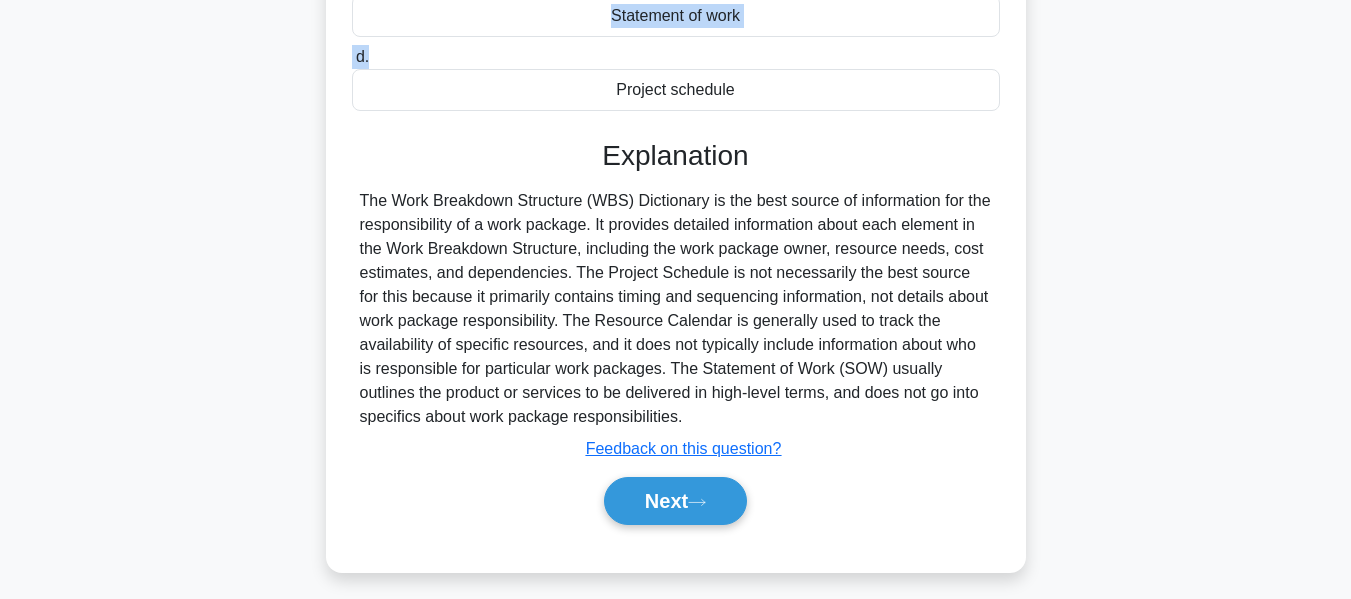 scroll, scrollTop: 481, scrollLeft: 0, axis: vertical 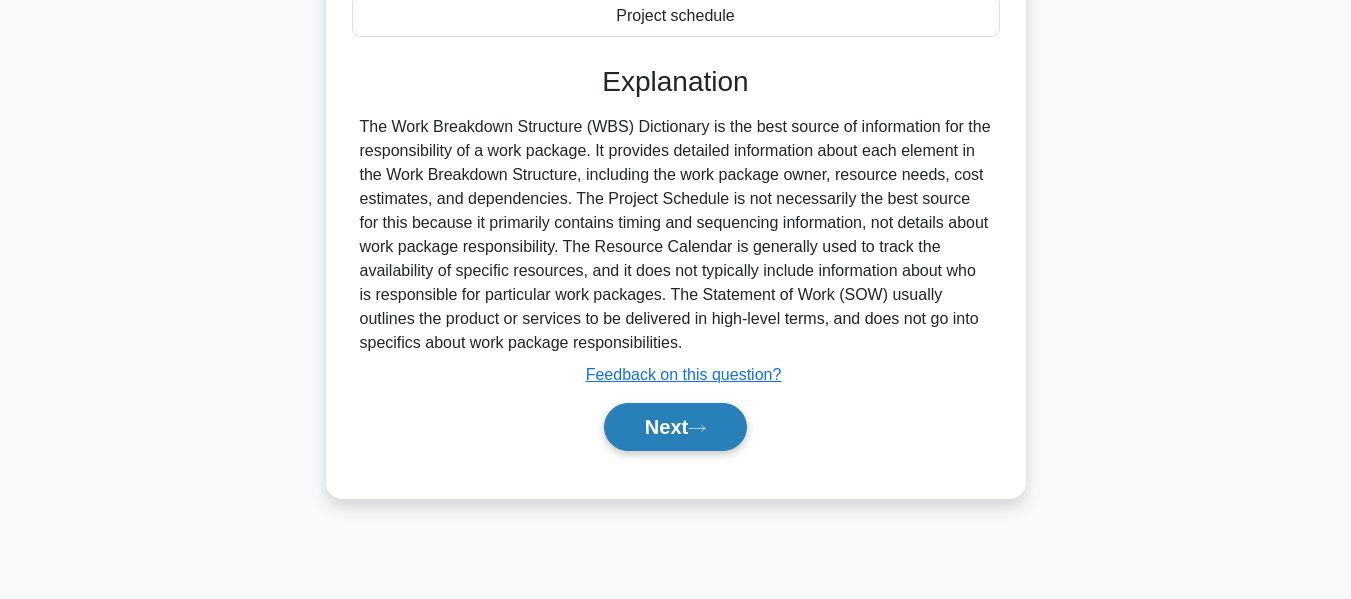 click on "Next" at bounding box center [675, 427] 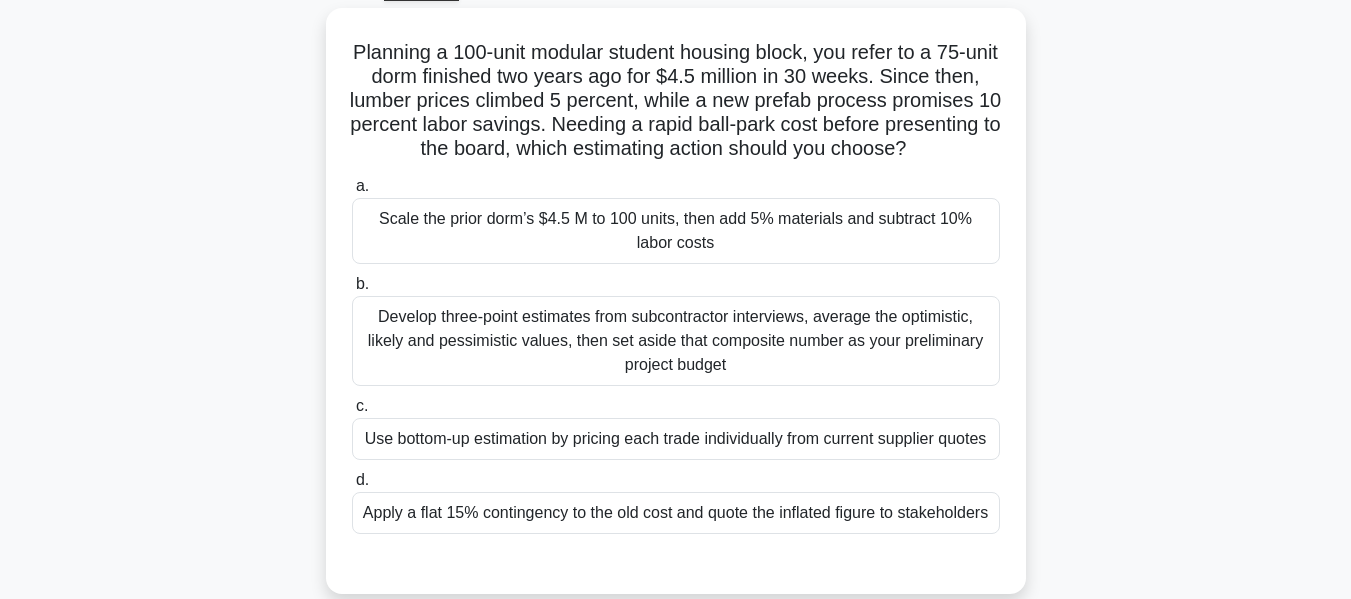scroll, scrollTop: 113, scrollLeft: 0, axis: vertical 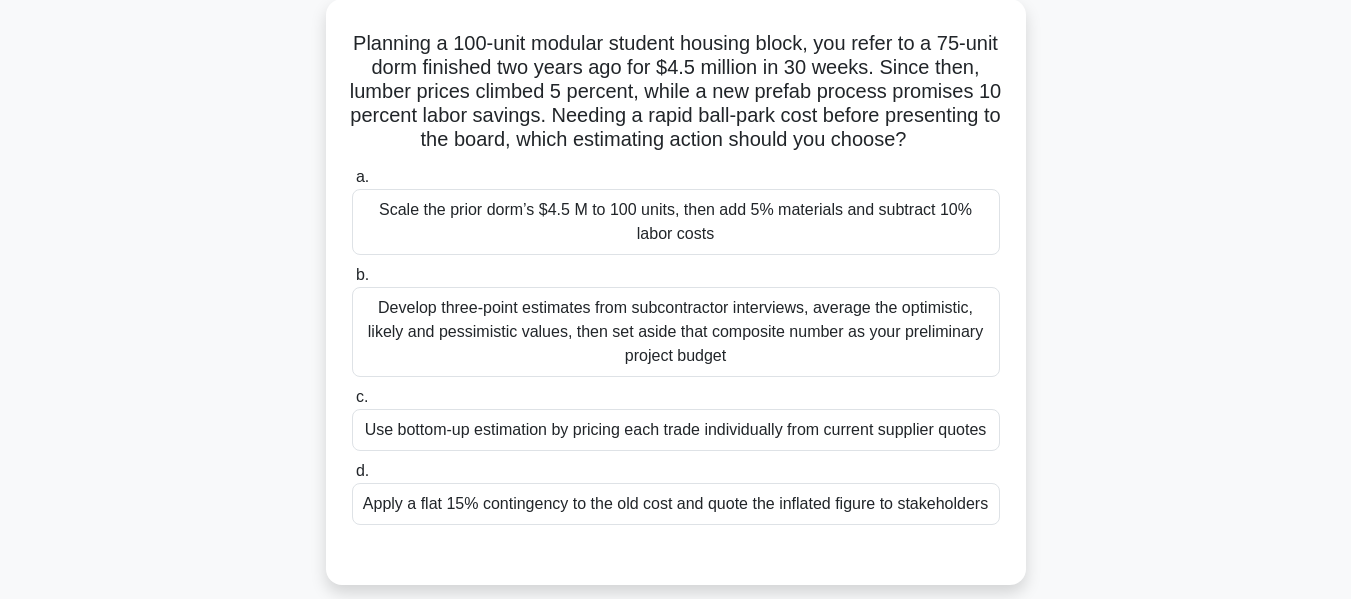 click on "Develop three-point estimates from subcontractor interviews, average the optimistic, likely and pessimistic values, then set aside that composite number as your preliminary project budget" at bounding box center [676, 332] 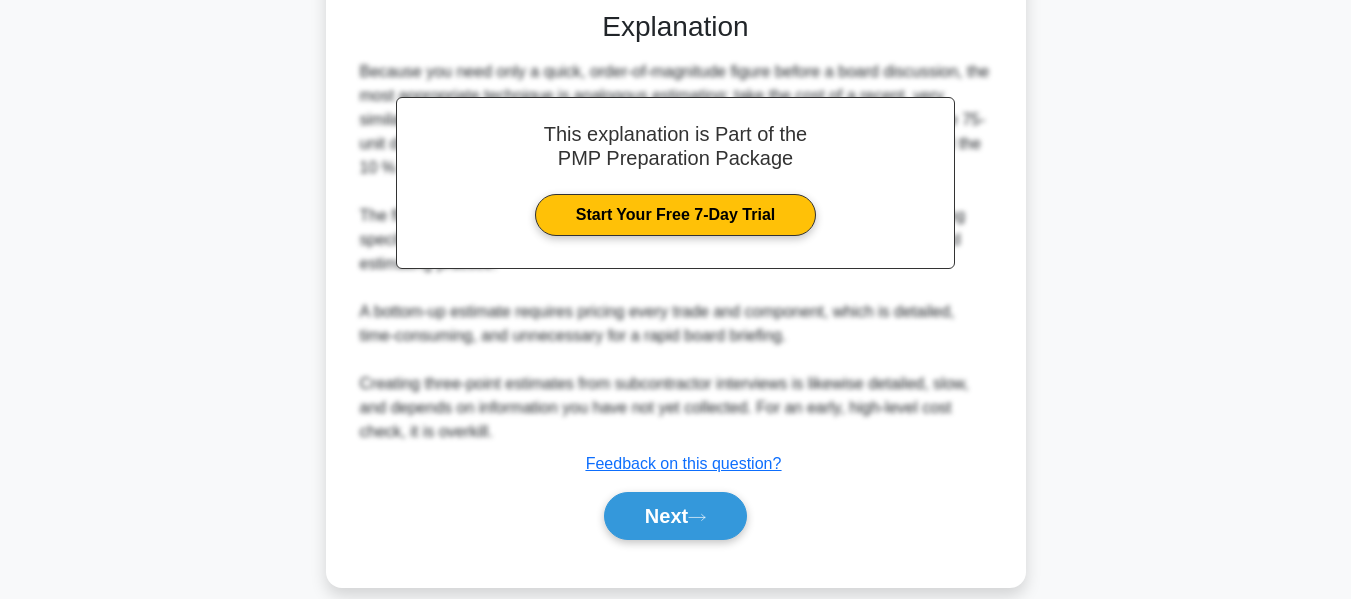 scroll, scrollTop: 757, scrollLeft: 0, axis: vertical 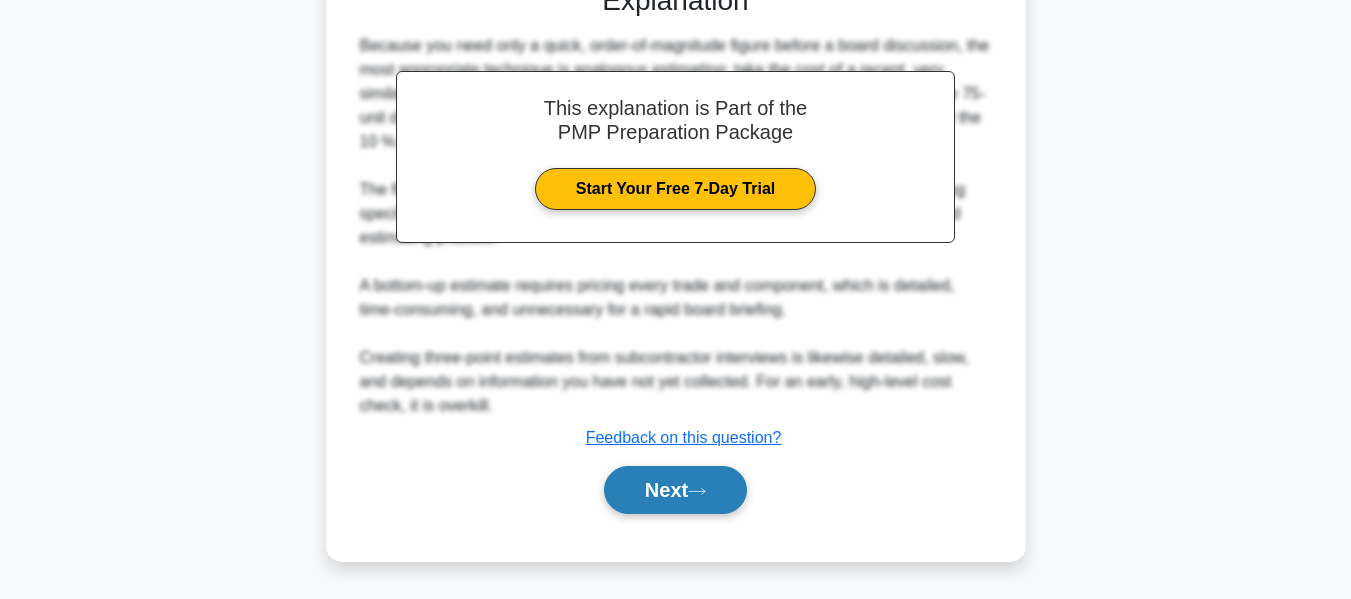 click on "Next" at bounding box center (675, 490) 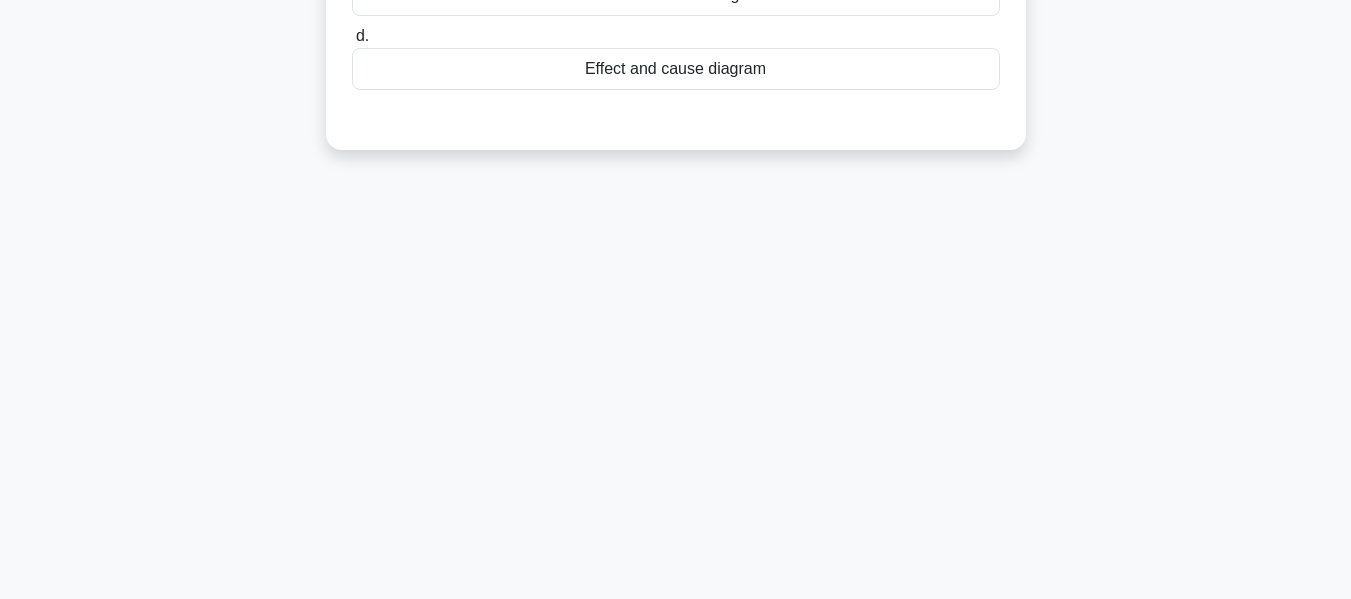 scroll, scrollTop: 481, scrollLeft: 0, axis: vertical 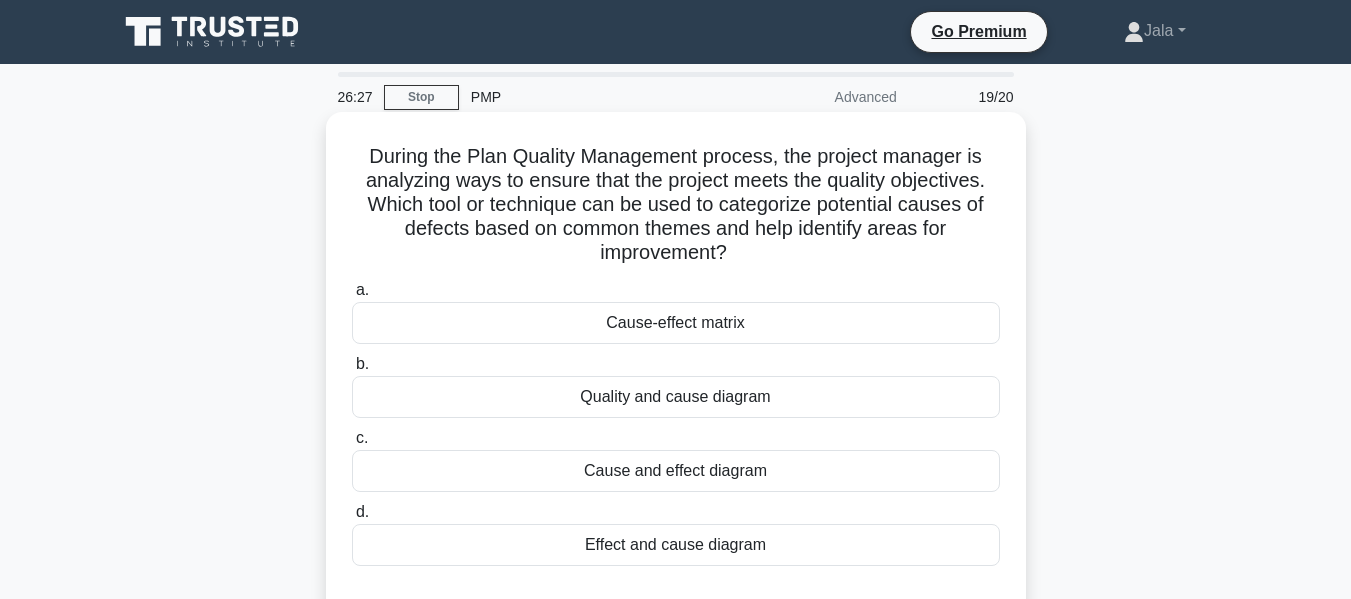 click on "Cause and effect diagram" at bounding box center [676, 471] 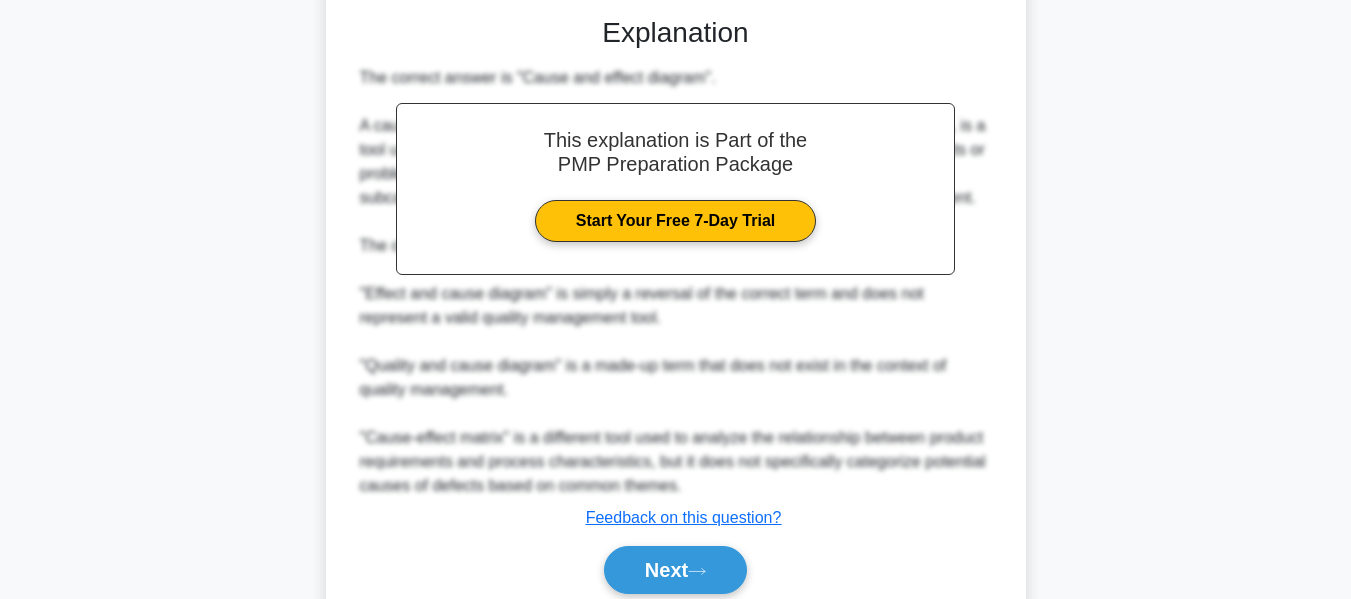 scroll, scrollTop: 659, scrollLeft: 0, axis: vertical 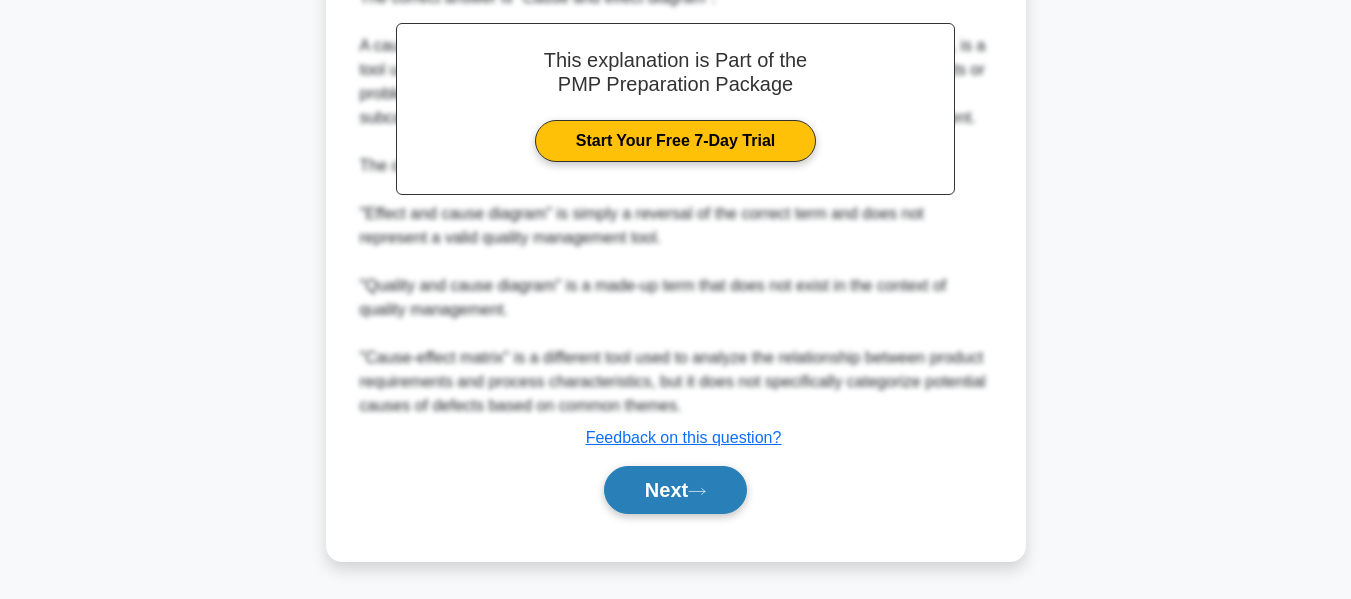 click on "Next" at bounding box center (675, 490) 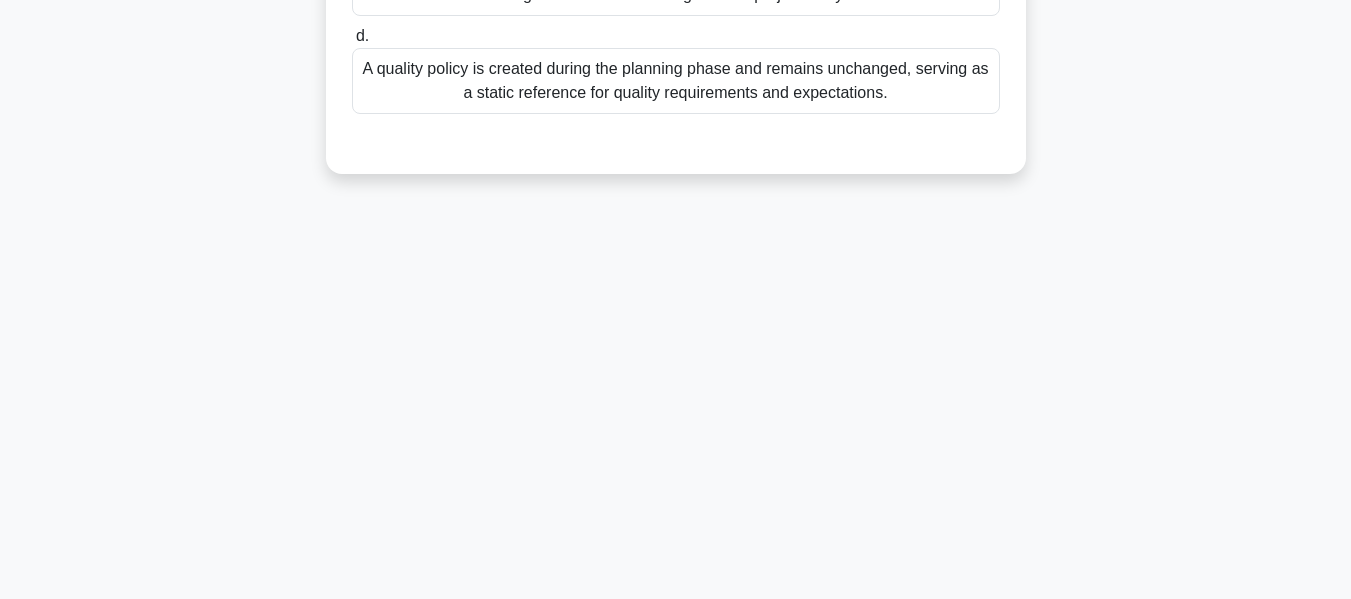 scroll, scrollTop: 0, scrollLeft: 0, axis: both 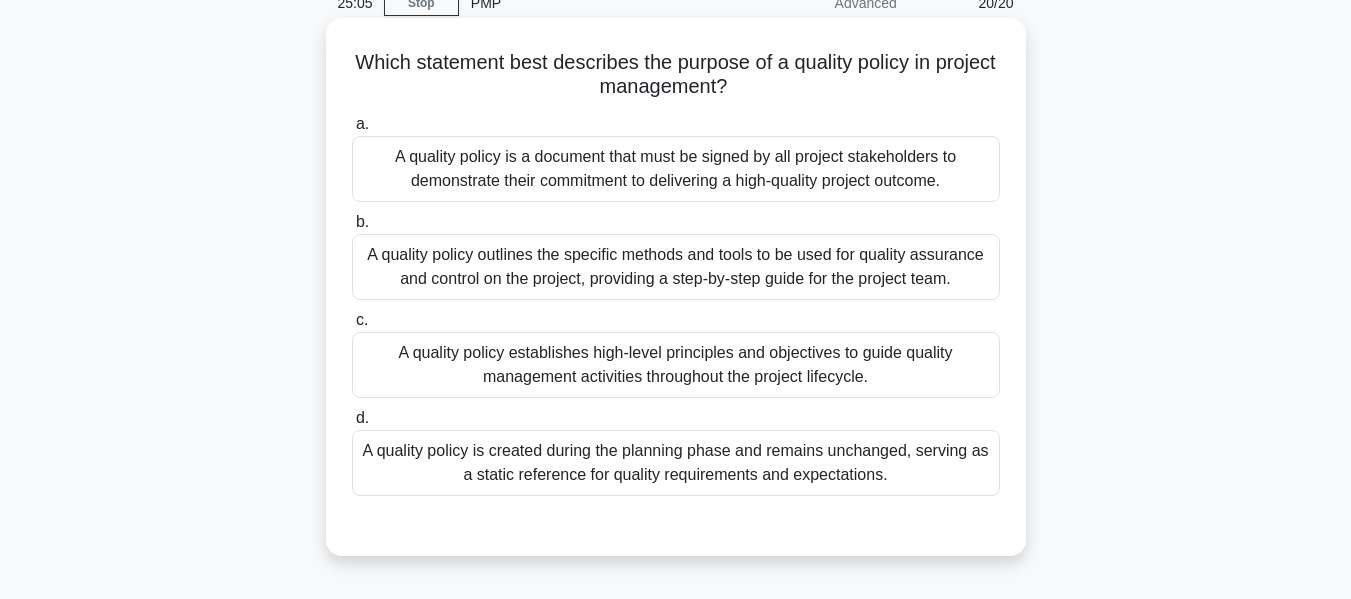click on "A quality policy is created during the planning phase and remains unchanged, serving as a static reference for quality requirements and expectations." at bounding box center (676, 463) 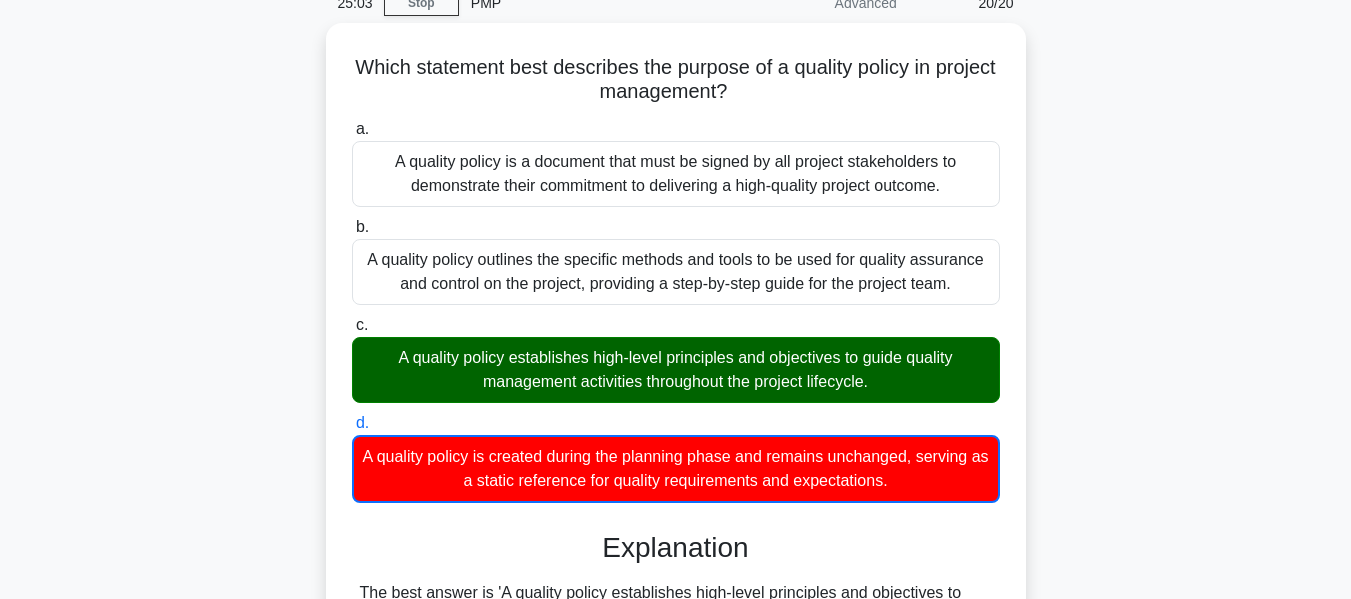 scroll, scrollTop: 613, scrollLeft: 0, axis: vertical 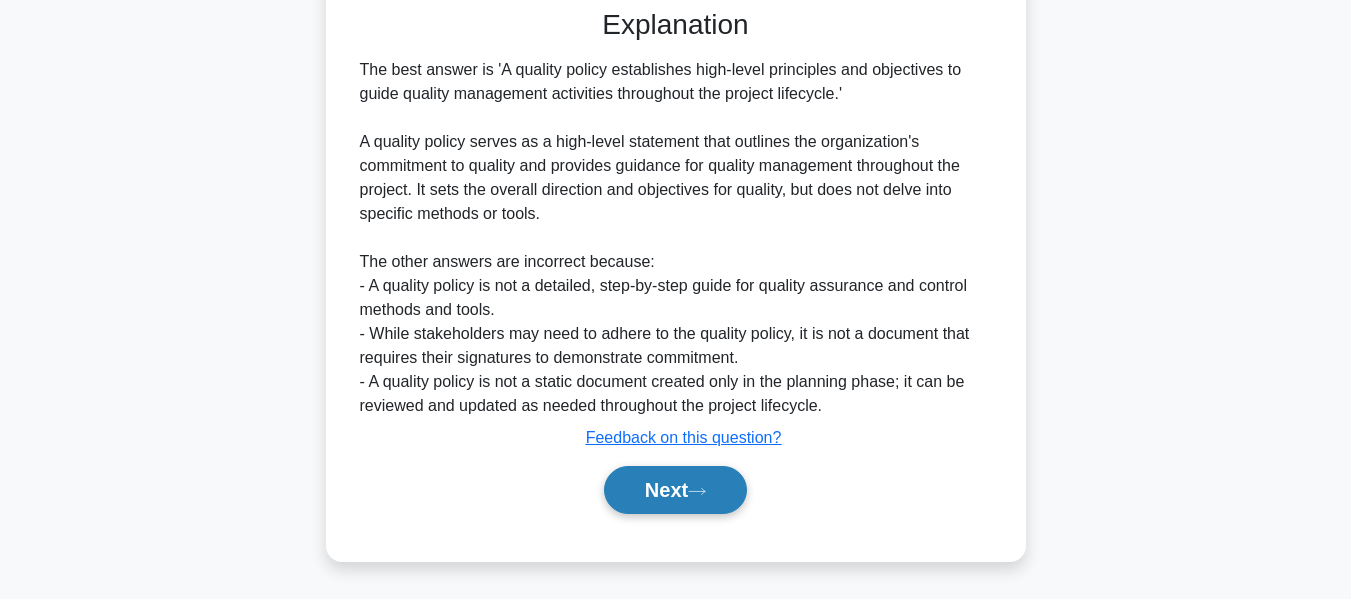 click on "Next" at bounding box center (675, 490) 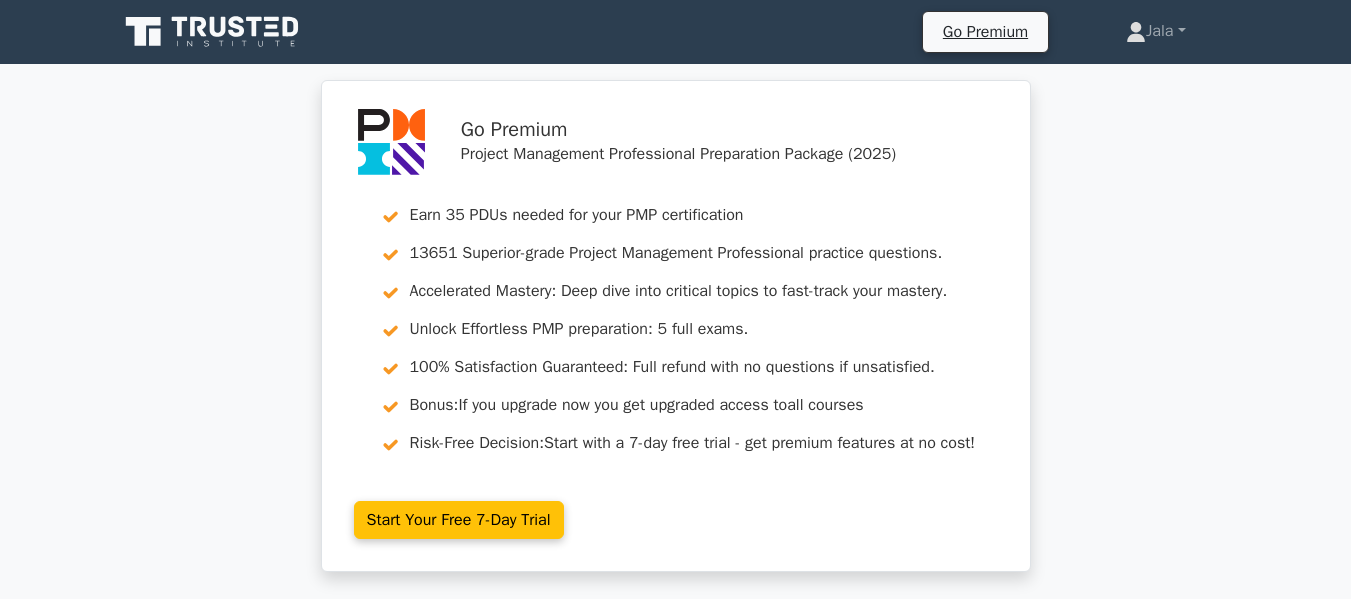 scroll, scrollTop: 0, scrollLeft: 0, axis: both 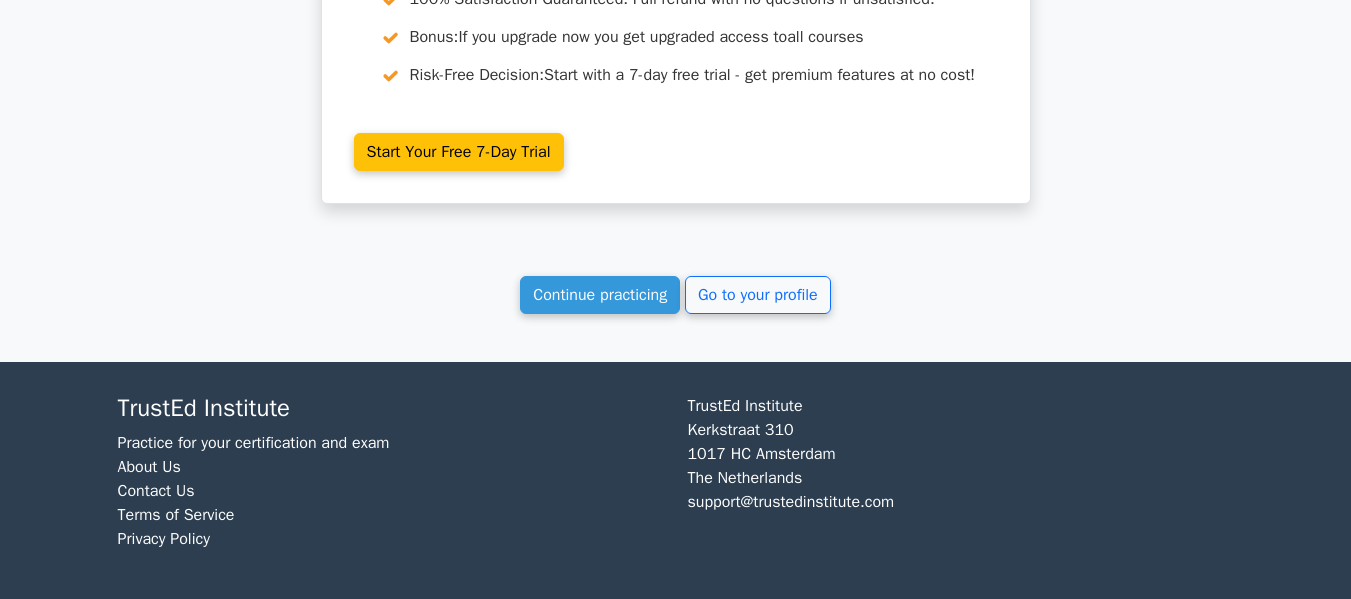 drag, startPoint x: 1360, startPoint y: 53, endPoint x: 1350, endPoint y: 646, distance: 593.0843 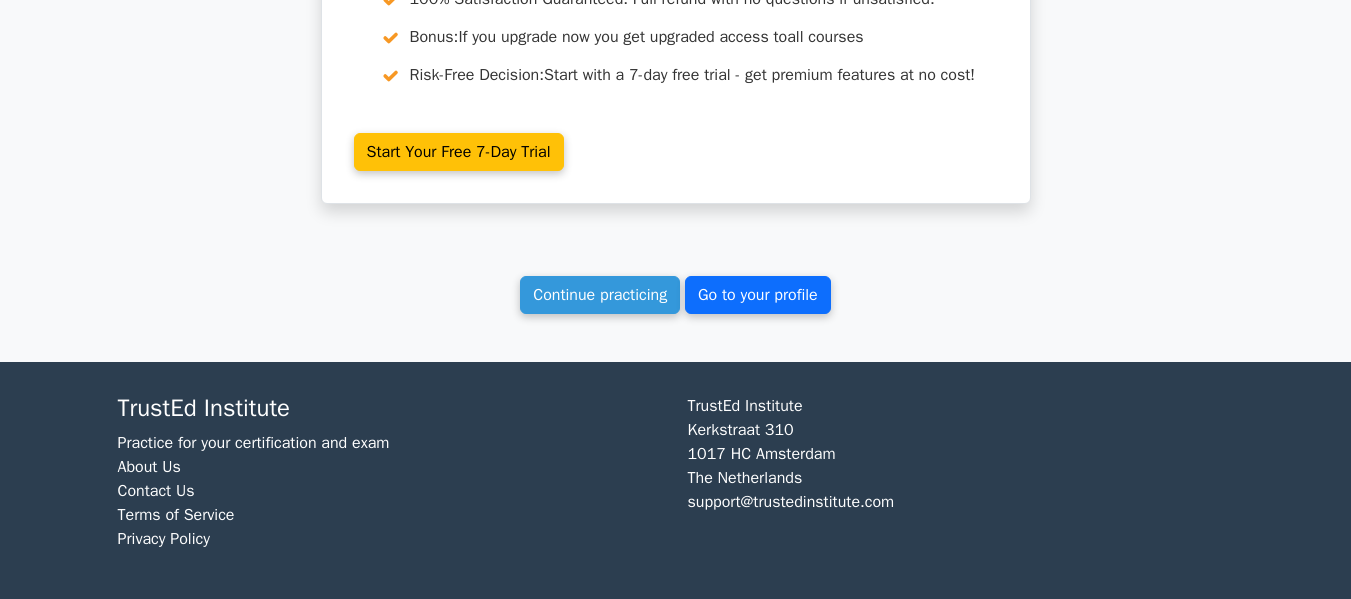 click on "Go to your profile" at bounding box center [758, 295] 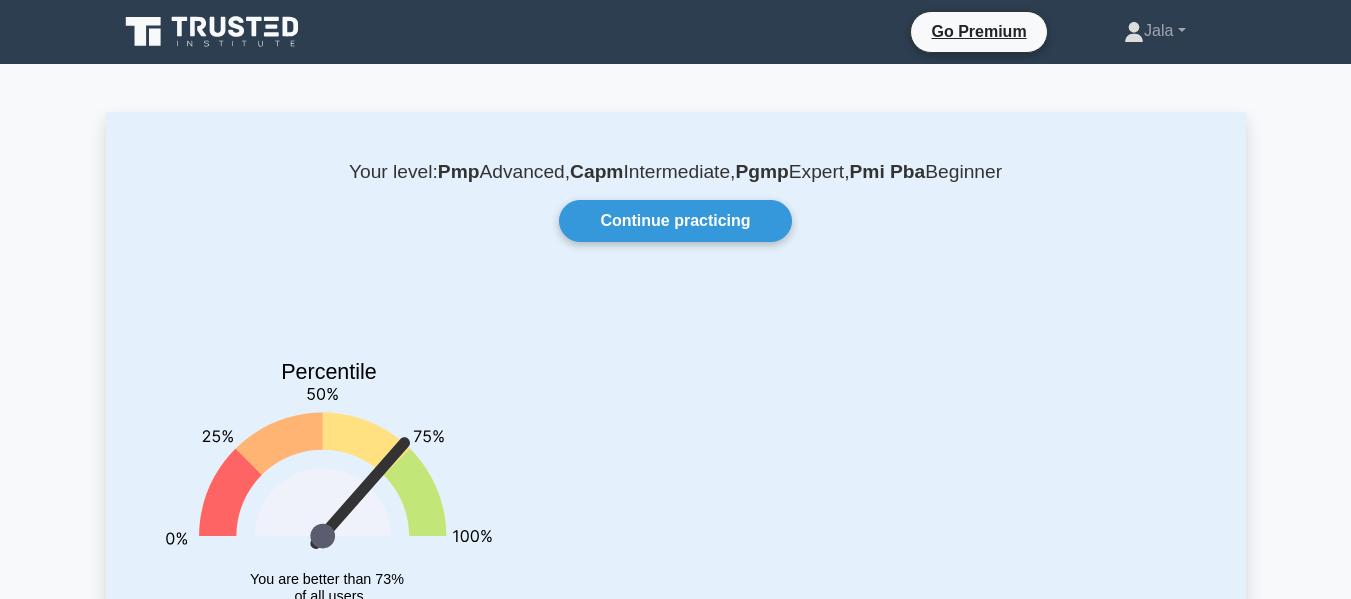 scroll, scrollTop: 0, scrollLeft: 0, axis: both 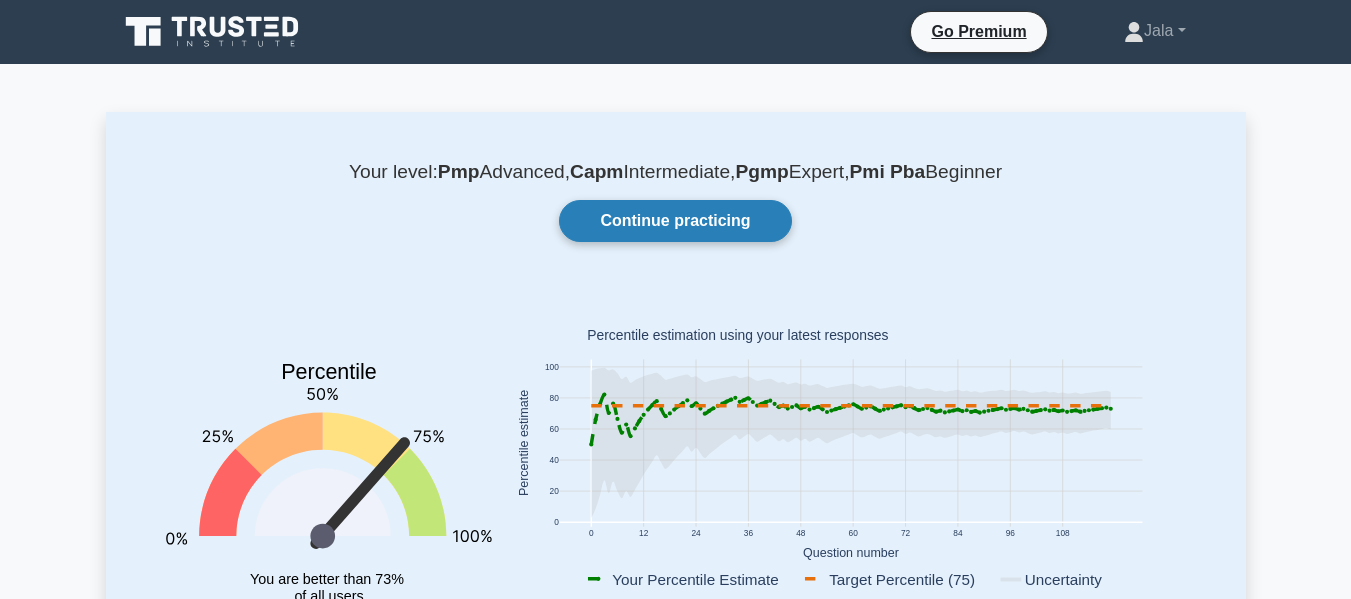 click on "Continue practicing" at bounding box center (675, 221) 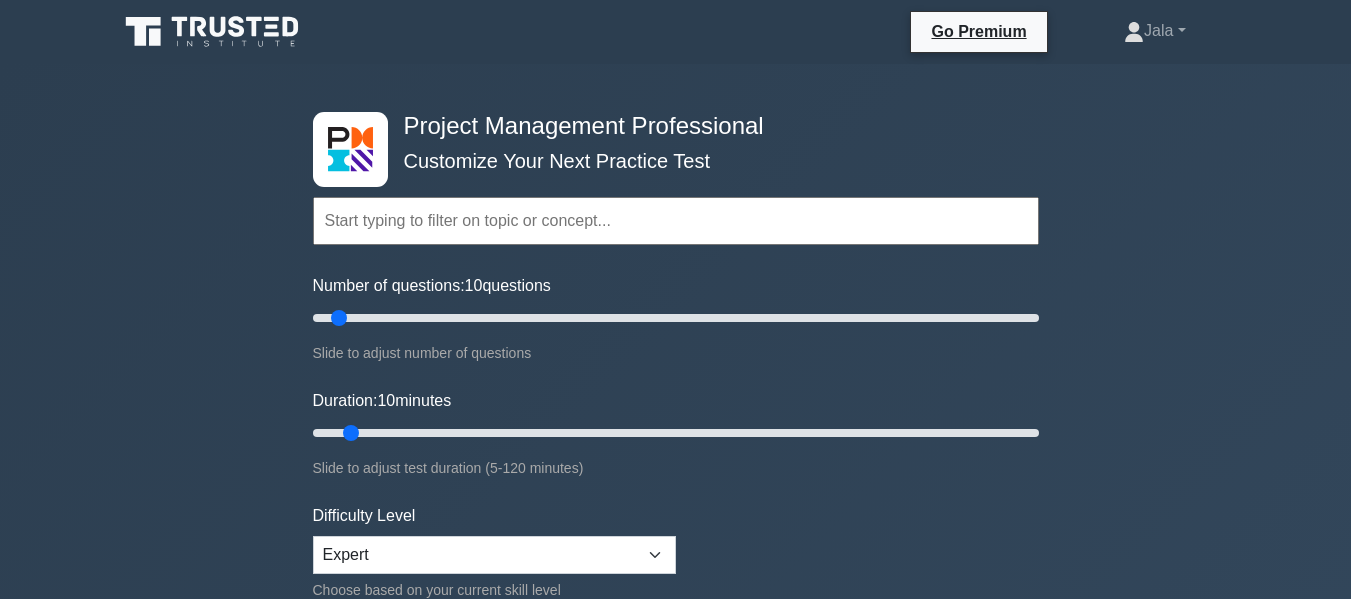 scroll, scrollTop: 0, scrollLeft: 0, axis: both 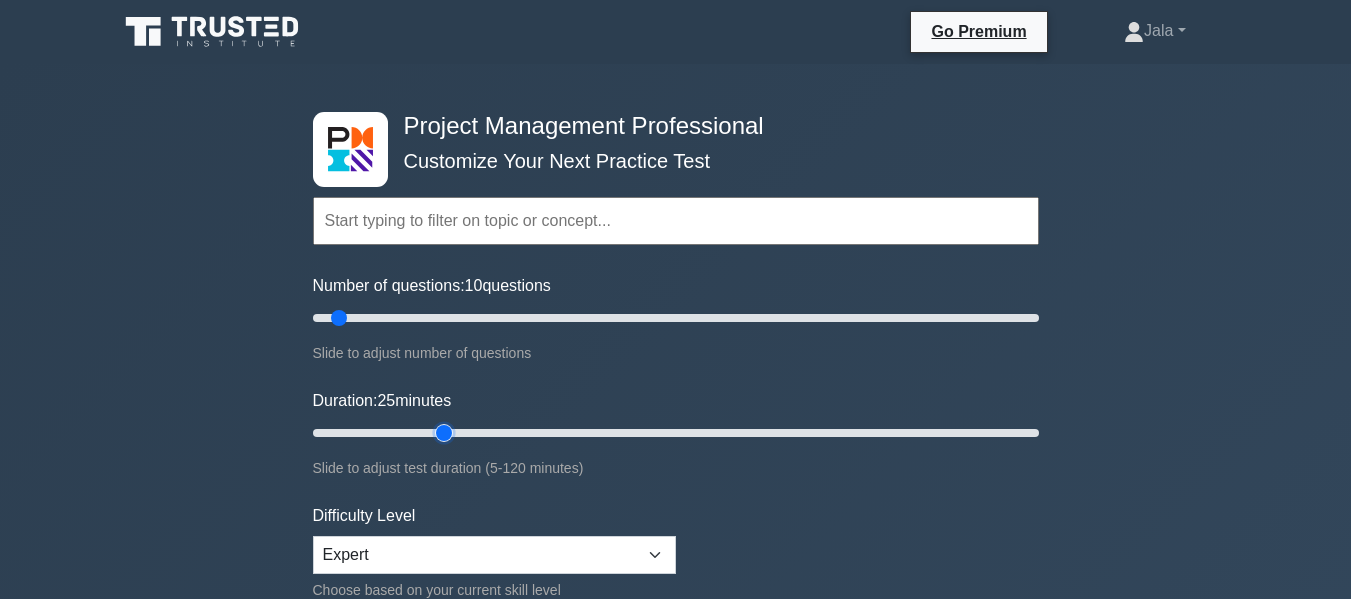 drag, startPoint x: 352, startPoint y: 432, endPoint x: 439, endPoint y: 438, distance: 87.20665 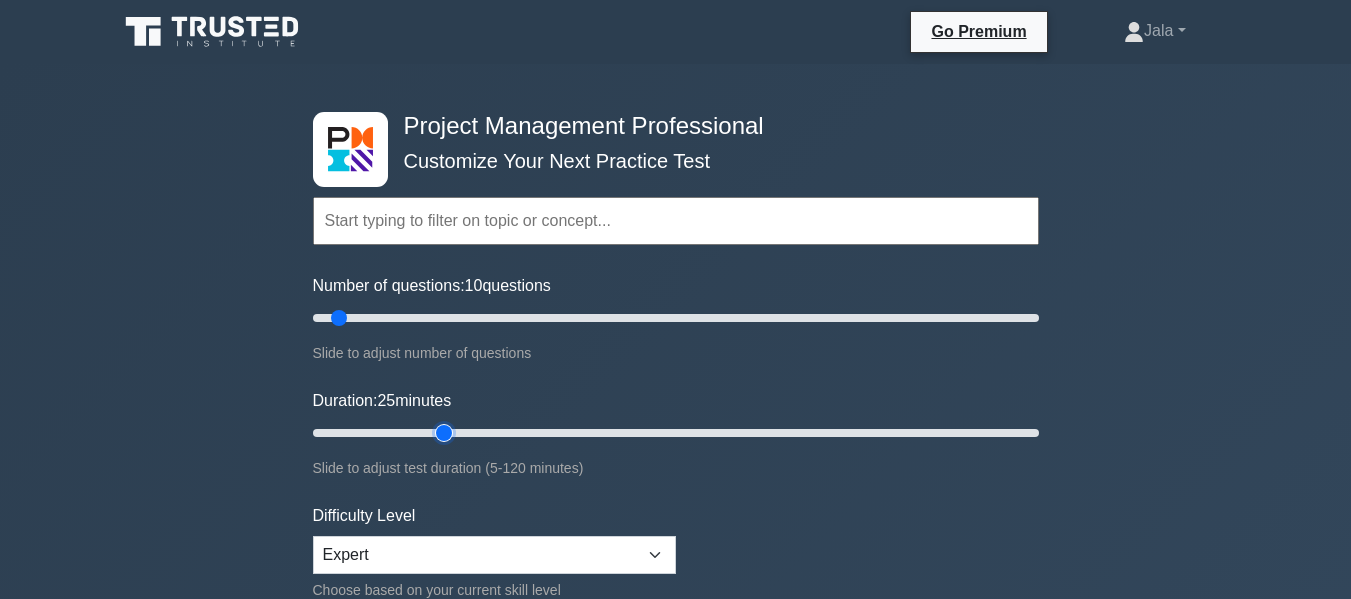 type on "25" 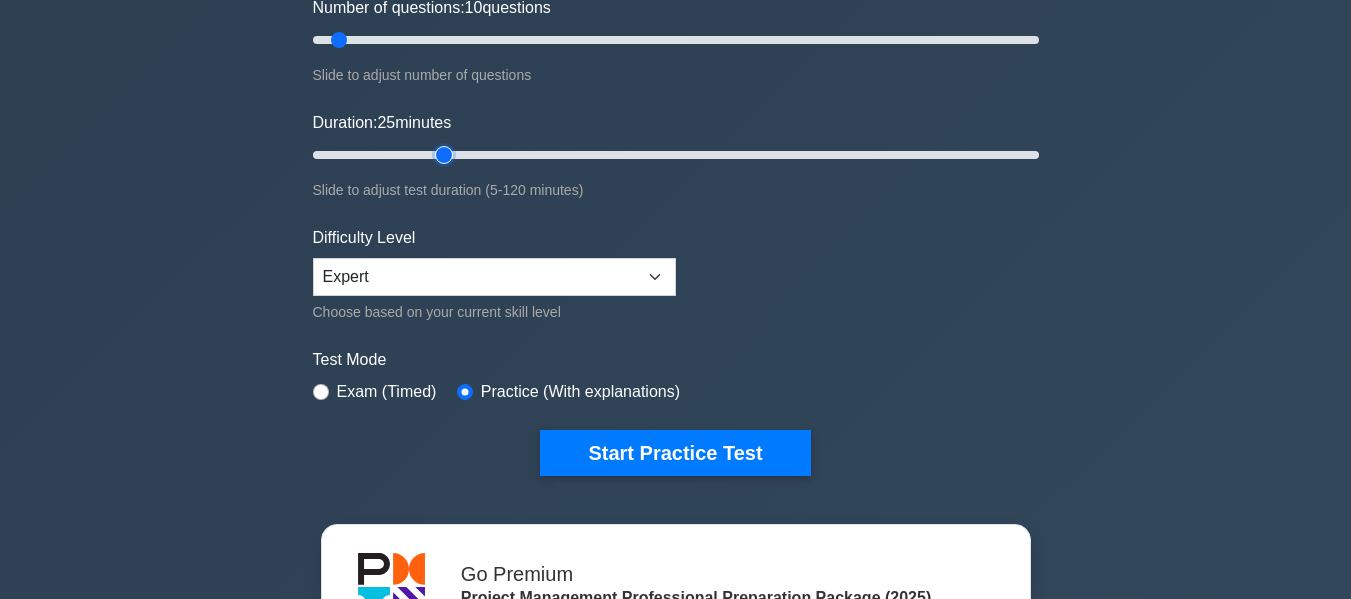 scroll, scrollTop: 295, scrollLeft: 0, axis: vertical 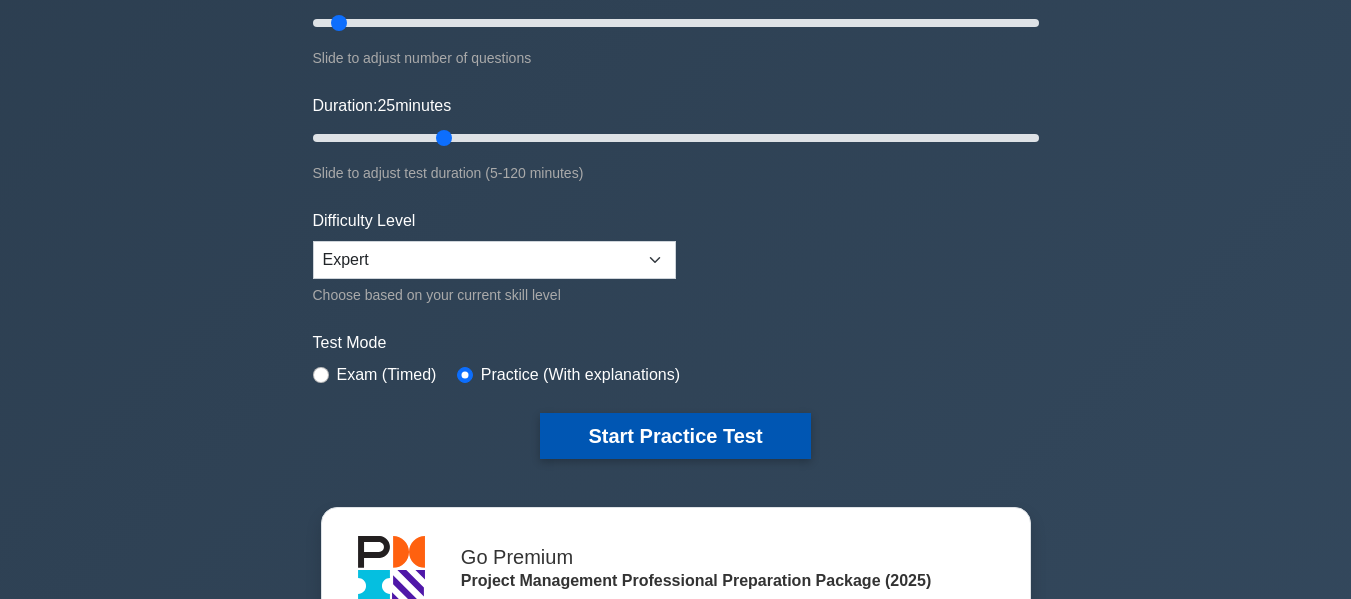 click on "Start Practice Test" at bounding box center (675, 436) 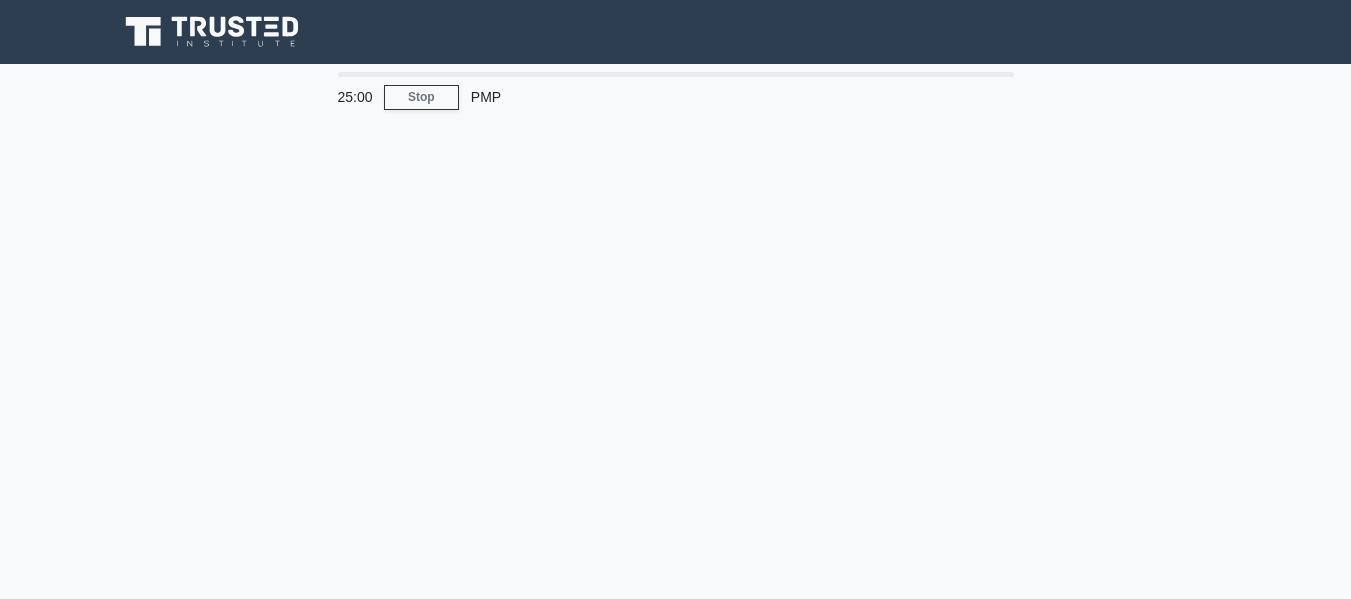 scroll, scrollTop: 0, scrollLeft: 0, axis: both 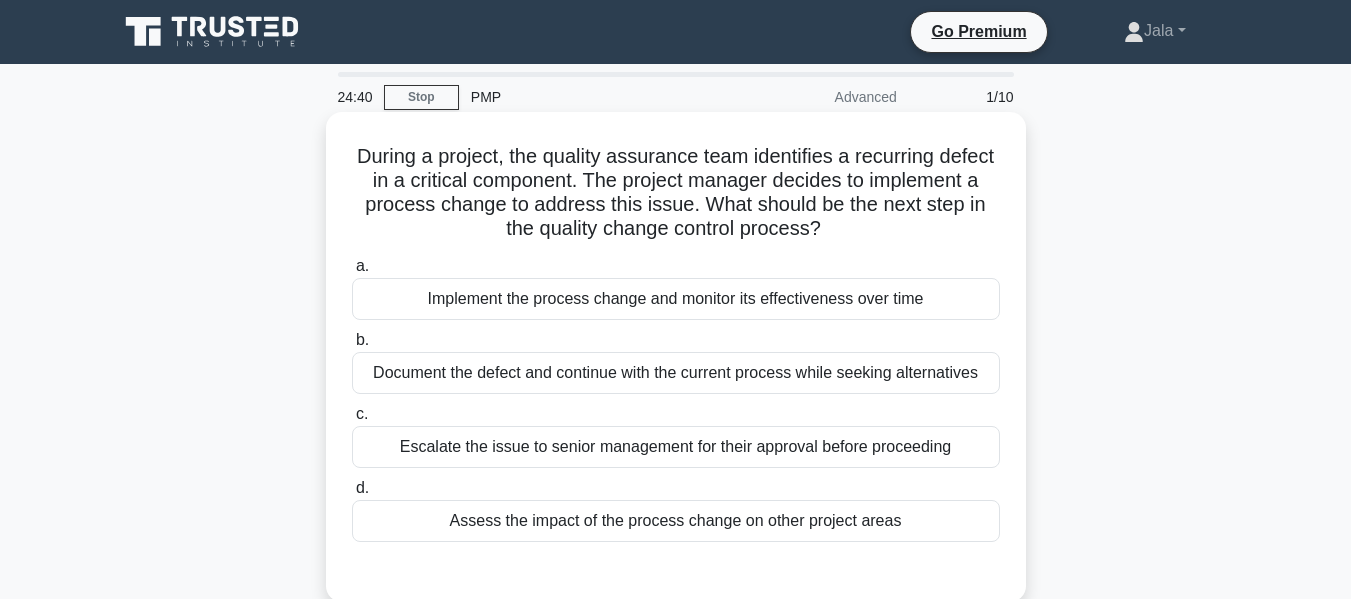 click on "Implement the process change and monitor its effectiveness over time" at bounding box center [676, 299] 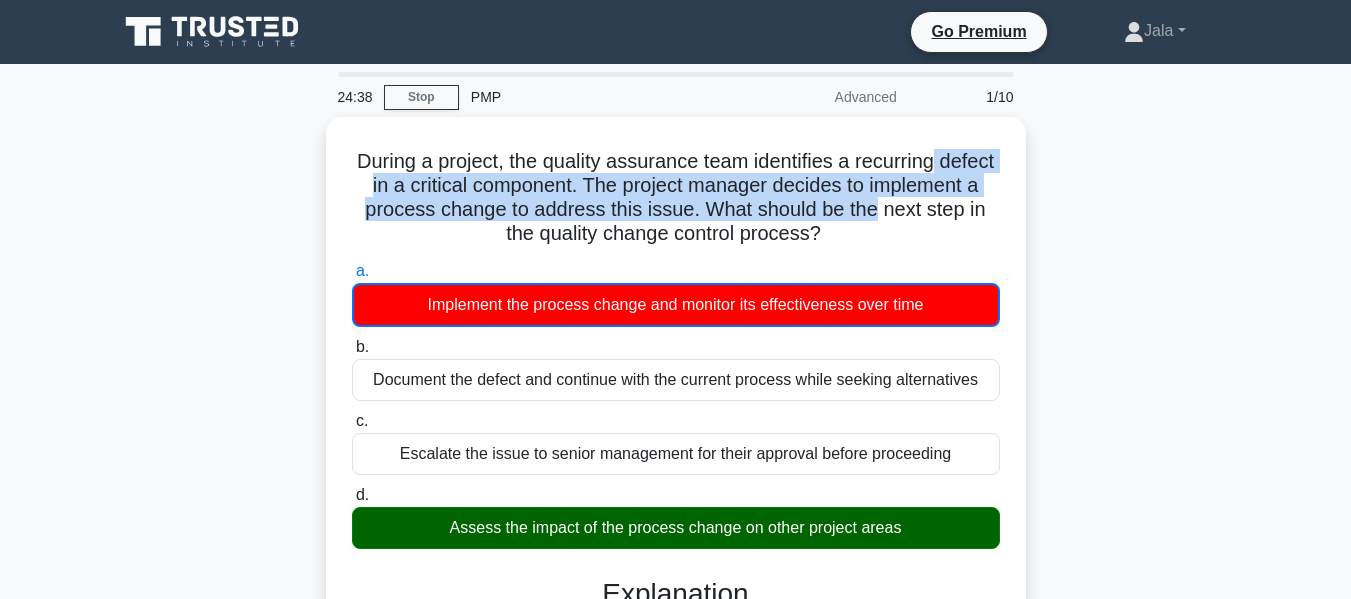drag, startPoint x: 1345, startPoint y: 120, endPoint x: 1349, endPoint y: 212, distance: 92.086914 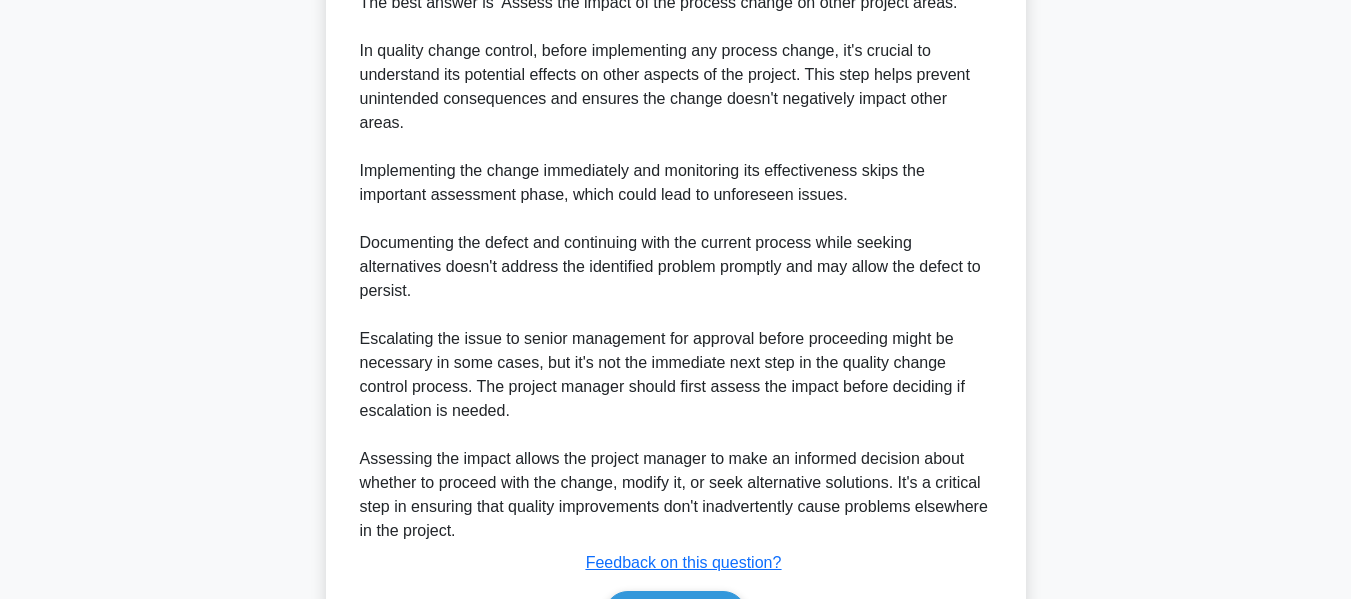 scroll, scrollTop: 733, scrollLeft: 0, axis: vertical 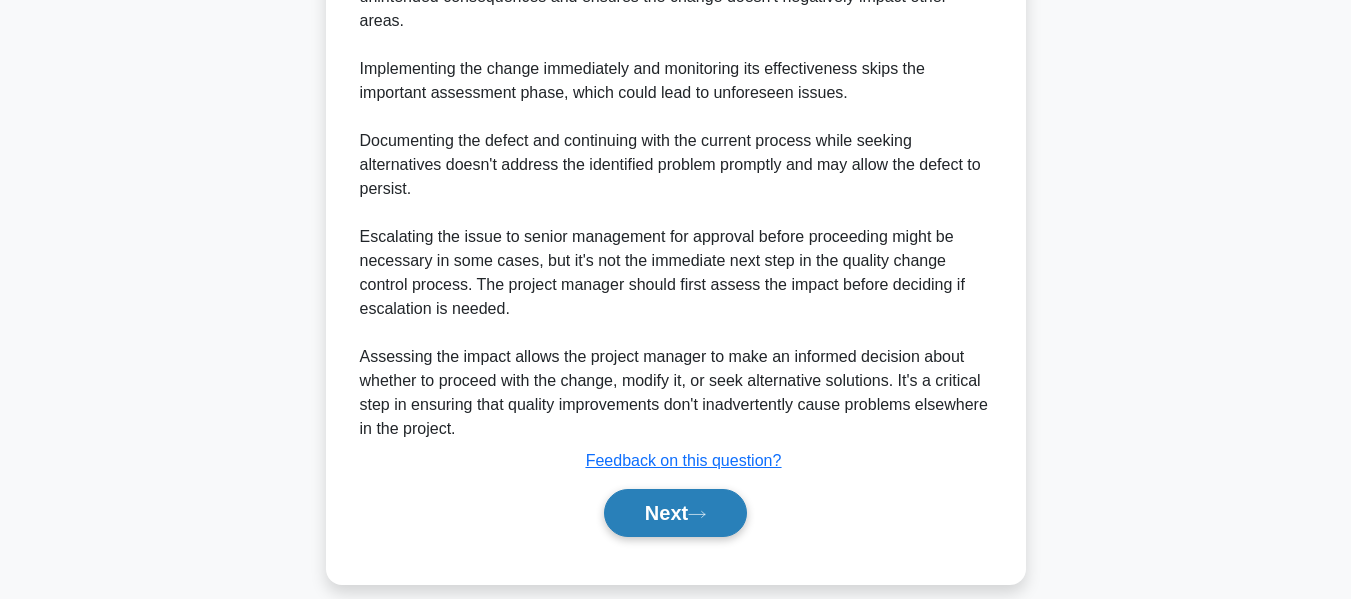 click on "Next" at bounding box center [675, 513] 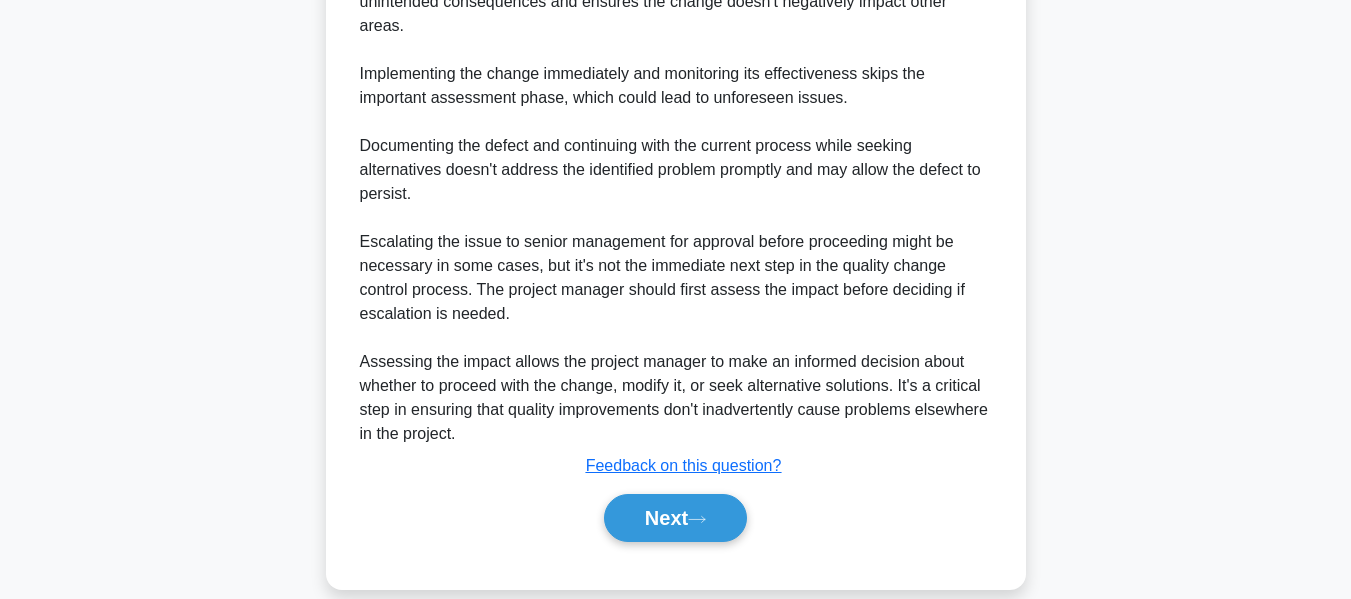 scroll, scrollTop: 481, scrollLeft: 0, axis: vertical 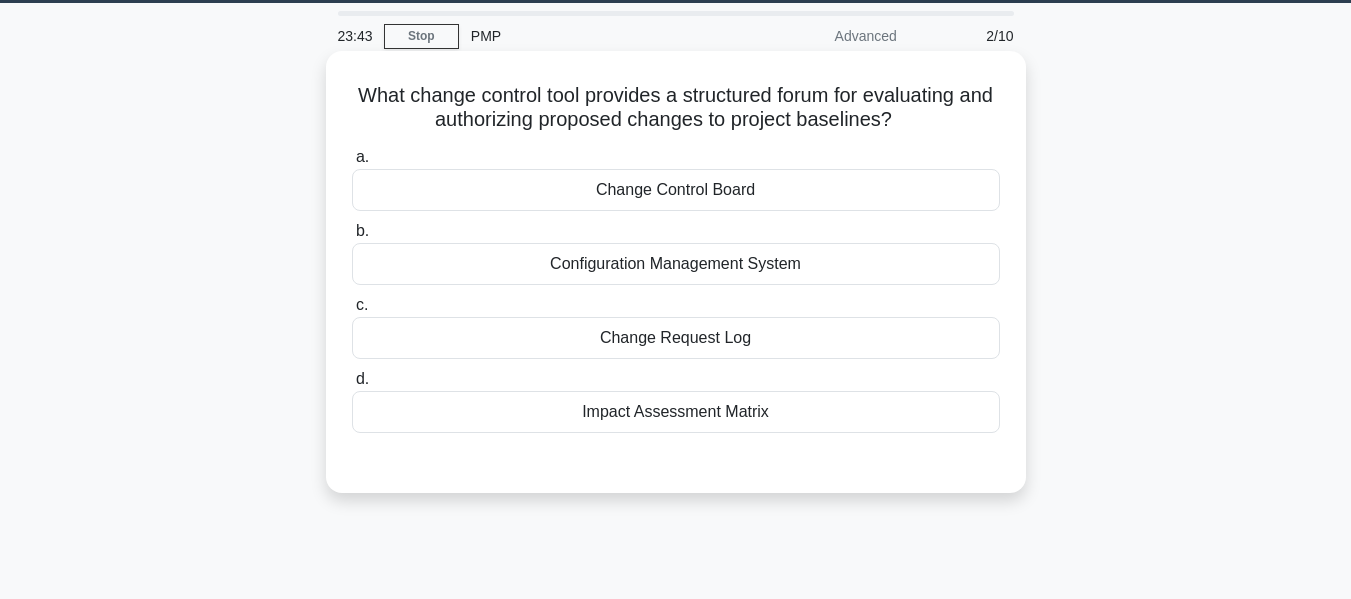 click on "Change Request Log" at bounding box center (676, 338) 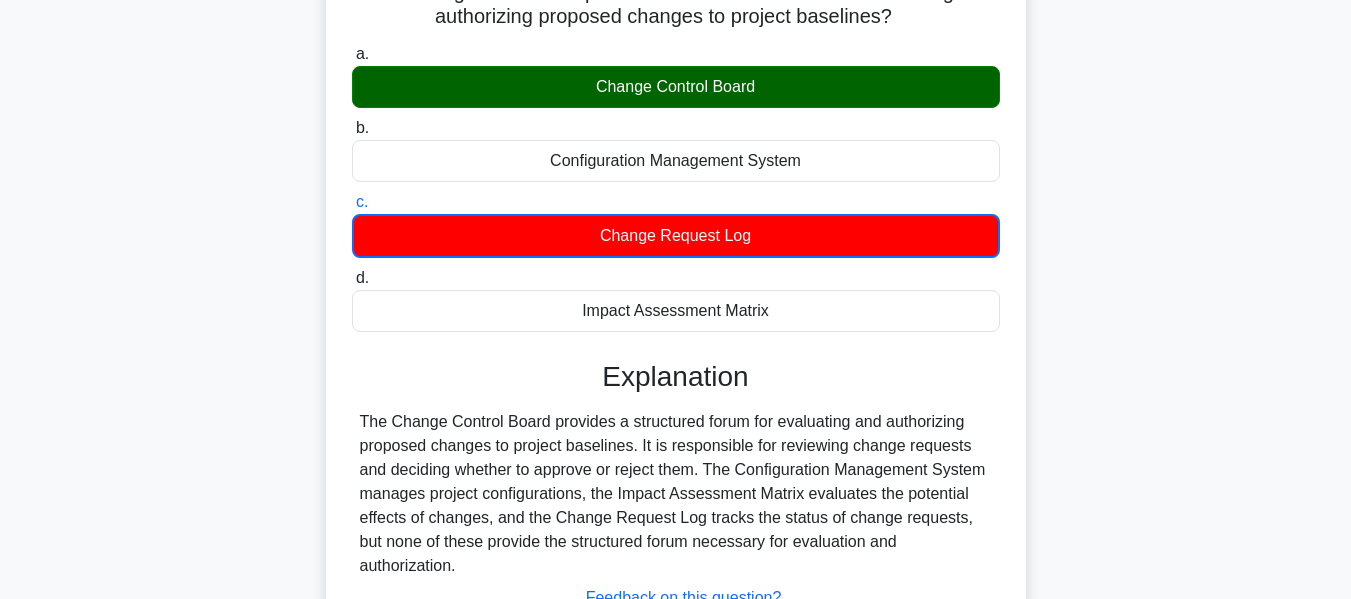 scroll, scrollTop: 481, scrollLeft: 0, axis: vertical 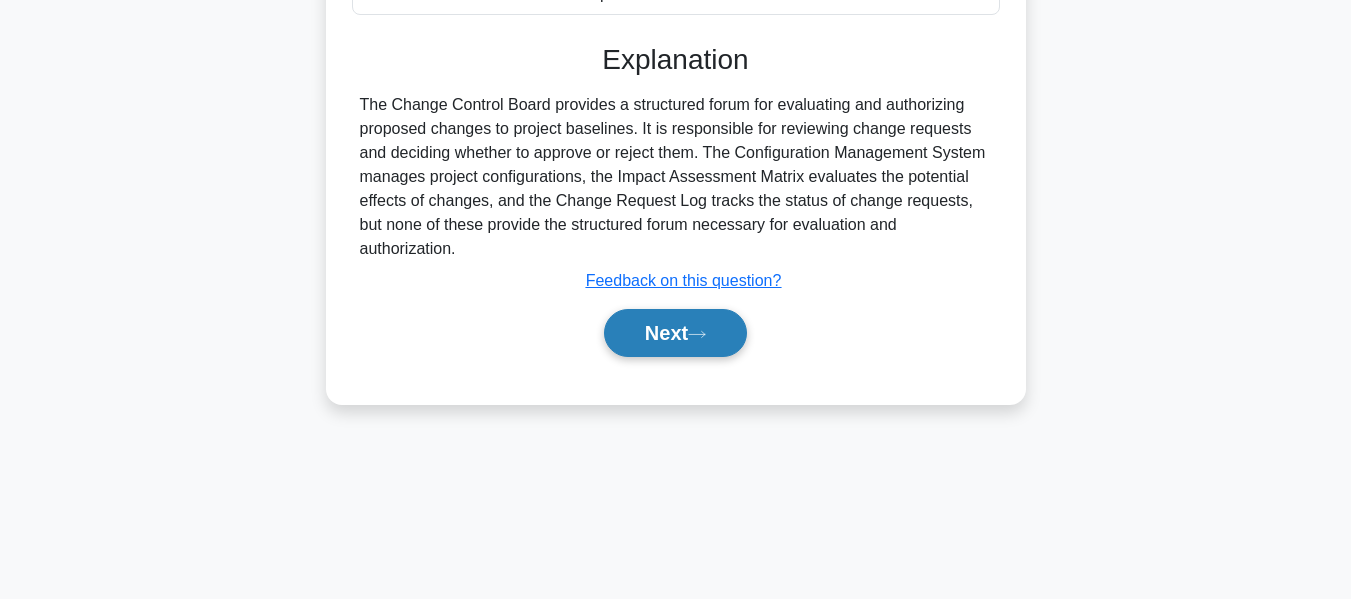 click on "Next" at bounding box center [675, 333] 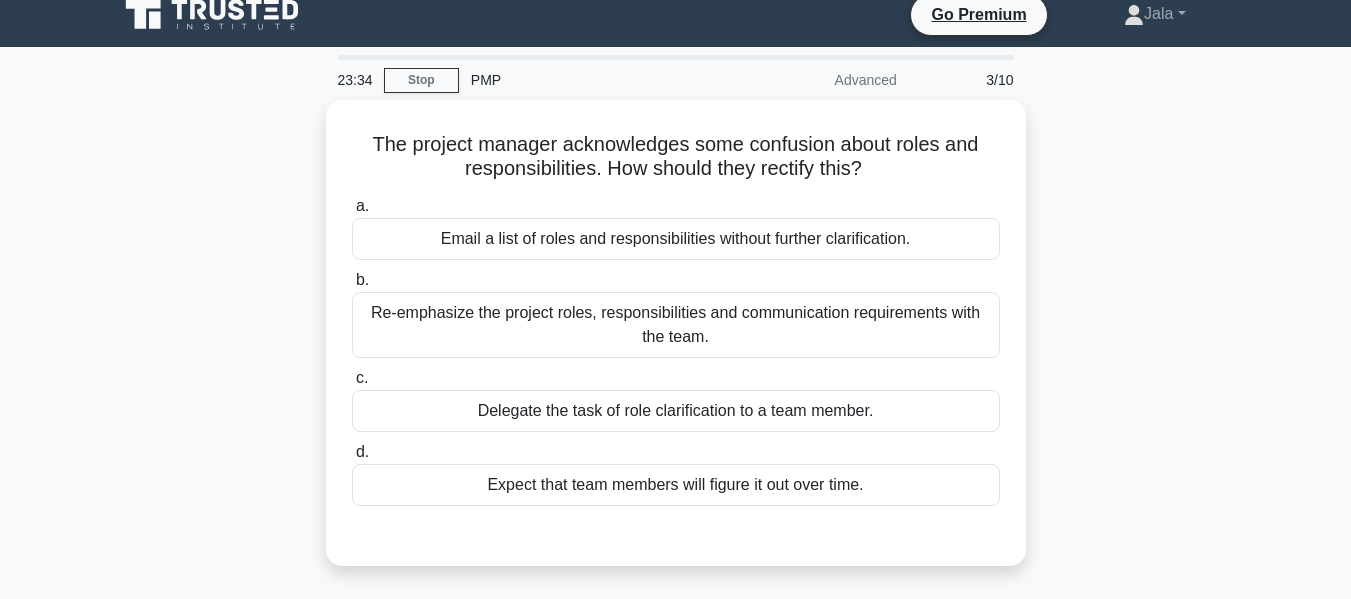 scroll, scrollTop: 0, scrollLeft: 0, axis: both 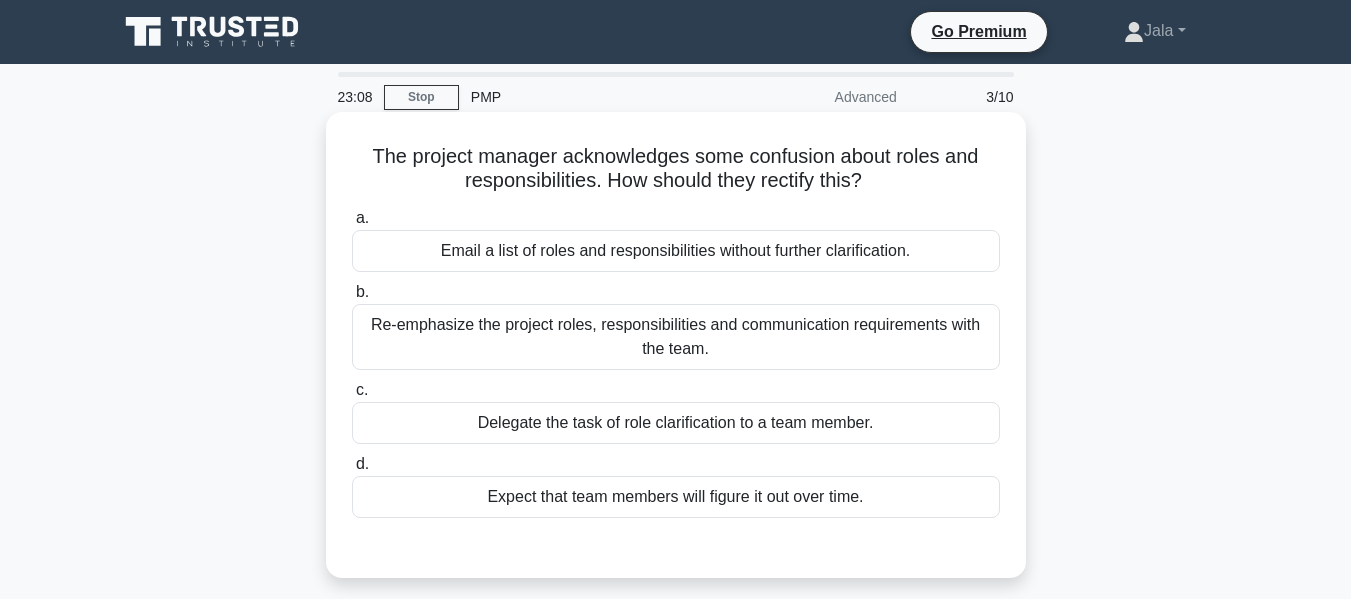 click on "b.
Re-emphasize the project roles, responsibilities and communication requirements with the team." at bounding box center [676, 325] 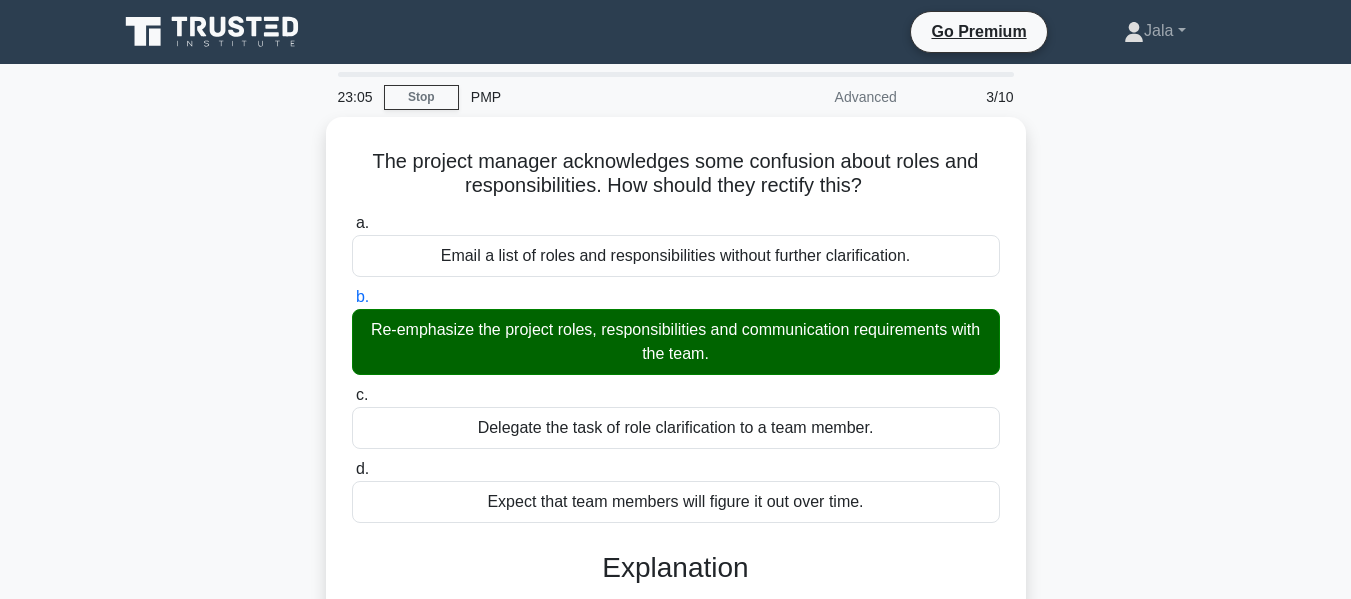 drag, startPoint x: 1350, startPoint y: 229, endPoint x: 1326, endPoint y: 486, distance: 258.1182 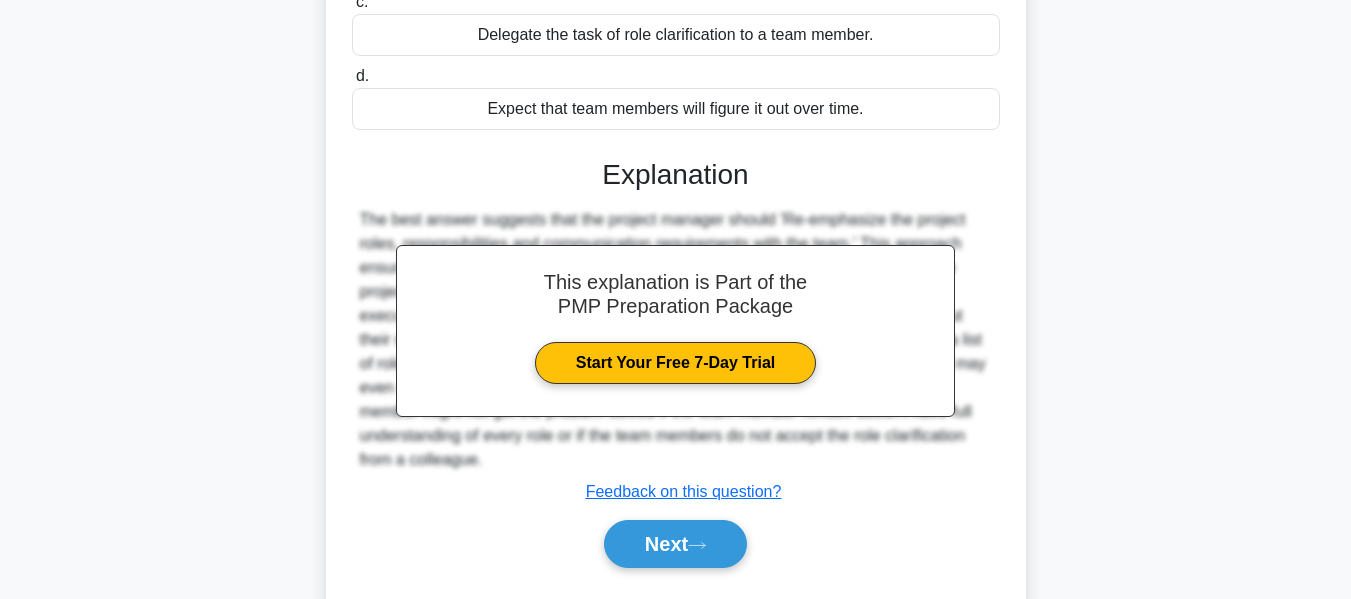 scroll, scrollTop: 481, scrollLeft: 0, axis: vertical 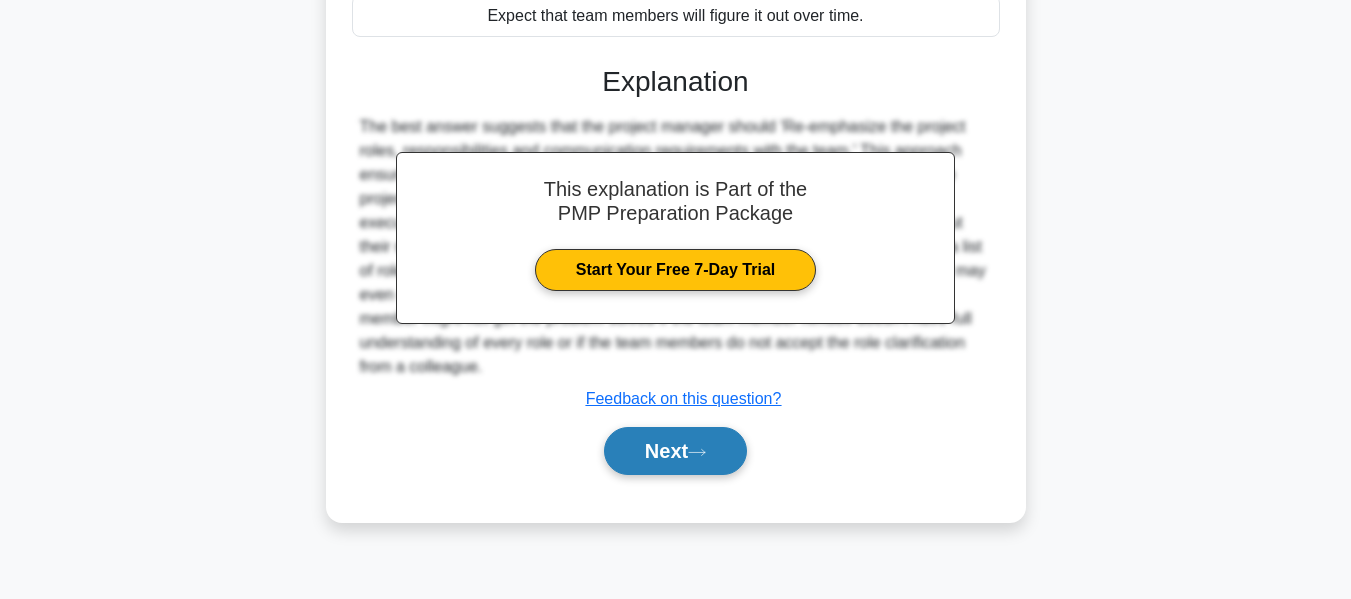 click on "Next" at bounding box center [675, 451] 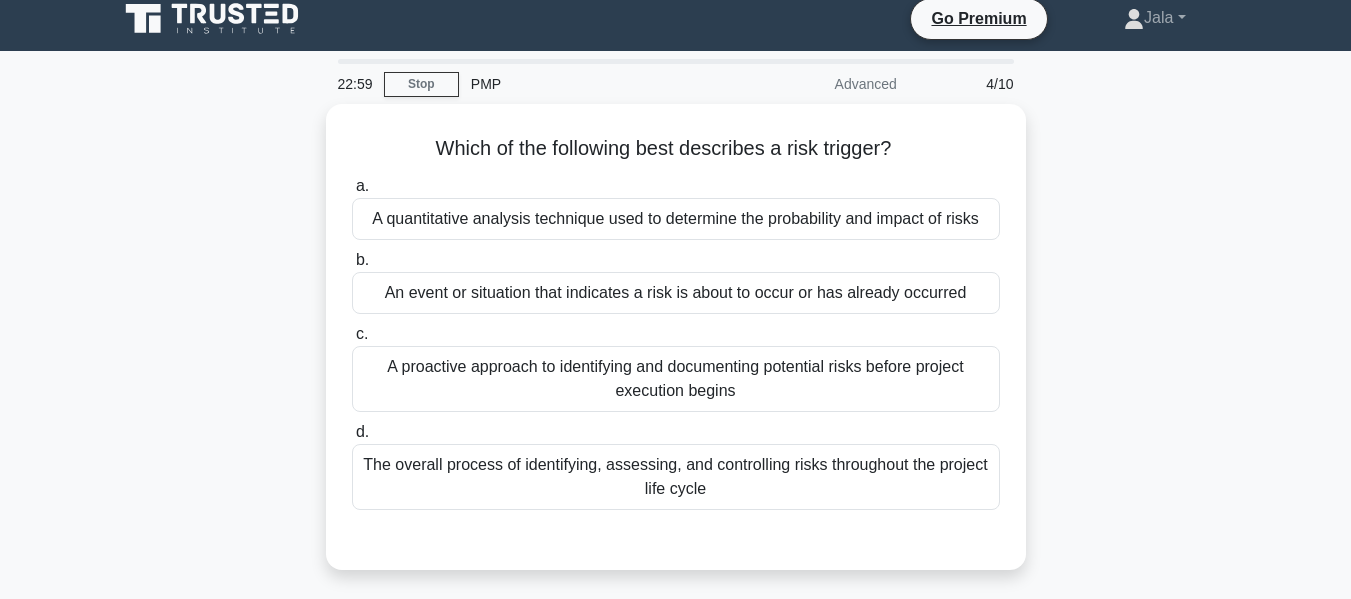 scroll, scrollTop: 8, scrollLeft: 0, axis: vertical 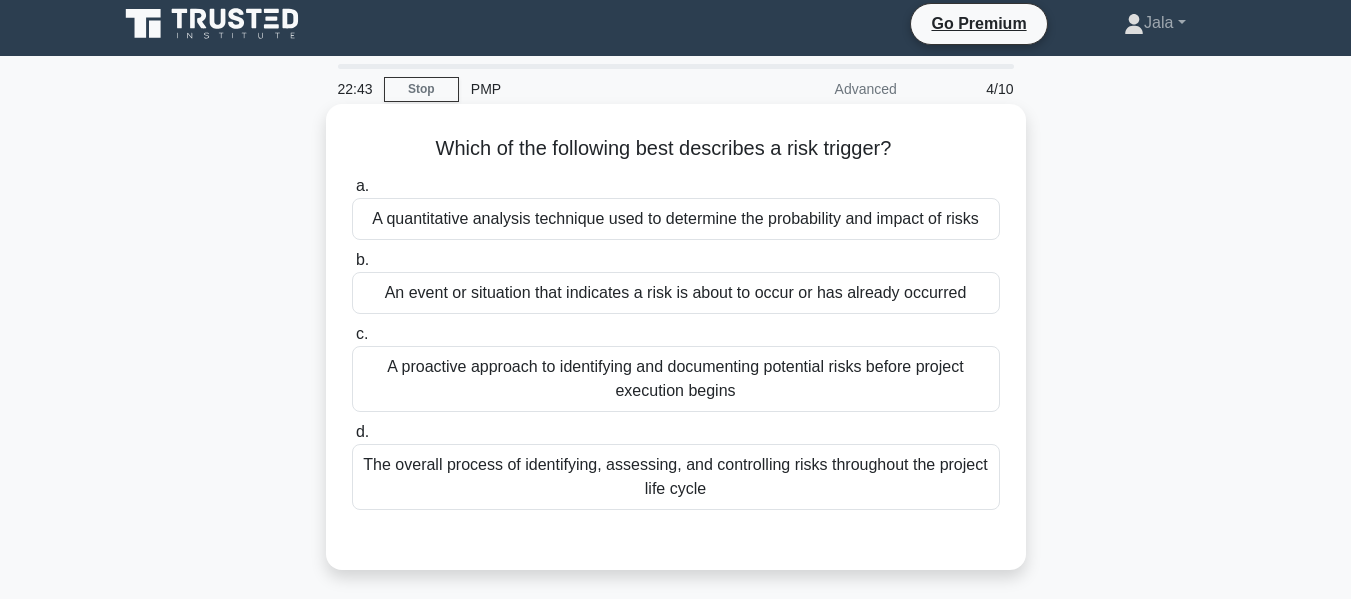 click on "A proactive approach to identifying and documenting potential risks before project execution begins" at bounding box center (676, 379) 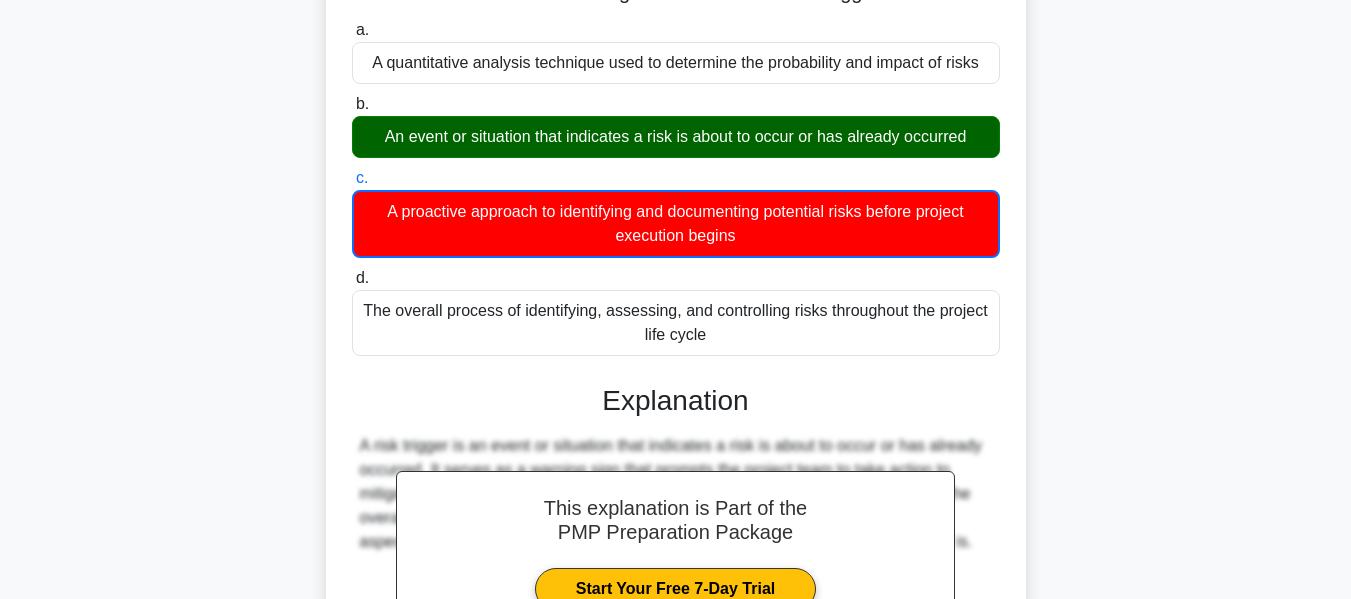 scroll, scrollTop: 481, scrollLeft: 0, axis: vertical 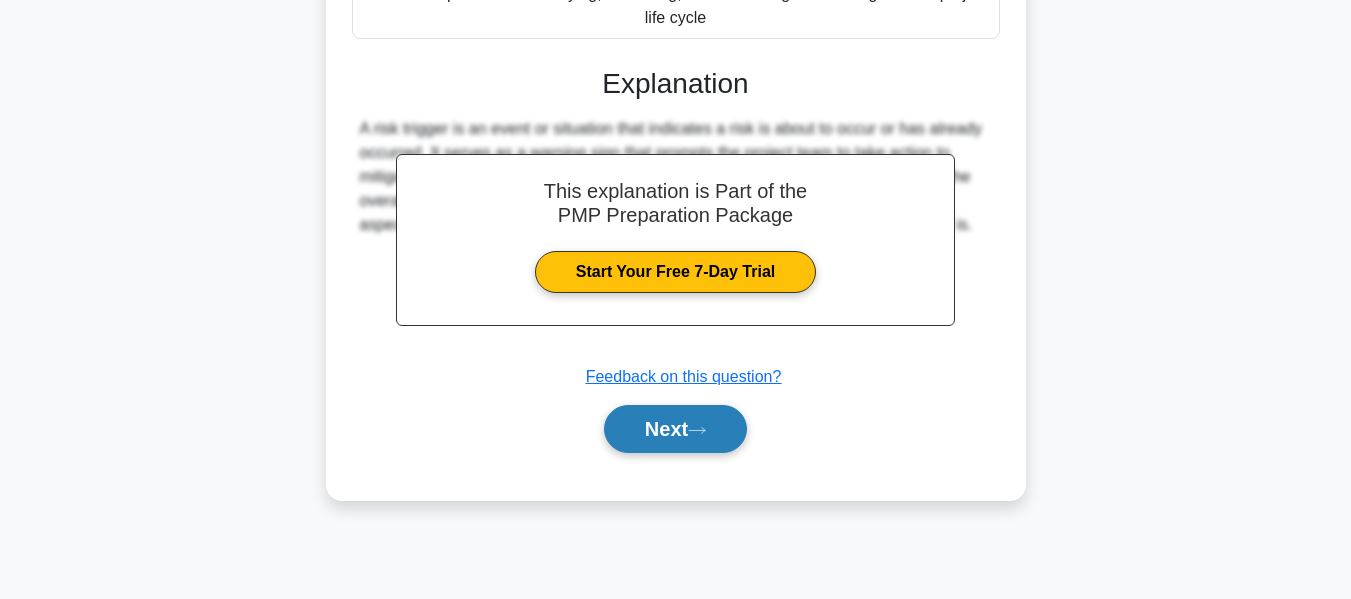 click on "Next" at bounding box center [675, 429] 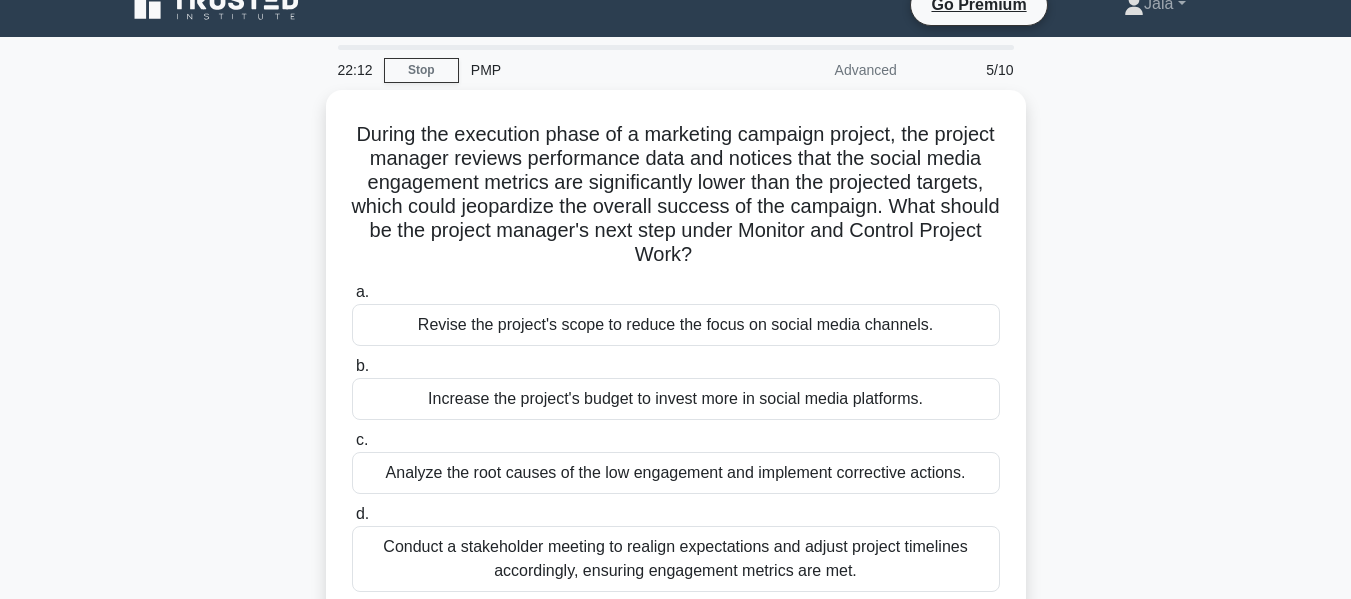 scroll, scrollTop: 21, scrollLeft: 0, axis: vertical 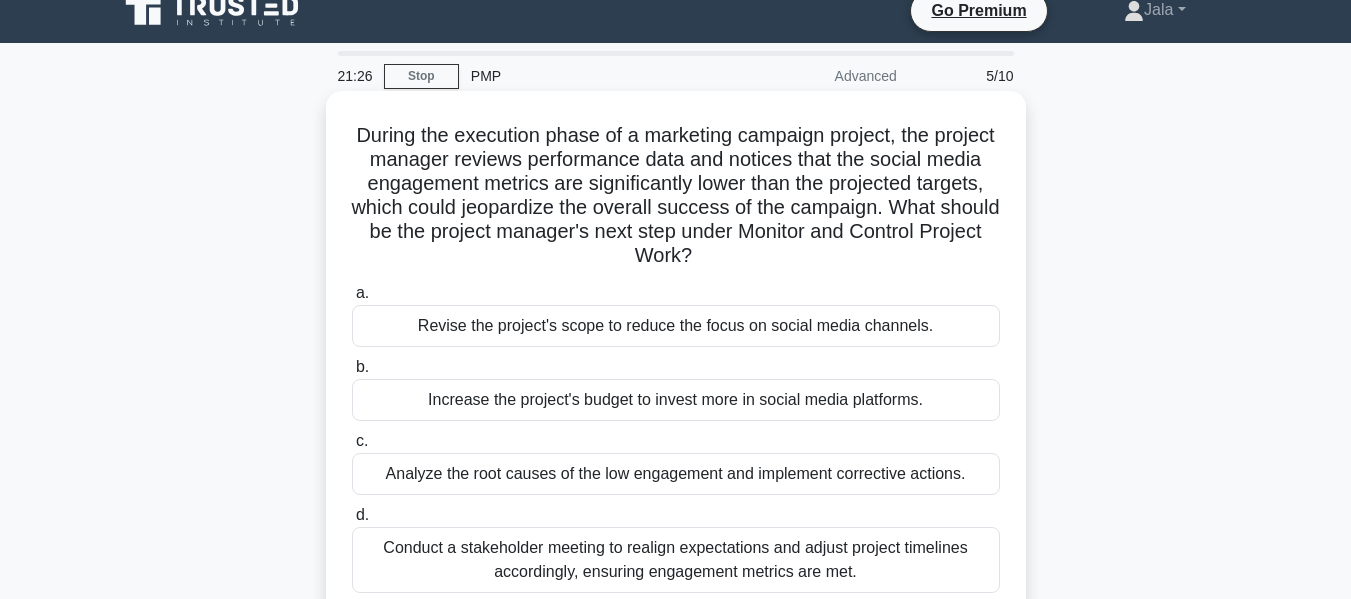 click on "d.
Conduct a stakeholder meeting to realign expectations and adjust project timelines accordingly, ensuring engagement metrics are met." at bounding box center (676, 548) 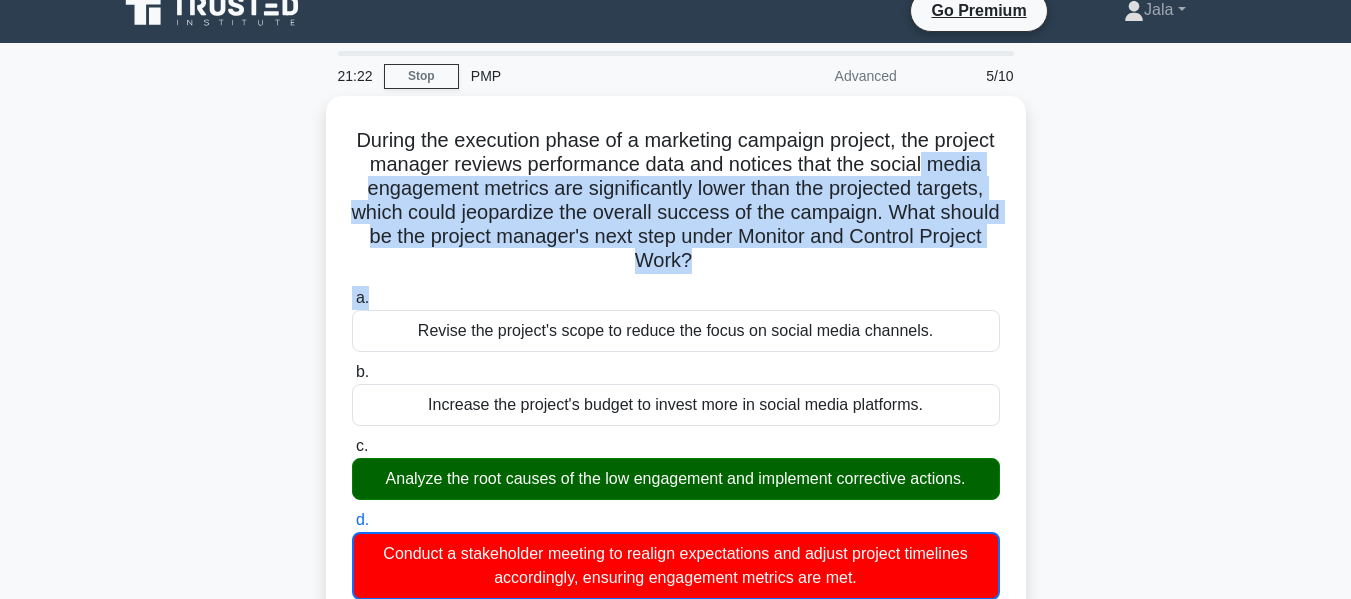 drag, startPoint x: 1347, startPoint y: 162, endPoint x: 1353, endPoint y: 303, distance: 141.12761 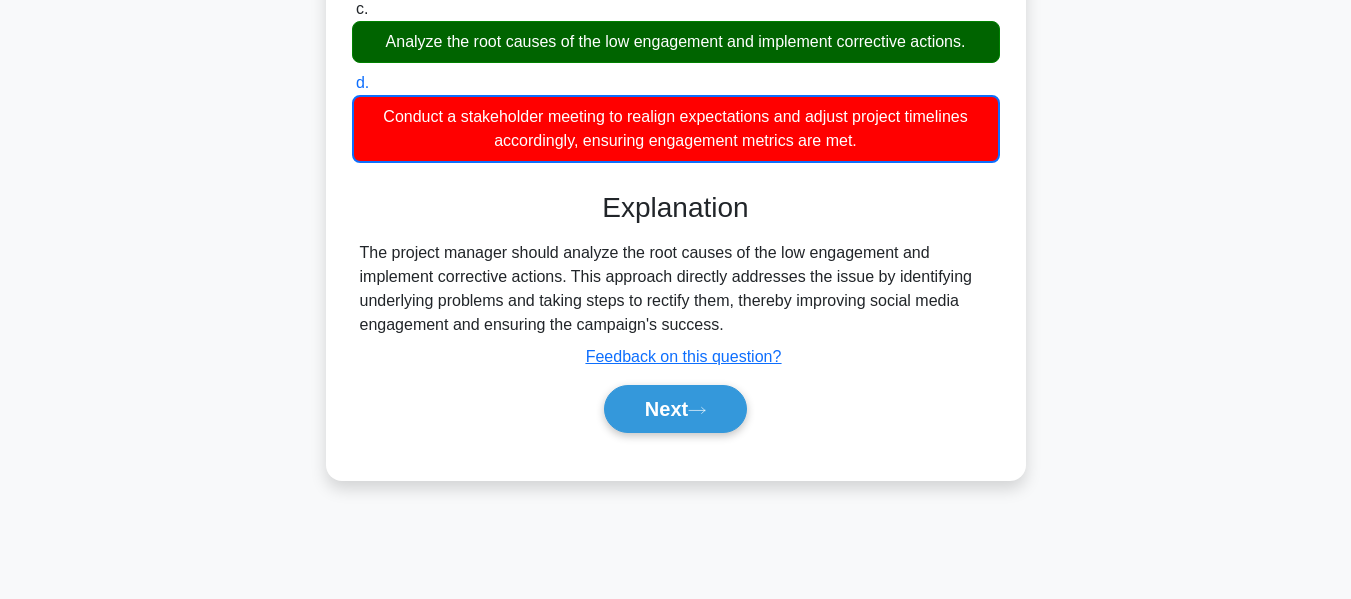 scroll, scrollTop: 464, scrollLeft: 0, axis: vertical 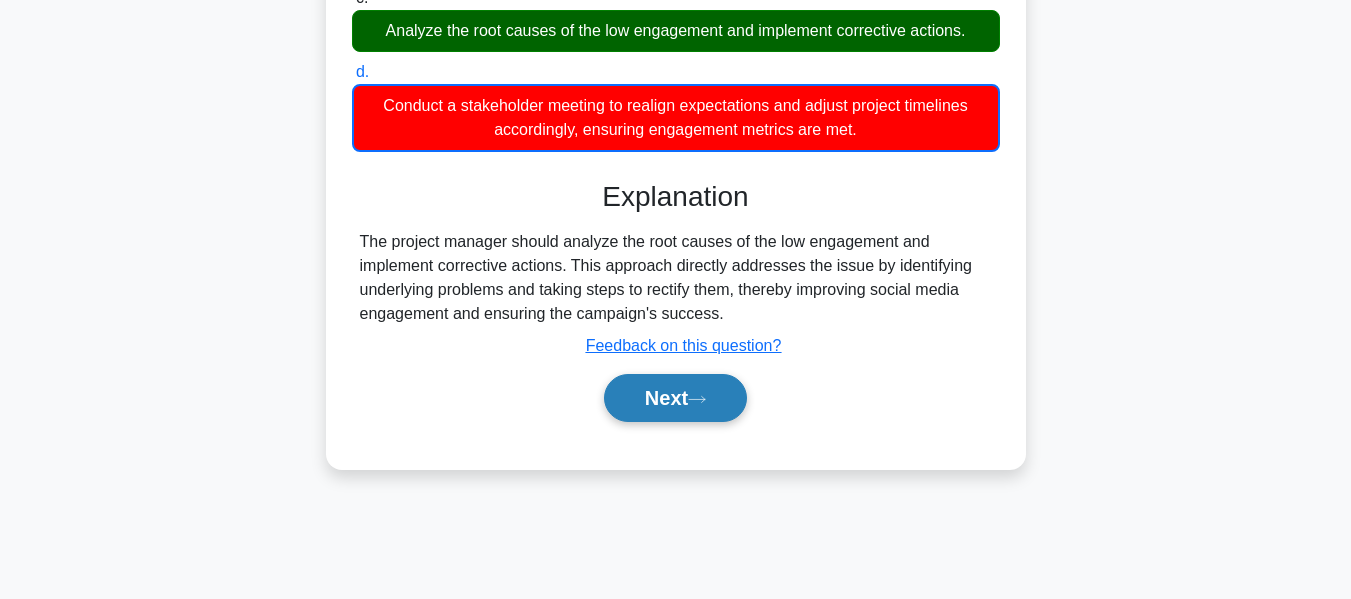 click on "Next" at bounding box center [675, 398] 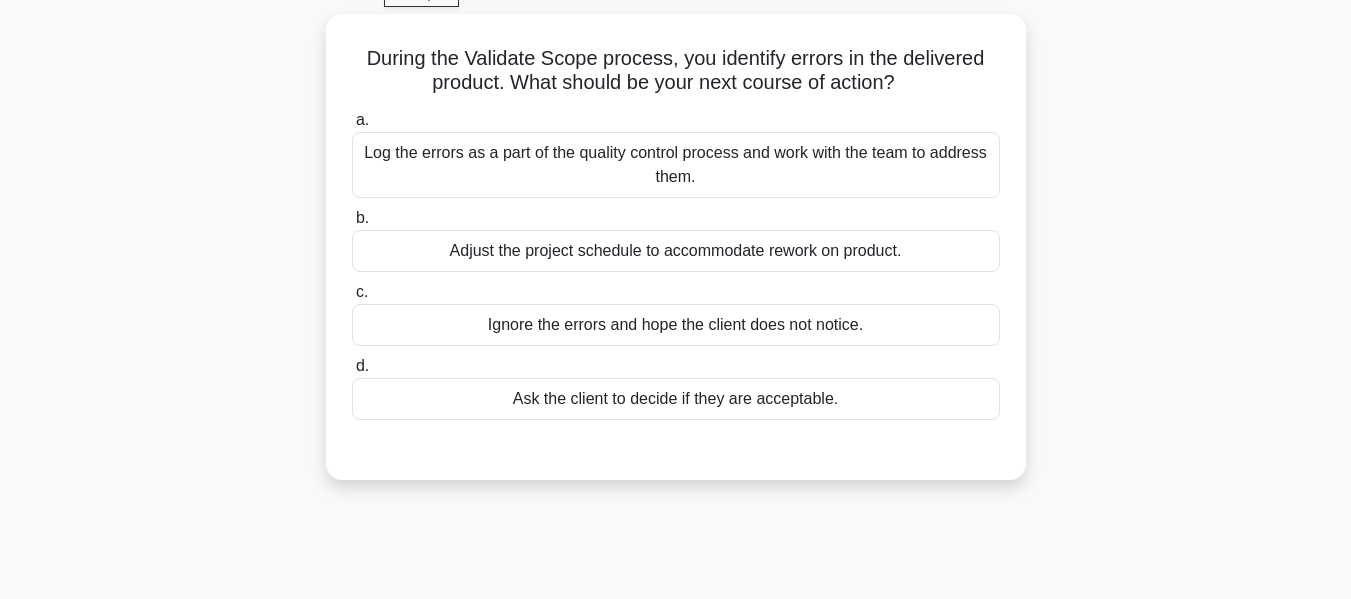 scroll, scrollTop: 102, scrollLeft: 0, axis: vertical 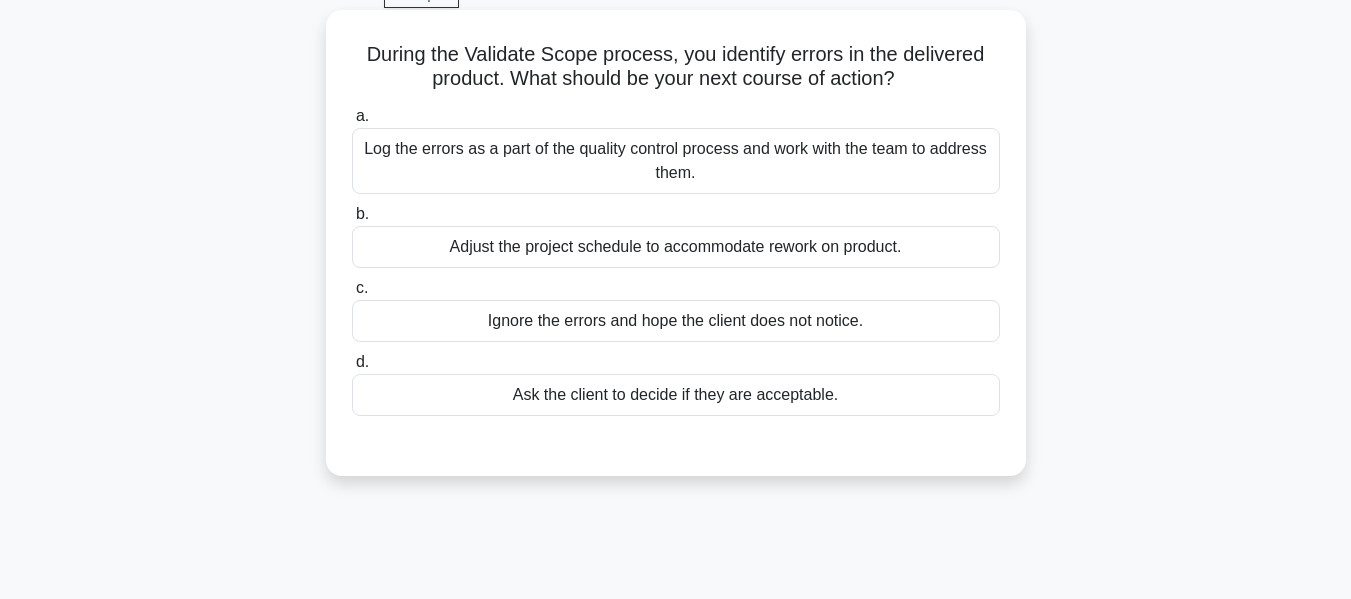 click on "Log the errors as a part of the quality control process and work with the team to address them." at bounding box center (676, 161) 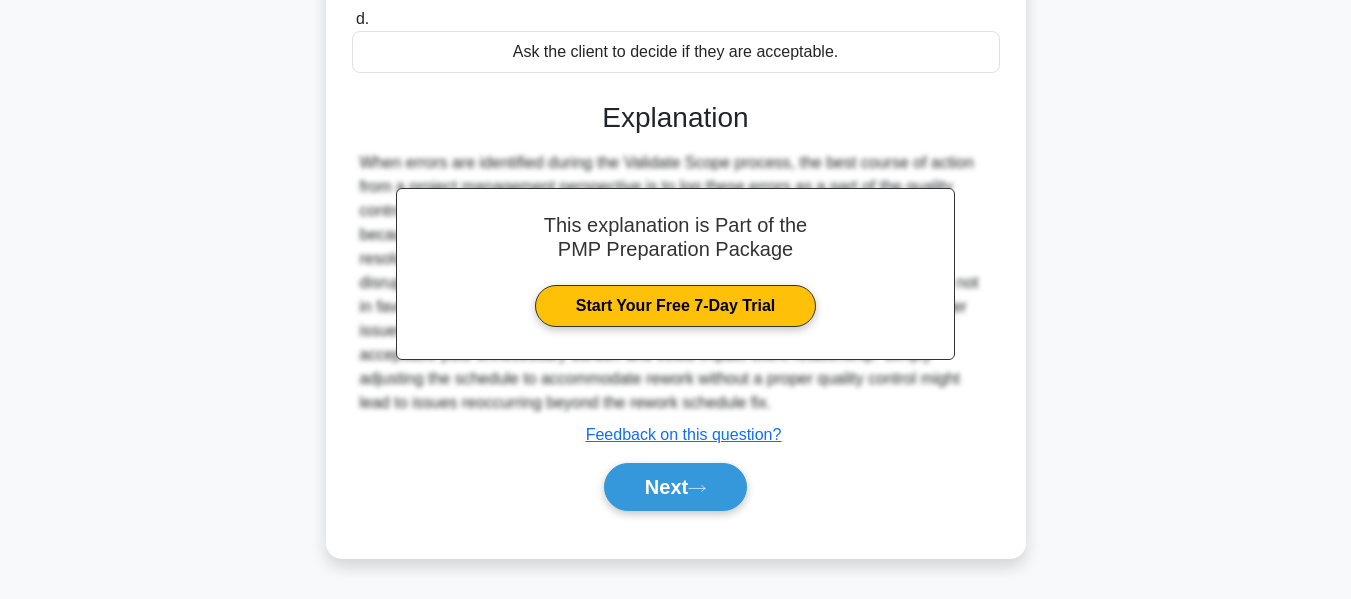 scroll, scrollTop: 481, scrollLeft: 0, axis: vertical 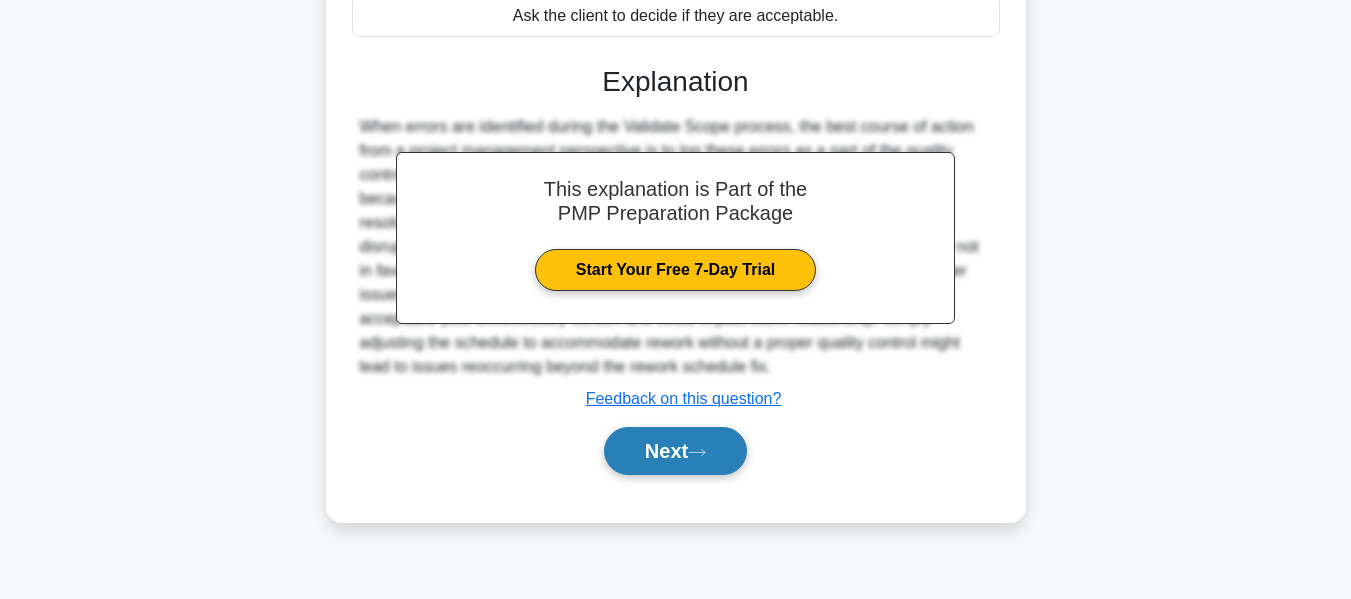 click on "Next" at bounding box center (675, 451) 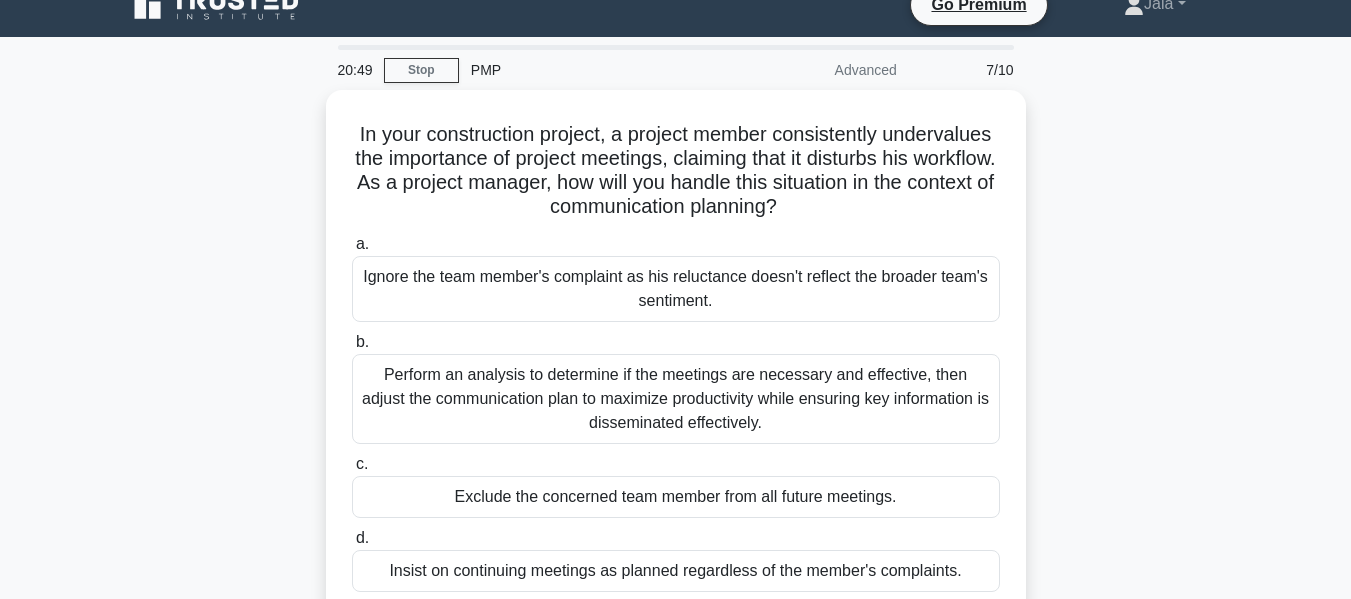 scroll, scrollTop: 0, scrollLeft: 0, axis: both 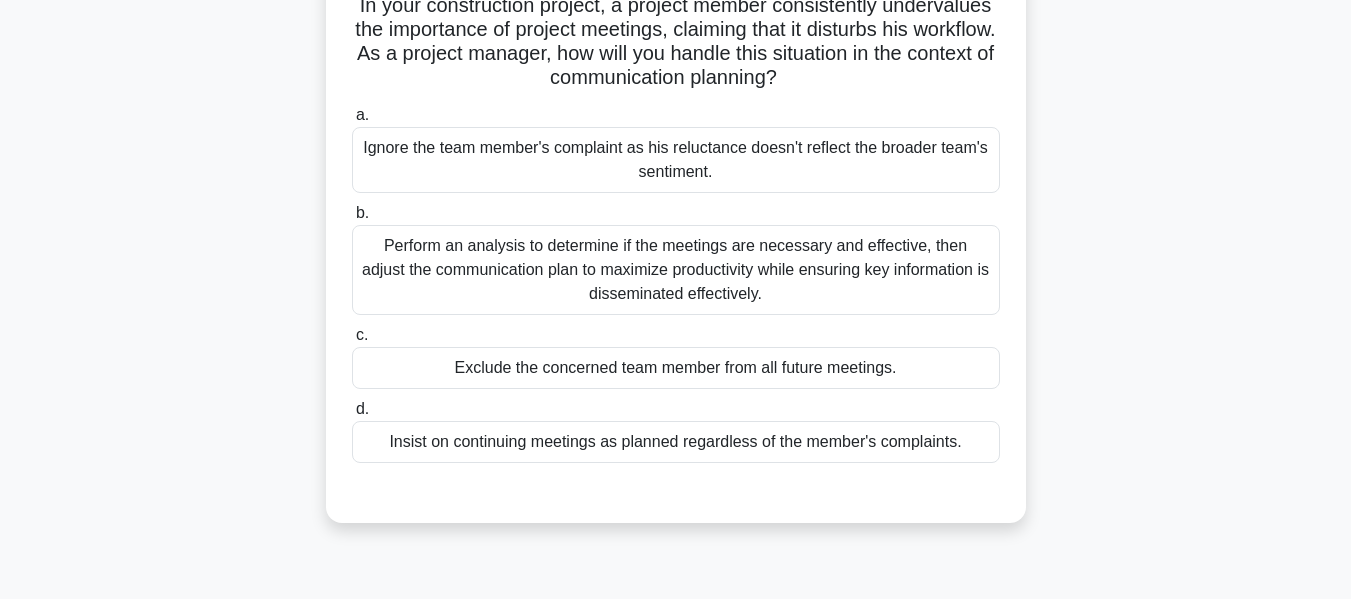 click on "Perform an analysis to determine if the meetings are necessary and effective, then adjust the communication plan to maximize productivity while ensuring key information is disseminated effectively." at bounding box center (676, 270) 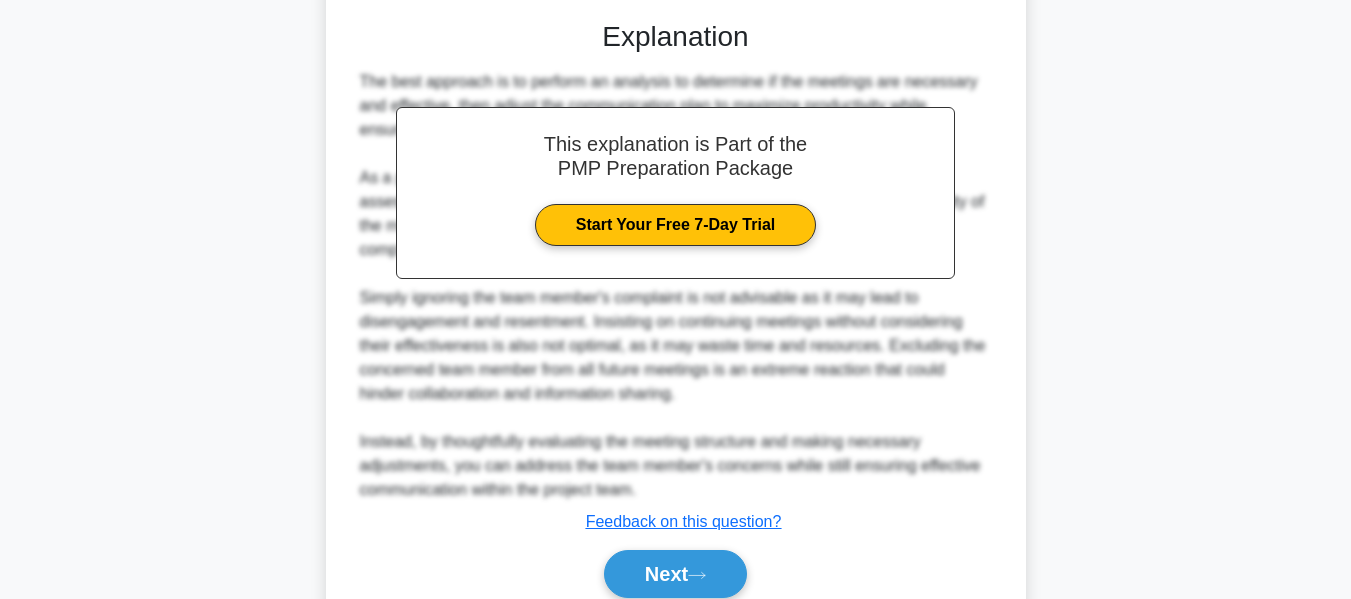 scroll, scrollTop: 707, scrollLeft: 0, axis: vertical 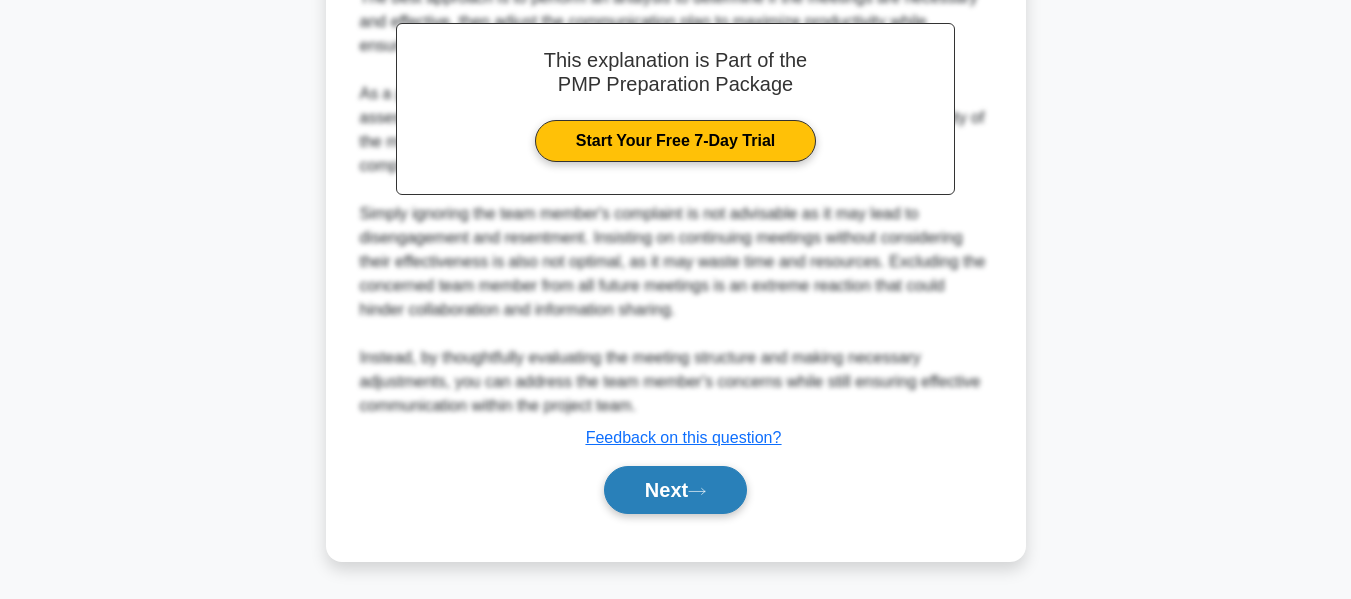 click on "Next" at bounding box center [675, 490] 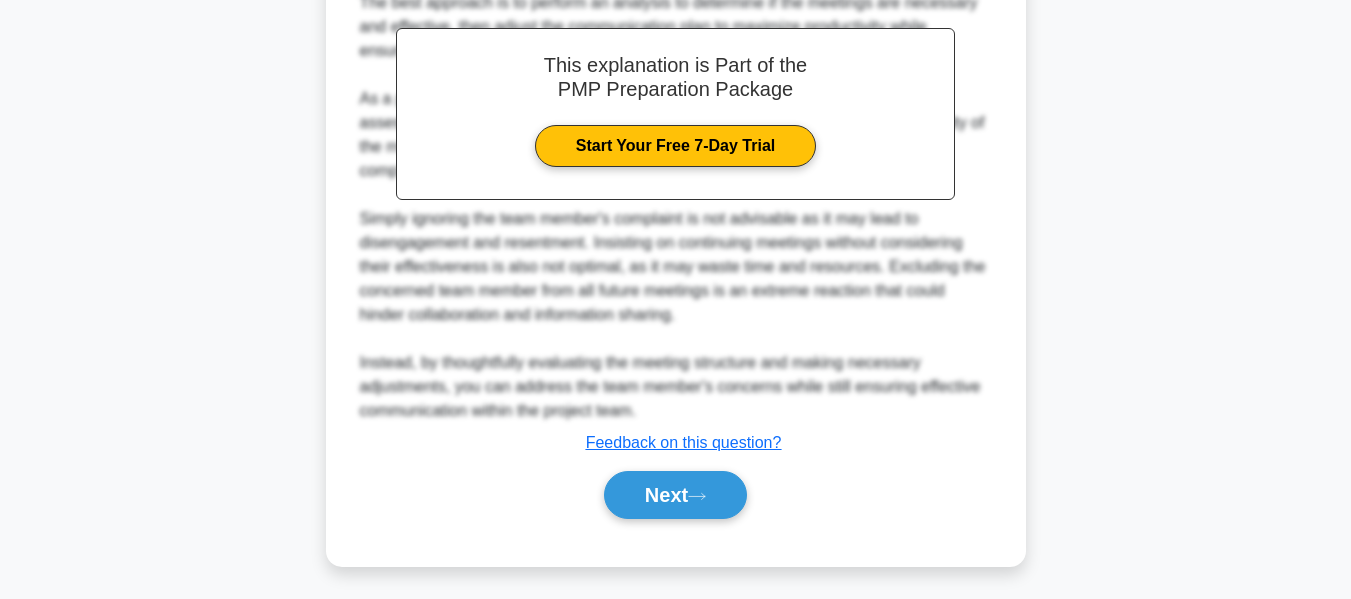 scroll, scrollTop: 481, scrollLeft: 0, axis: vertical 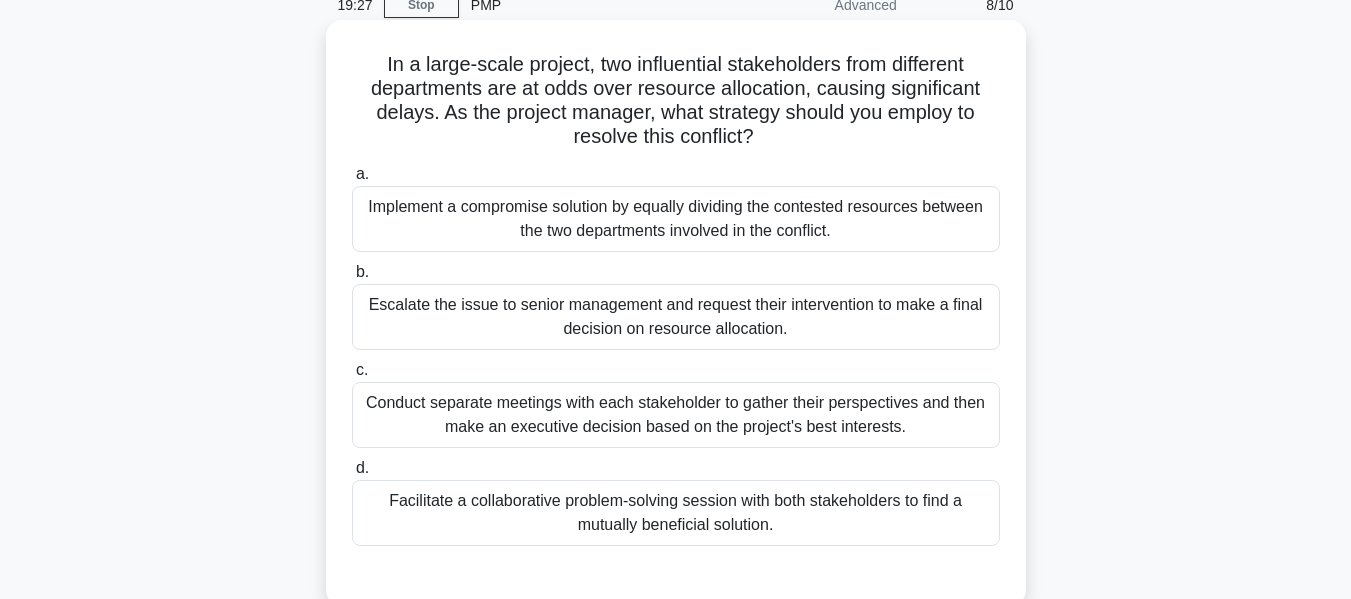 click on "Facilitate a collaborative problem-solving session with both stakeholders to find a mutually beneficial solution." at bounding box center (676, 513) 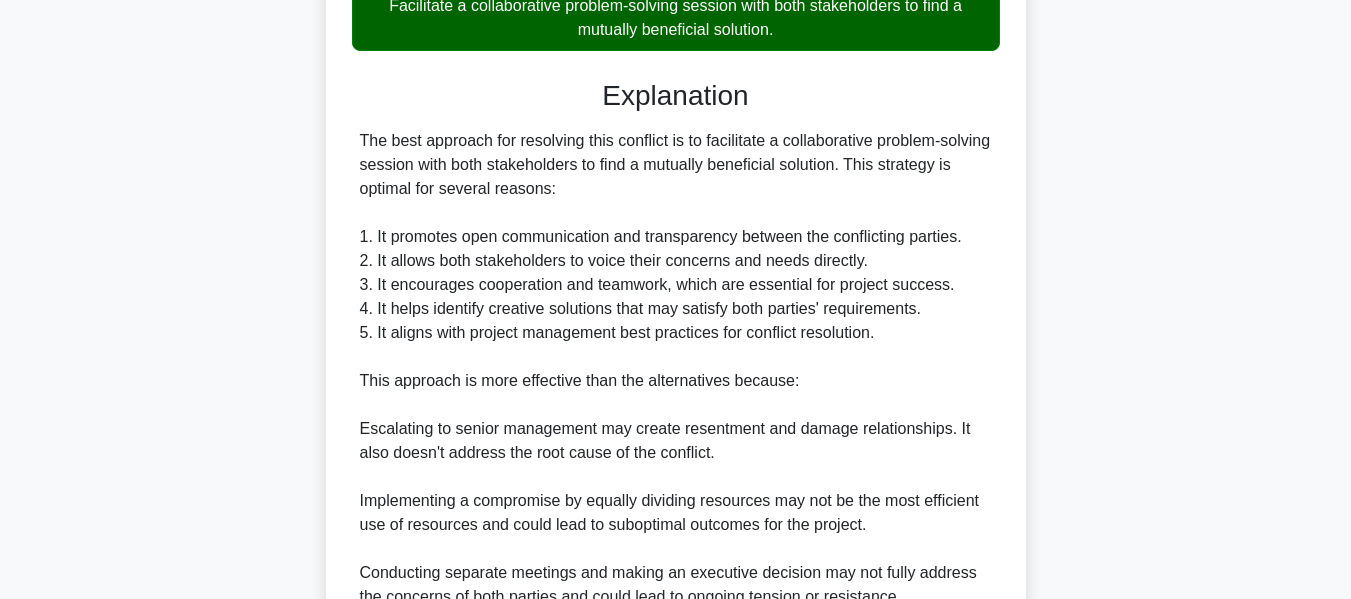 scroll, scrollTop: 595, scrollLeft: 0, axis: vertical 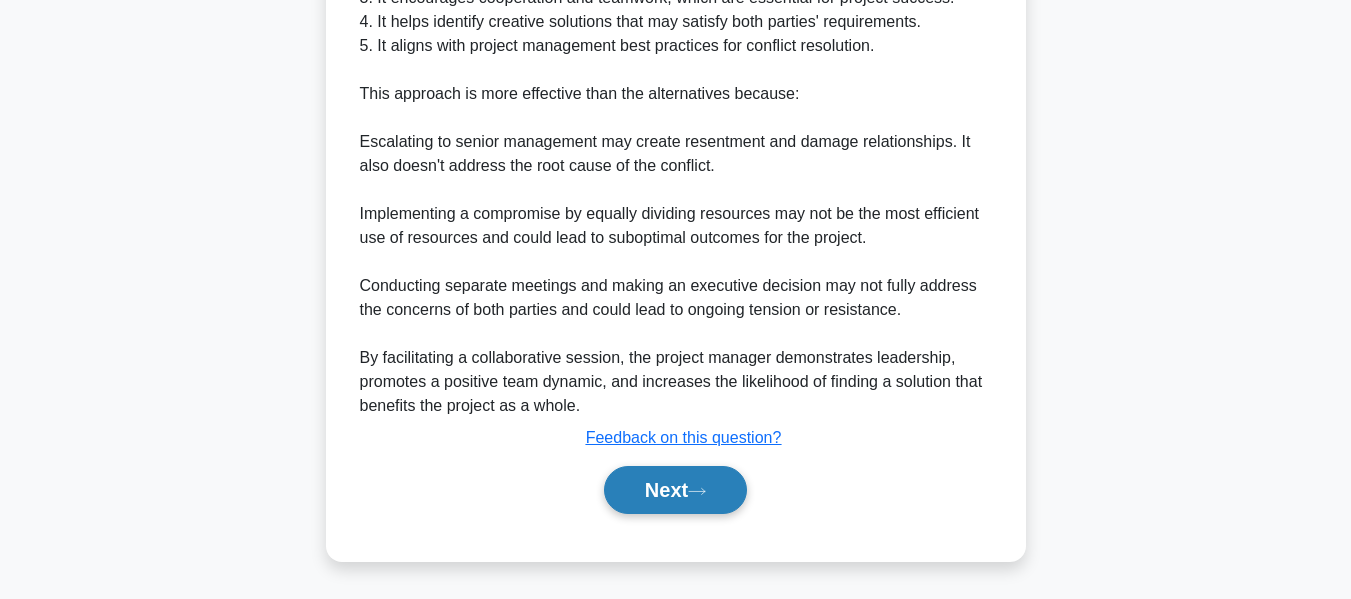 click on "Next" at bounding box center (675, 490) 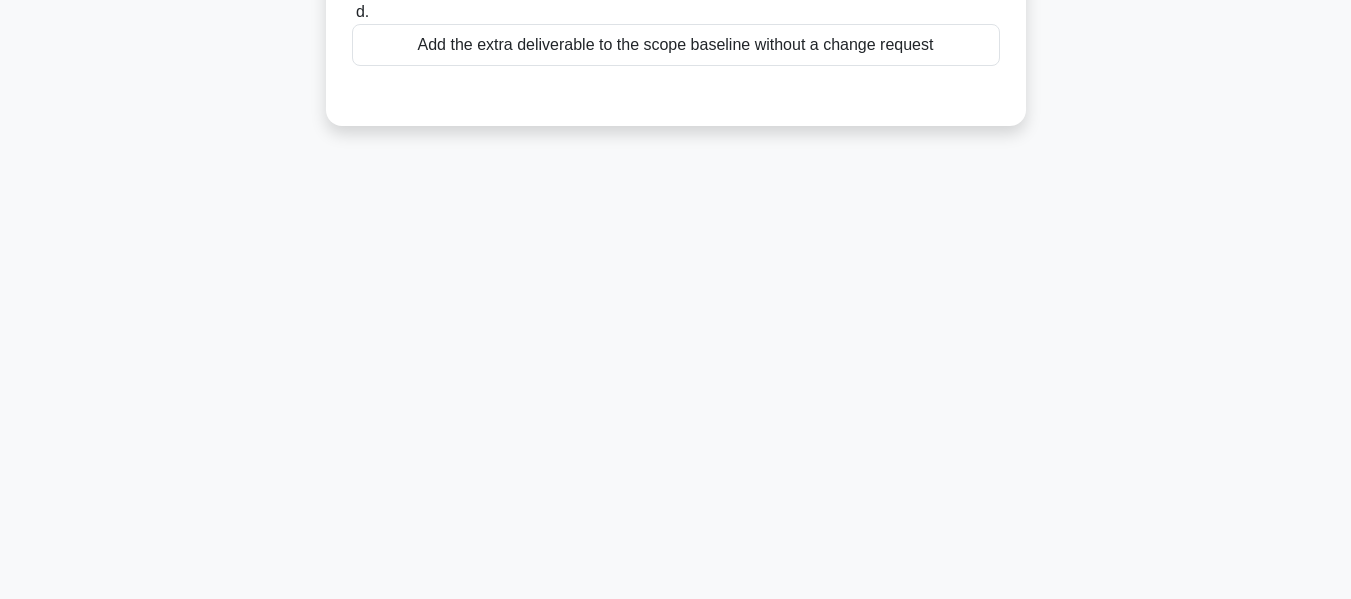 scroll, scrollTop: 481, scrollLeft: 0, axis: vertical 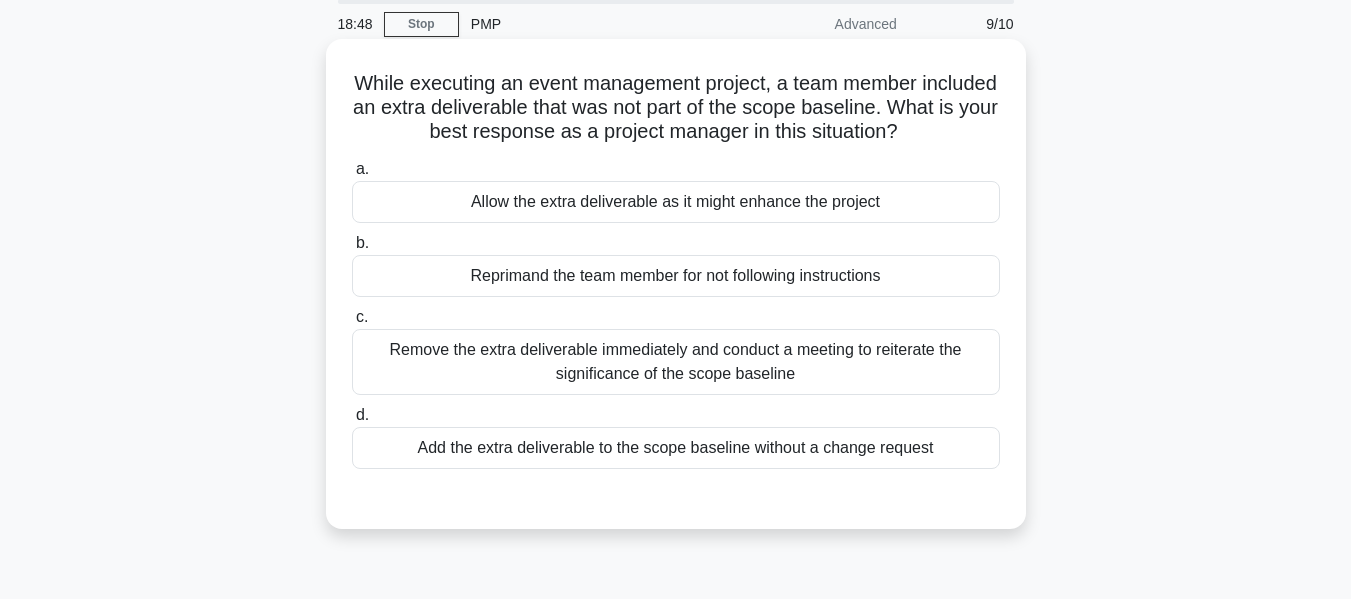 click on "Remove the extra deliverable immediately and conduct a meeting to reiterate the significance of the scope baseline" at bounding box center [676, 362] 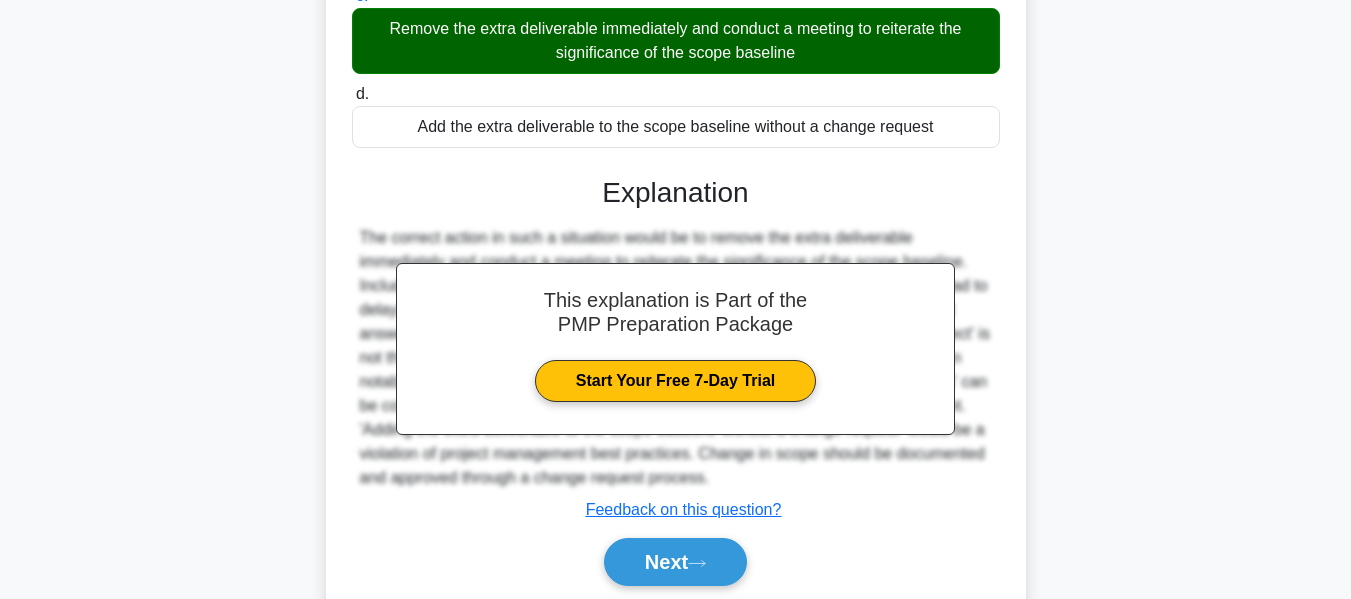 scroll, scrollTop: 481, scrollLeft: 0, axis: vertical 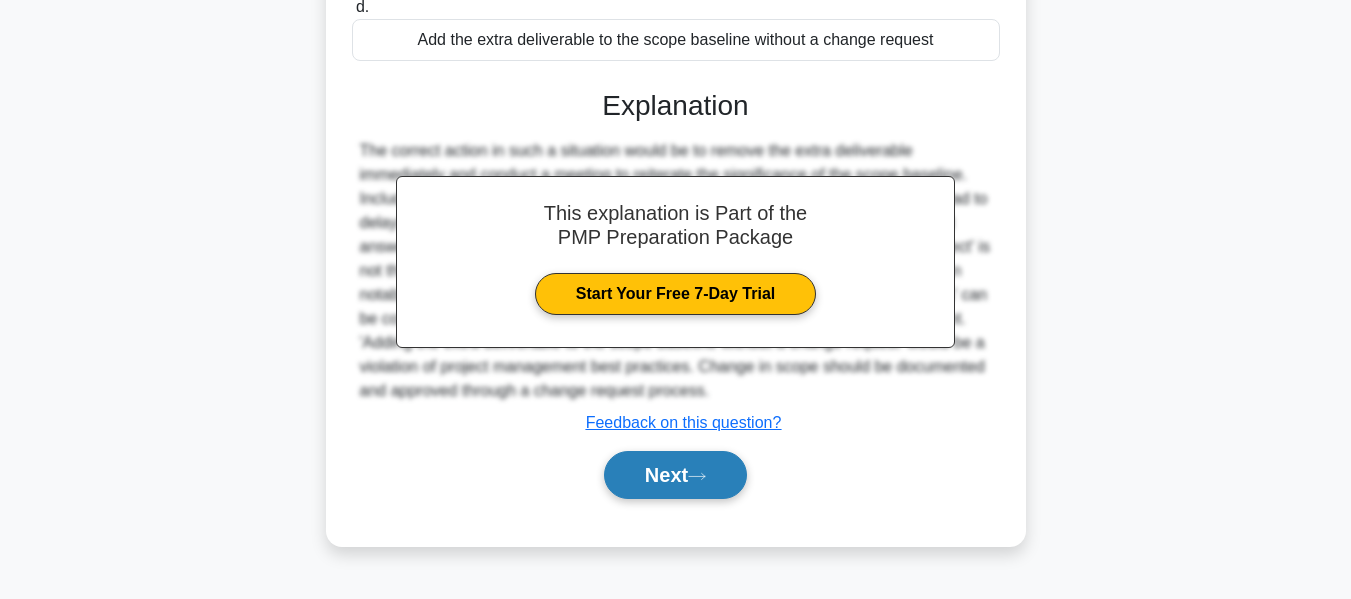 click on "Next" at bounding box center (675, 475) 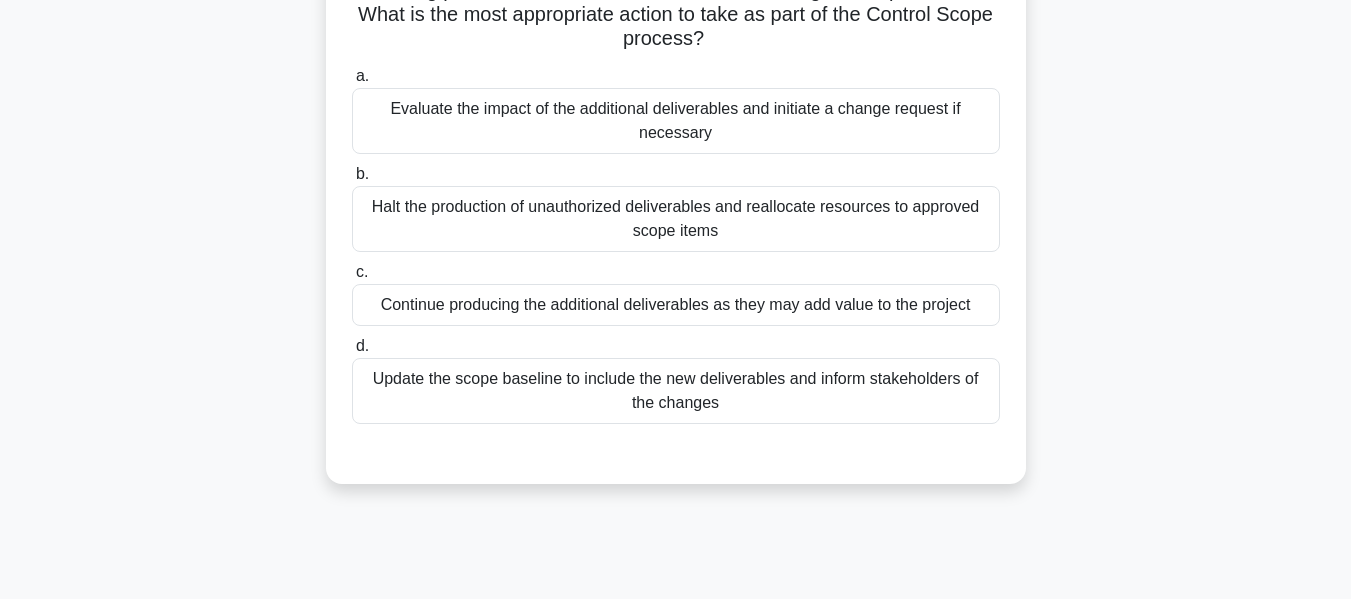 scroll, scrollTop: 134, scrollLeft: 0, axis: vertical 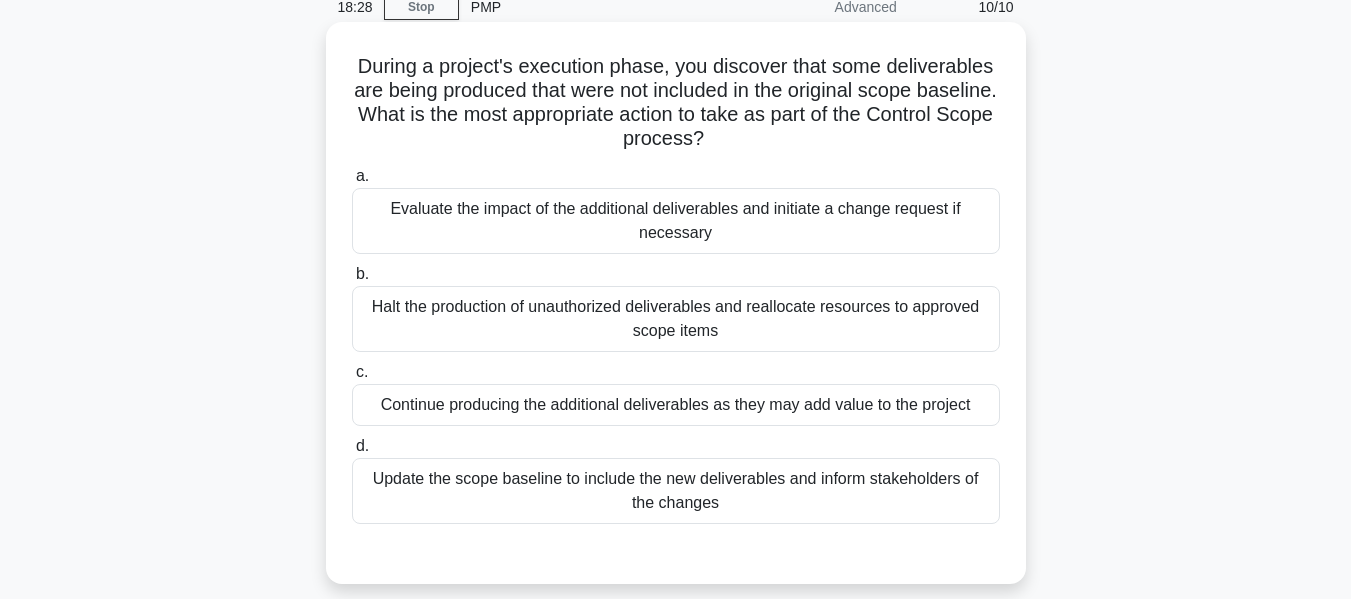 click on "Evaluate the impact of the additional deliverables and initiate a change request if necessary" at bounding box center [676, 221] 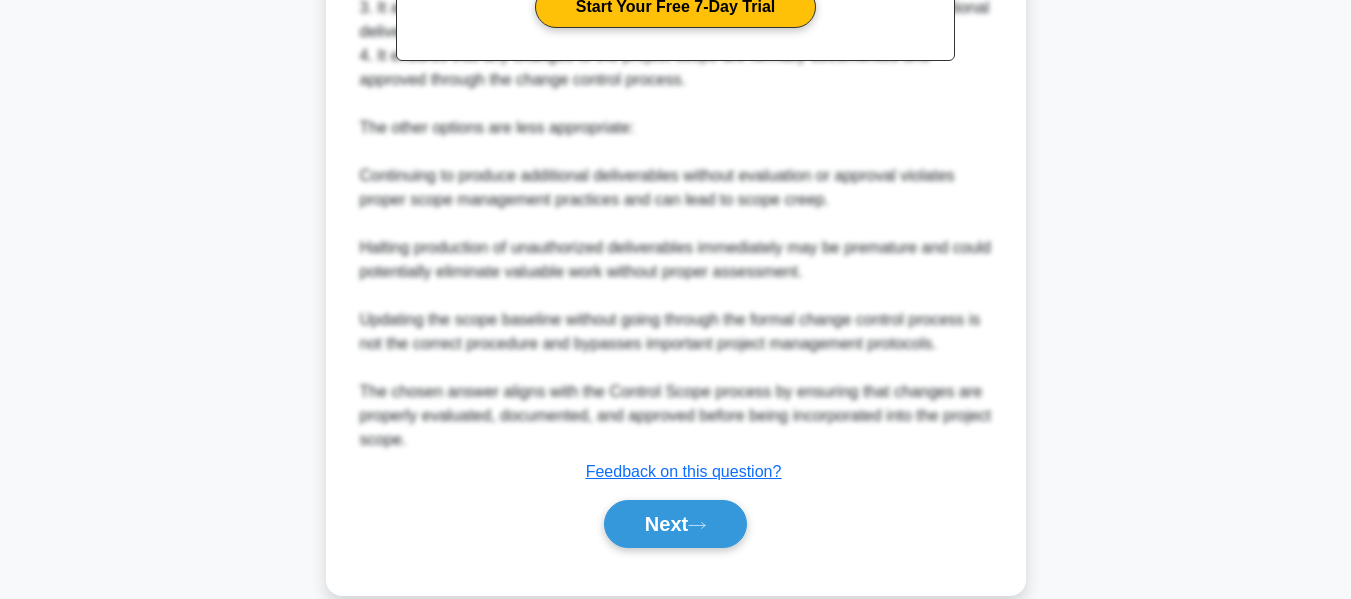 scroll, scrollTop: 875, scrollLeft: 0, axis: vertical 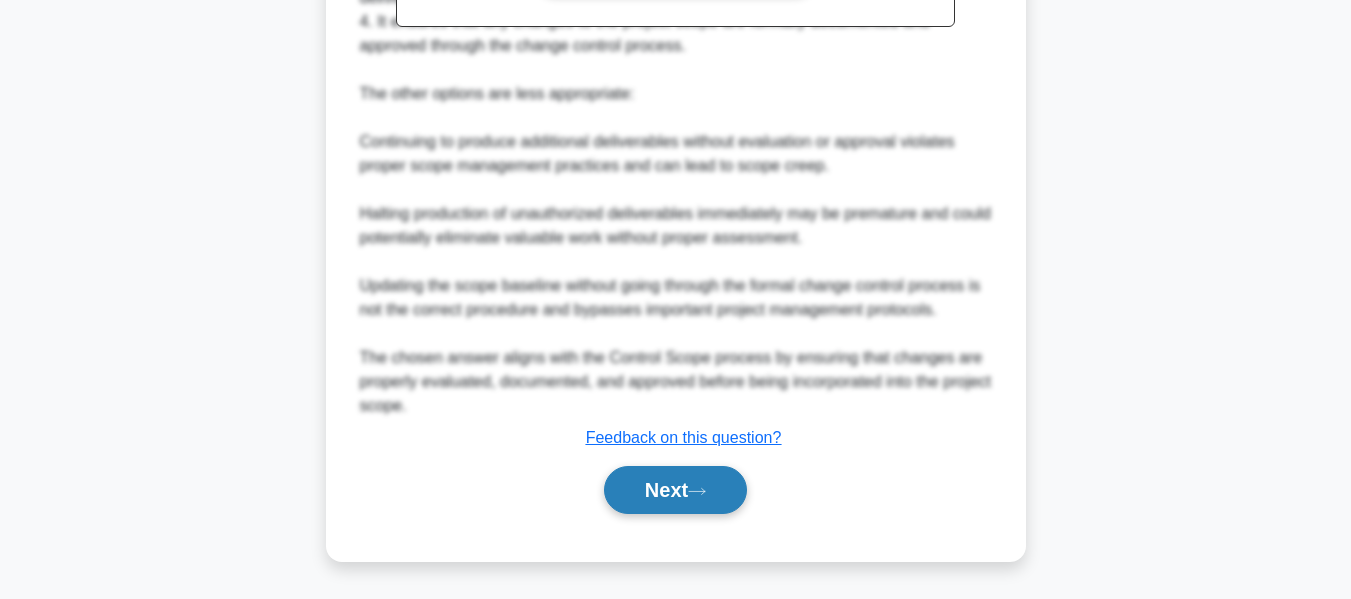 click 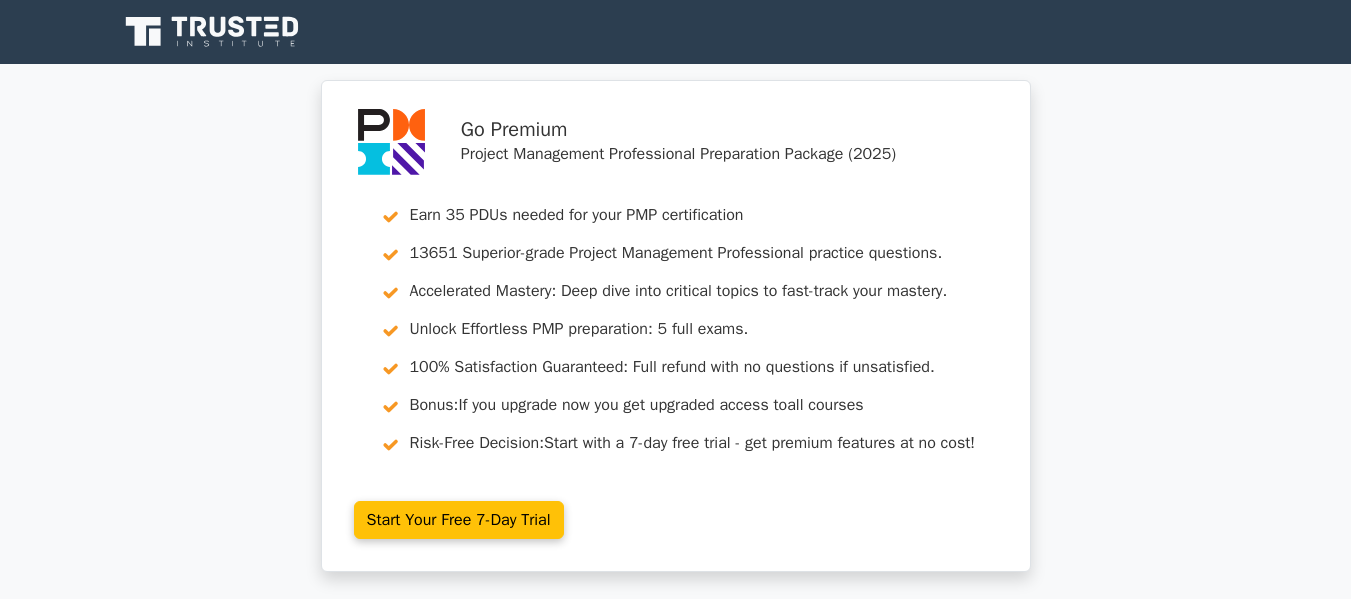 scroll, scrollTop: 0, scrollLeft: 0, axis: both 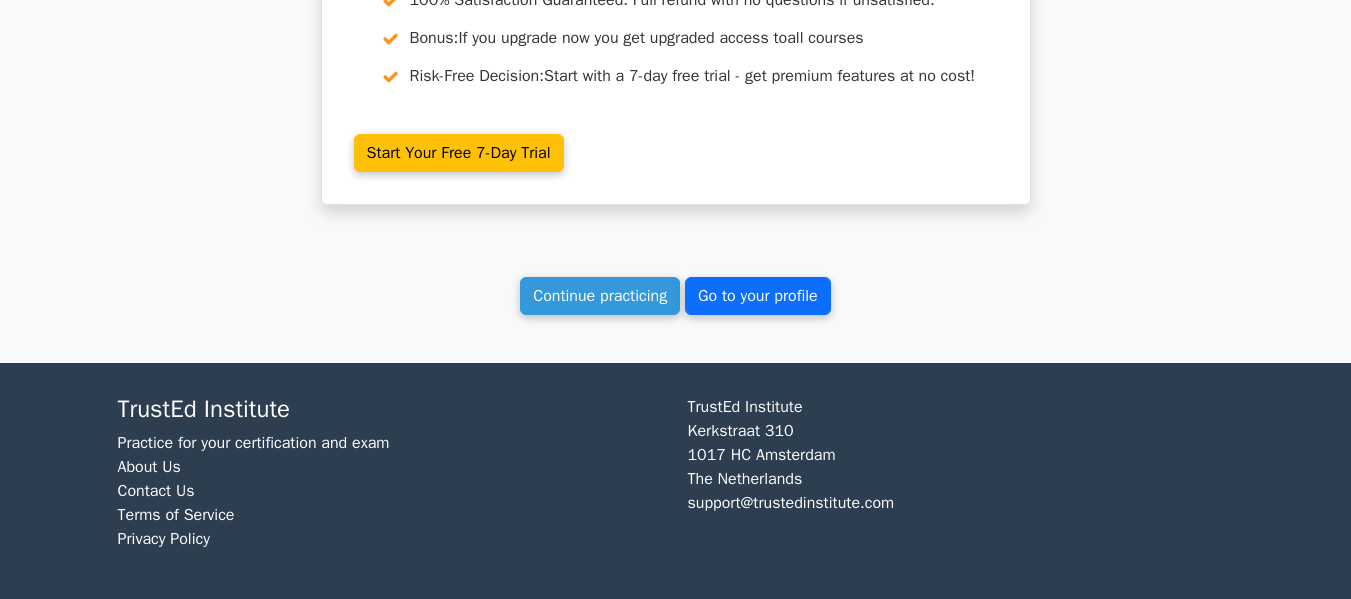 click on "Go to your profile" at bounding box center (758, 296) 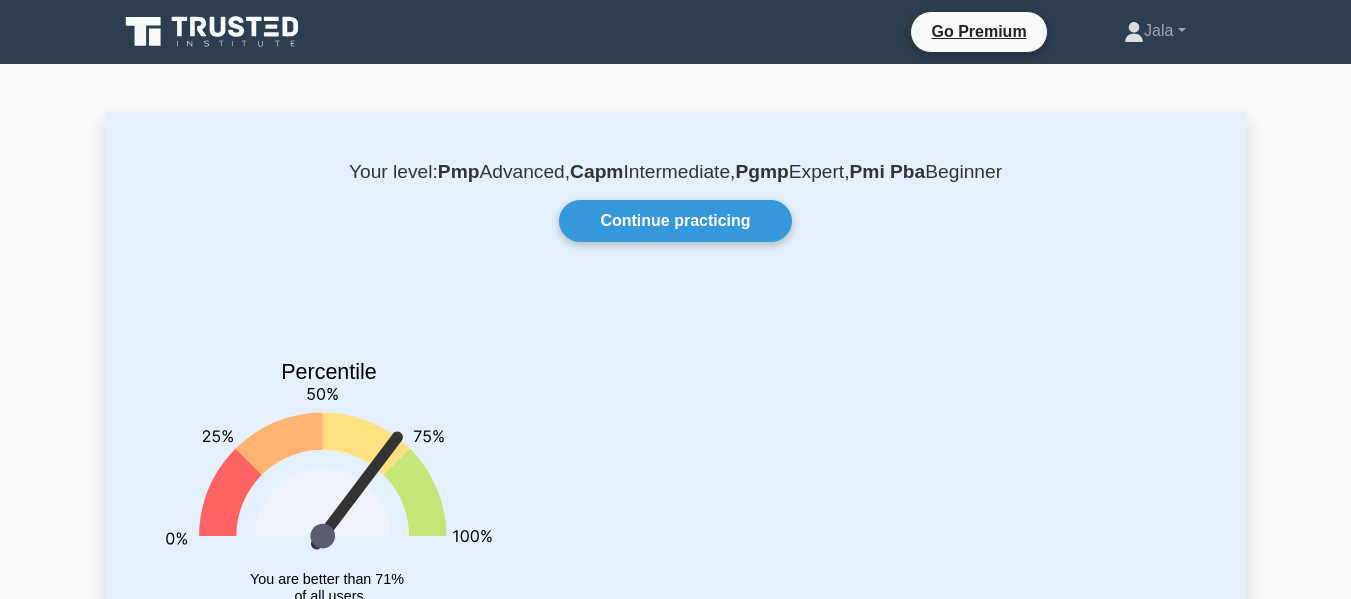 scroll, scrollTop: 0, scrollLeft: 0, axis: both 